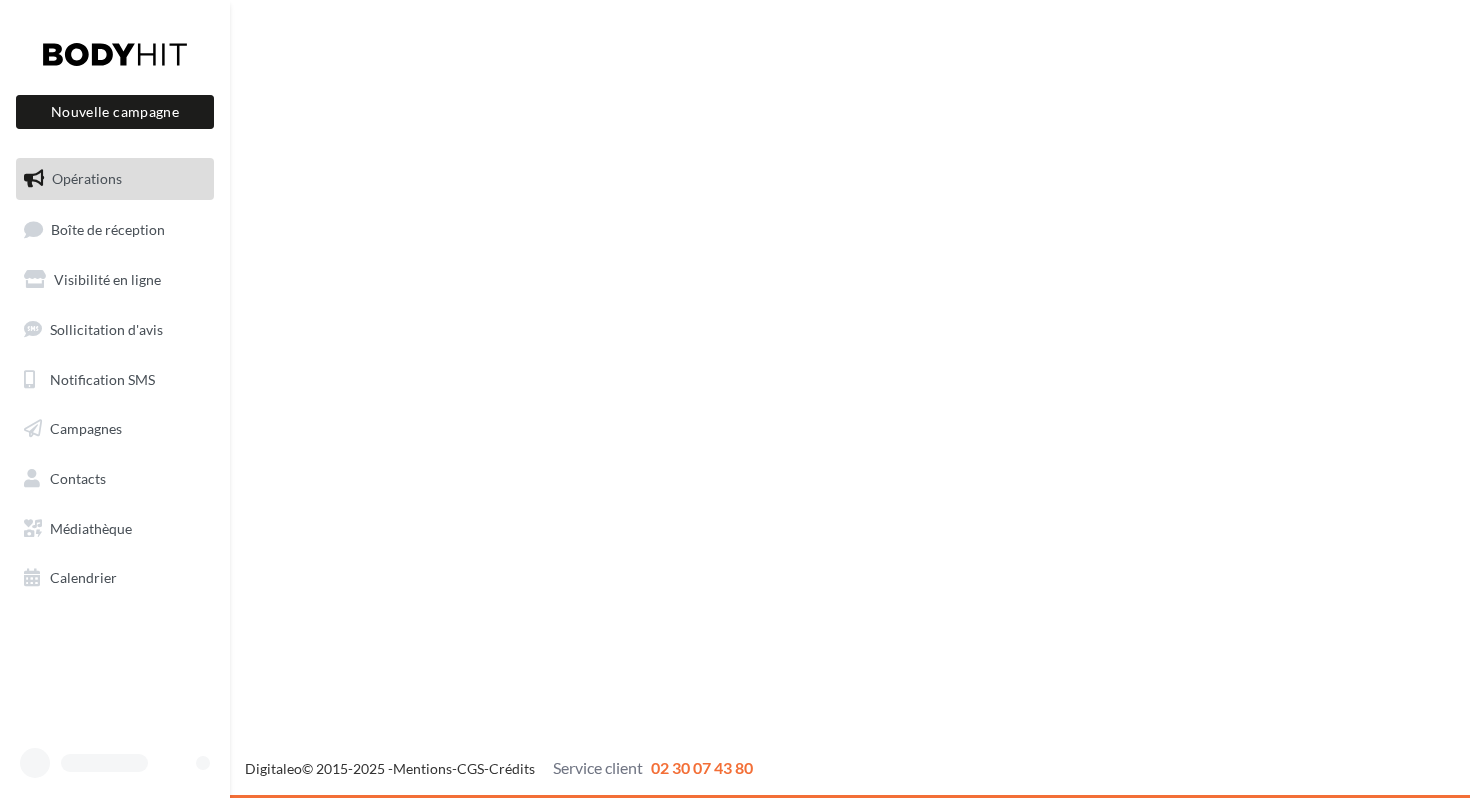 scroll, scrollTop: 0, scrollLeft: 0, axis: both 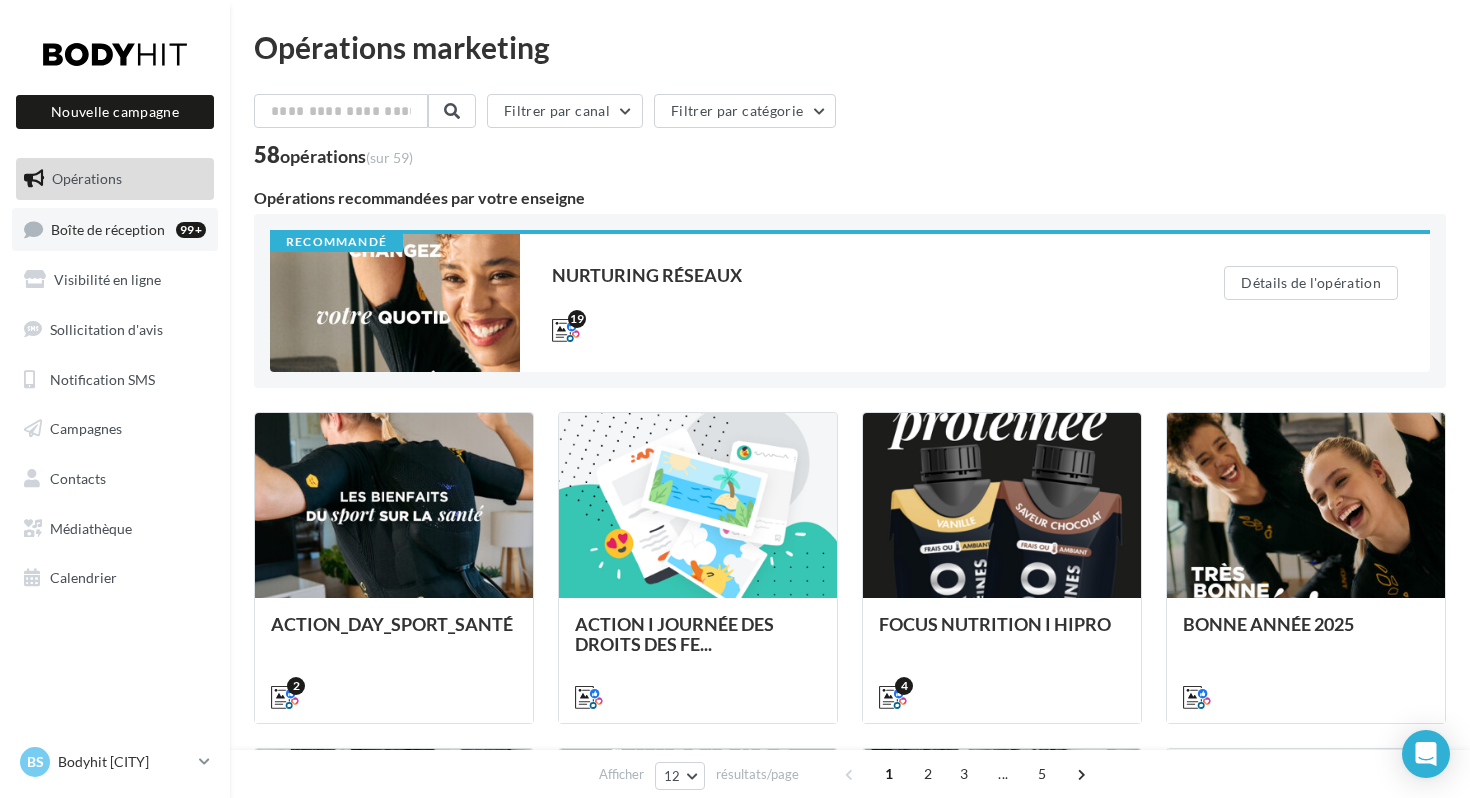click on "Boîte de réception
99+" at bounding box center [115, 229] 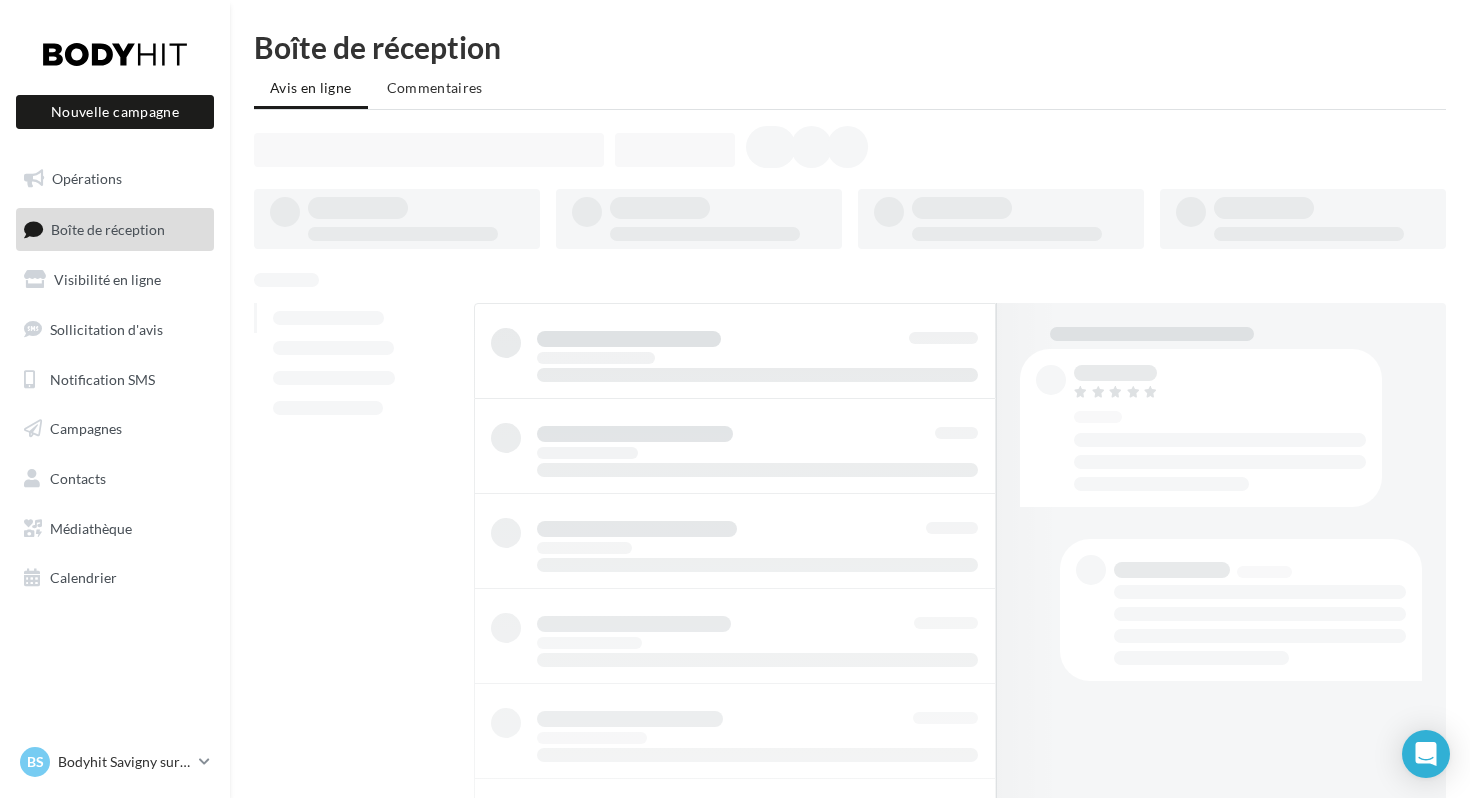 scroll, scrollTop: 0, scrollLeft: 0, axis: both 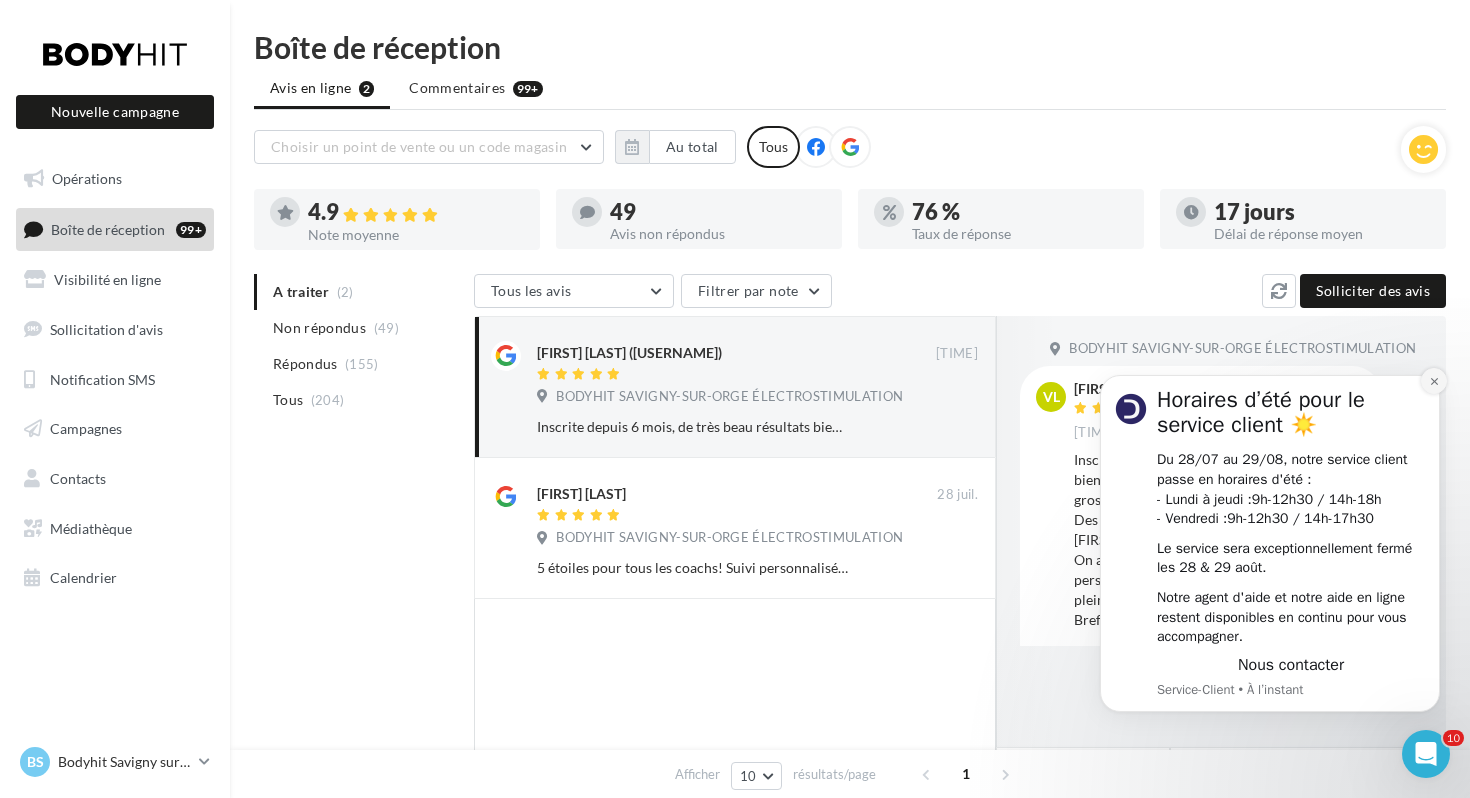 click 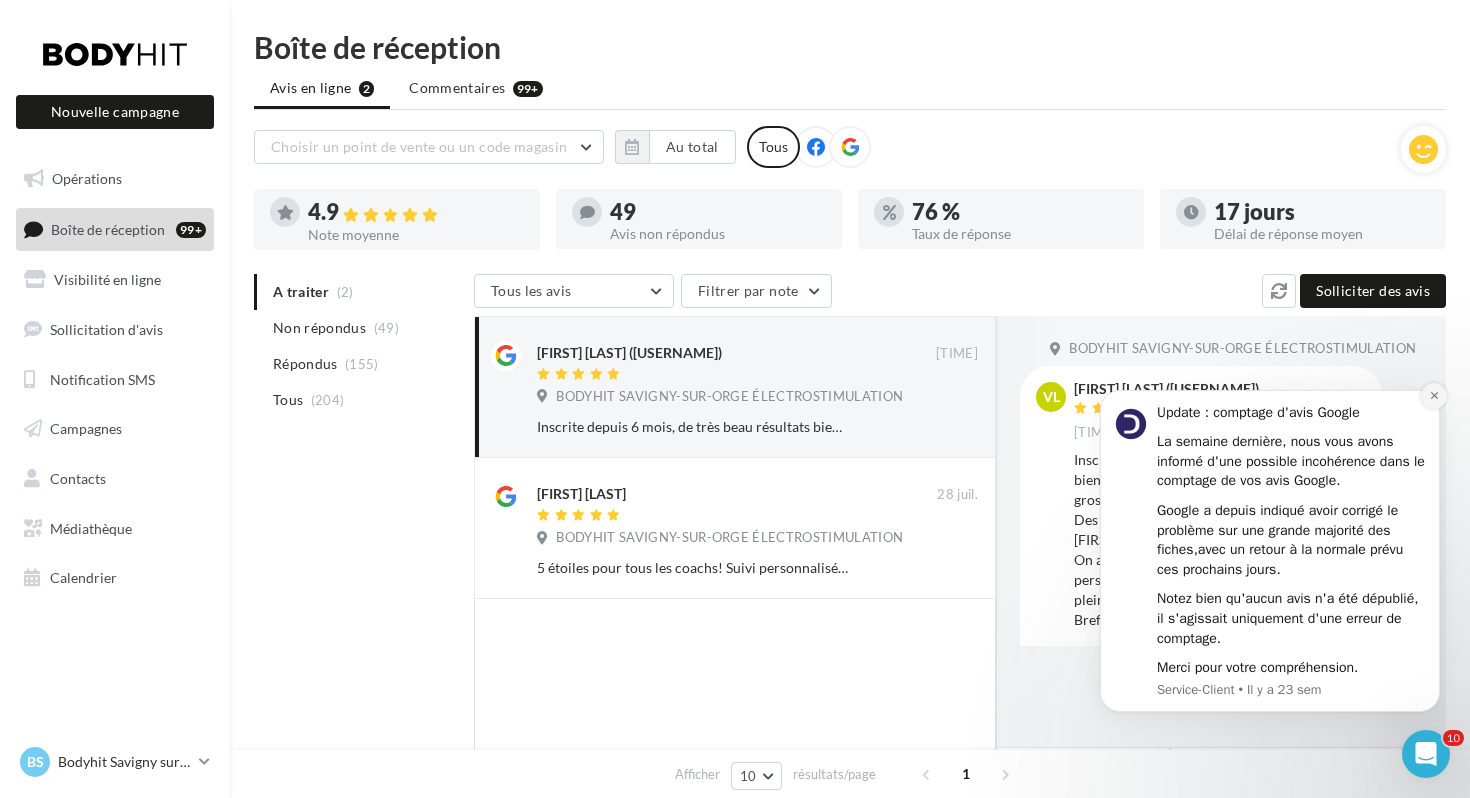 click 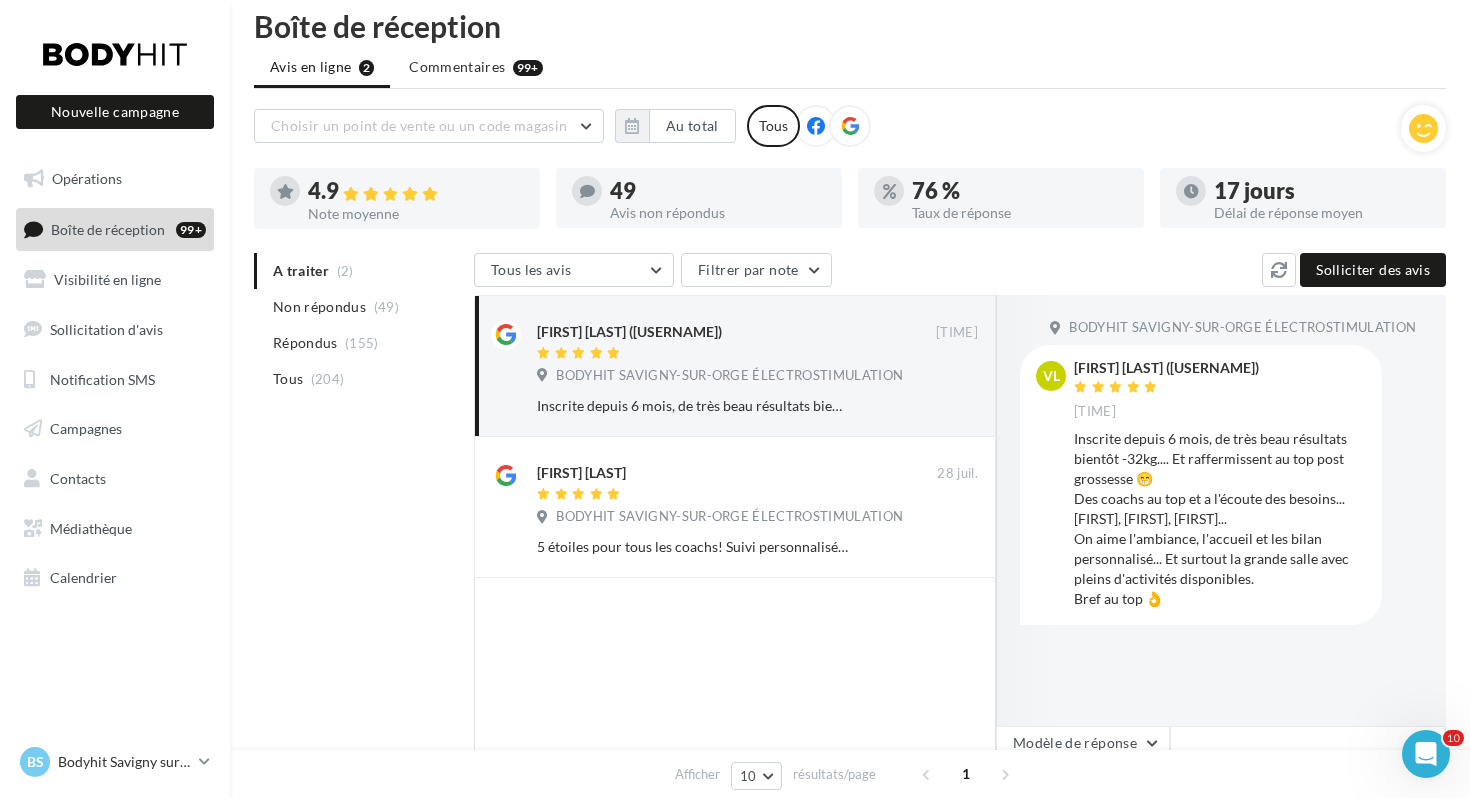 scroll, scrollTop: 25, scrollLeft: 0, axis: vertical 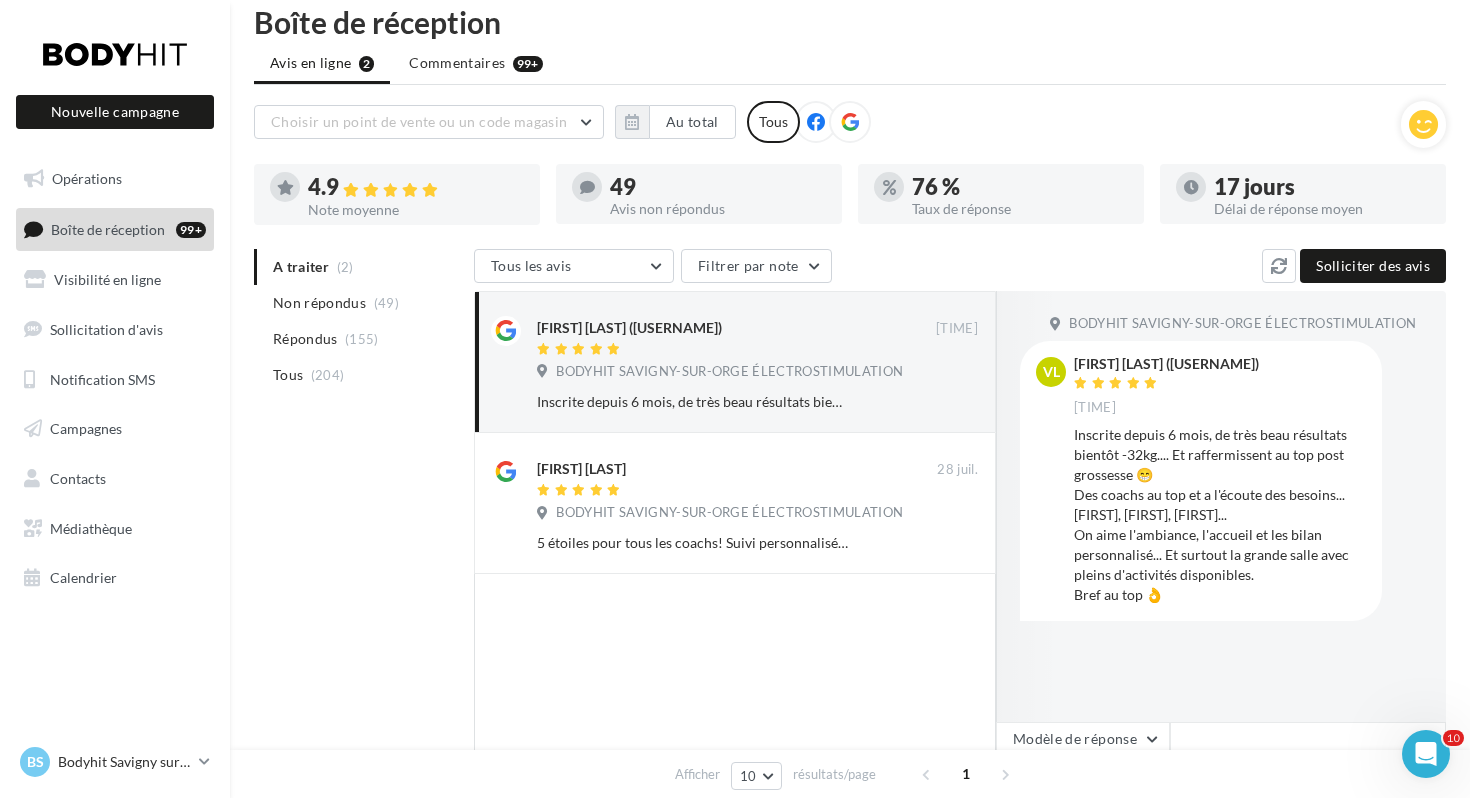 drag, startPoint x: 1074, startPoint y: 357, endPoint x: 1172, endPoint y: 597, distance: 259.23734 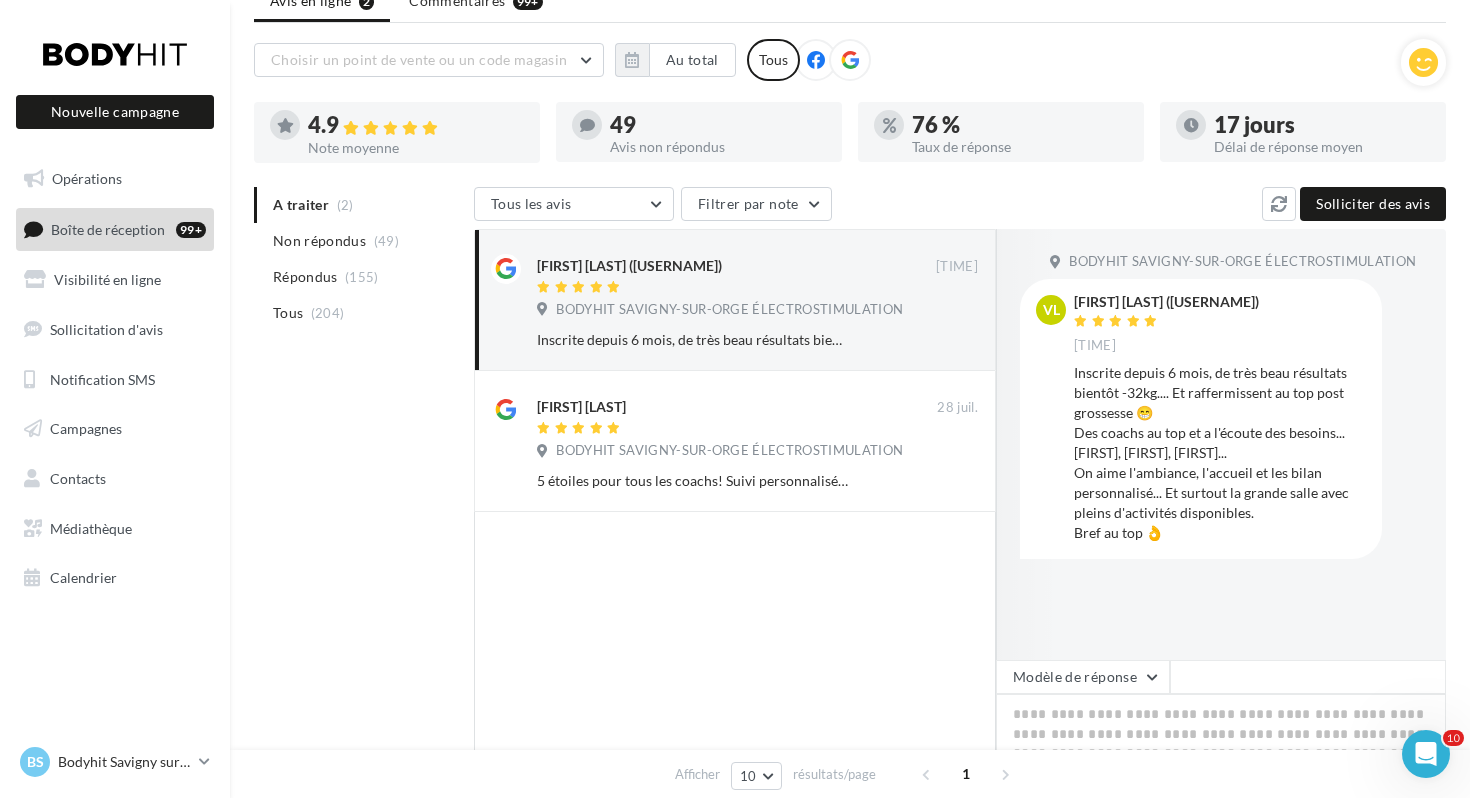 scroll, scrollTop: 135, scrollLeft: 0, axis: vertical 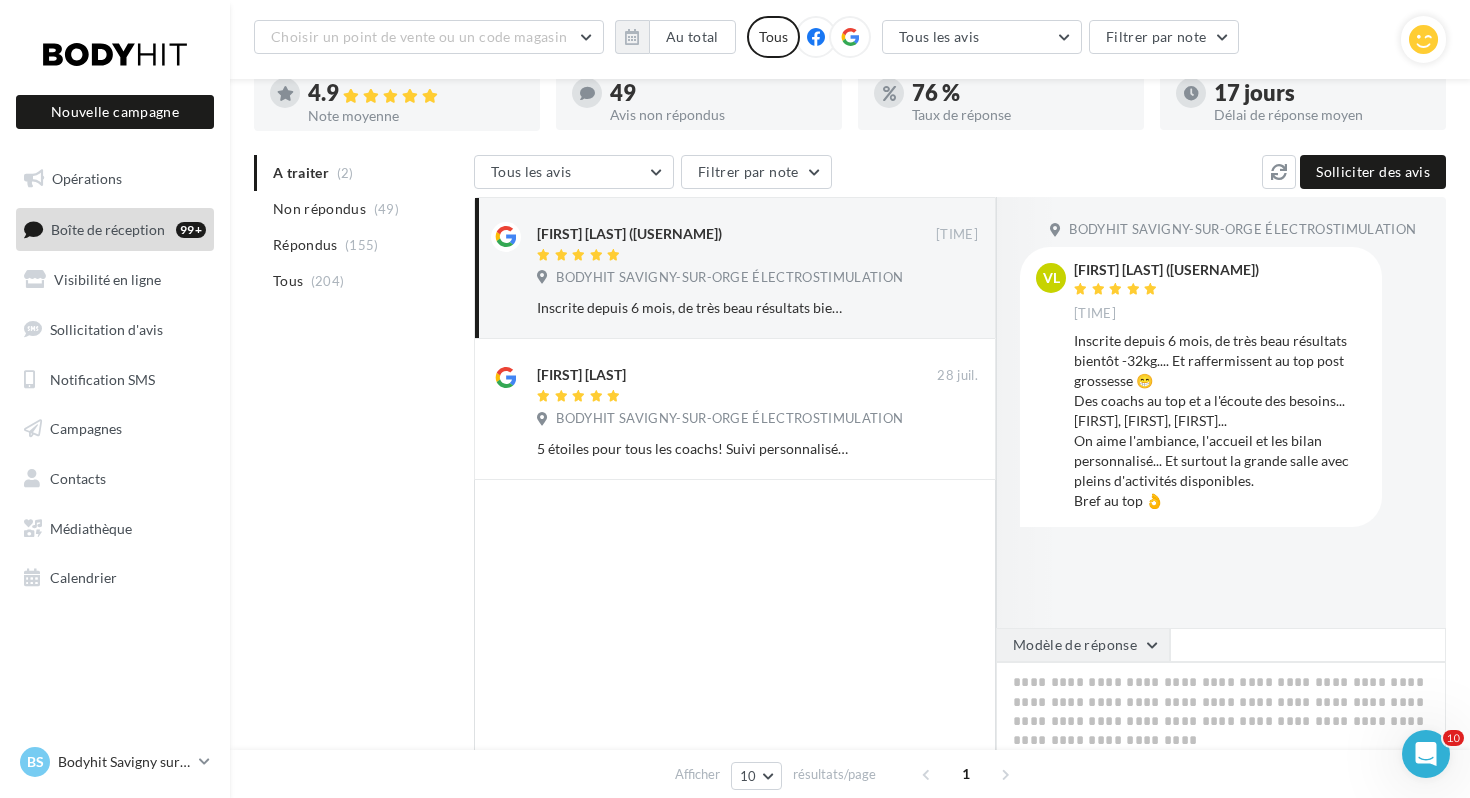 click on "Modèle de réponse" at bounding box center (1083, 645) 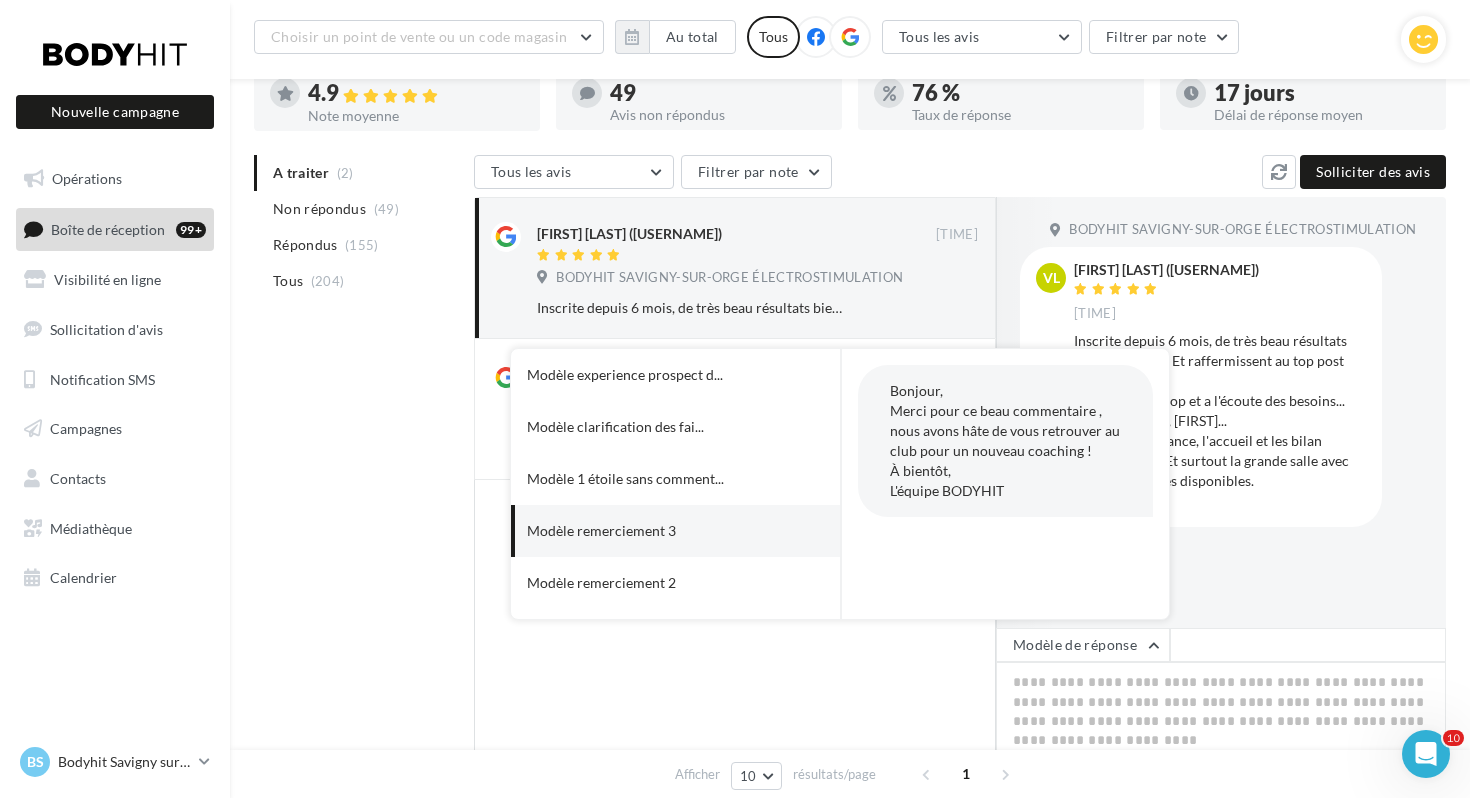 scroll, scrollTop: 33, scrollLeft: 0, axis: vertical 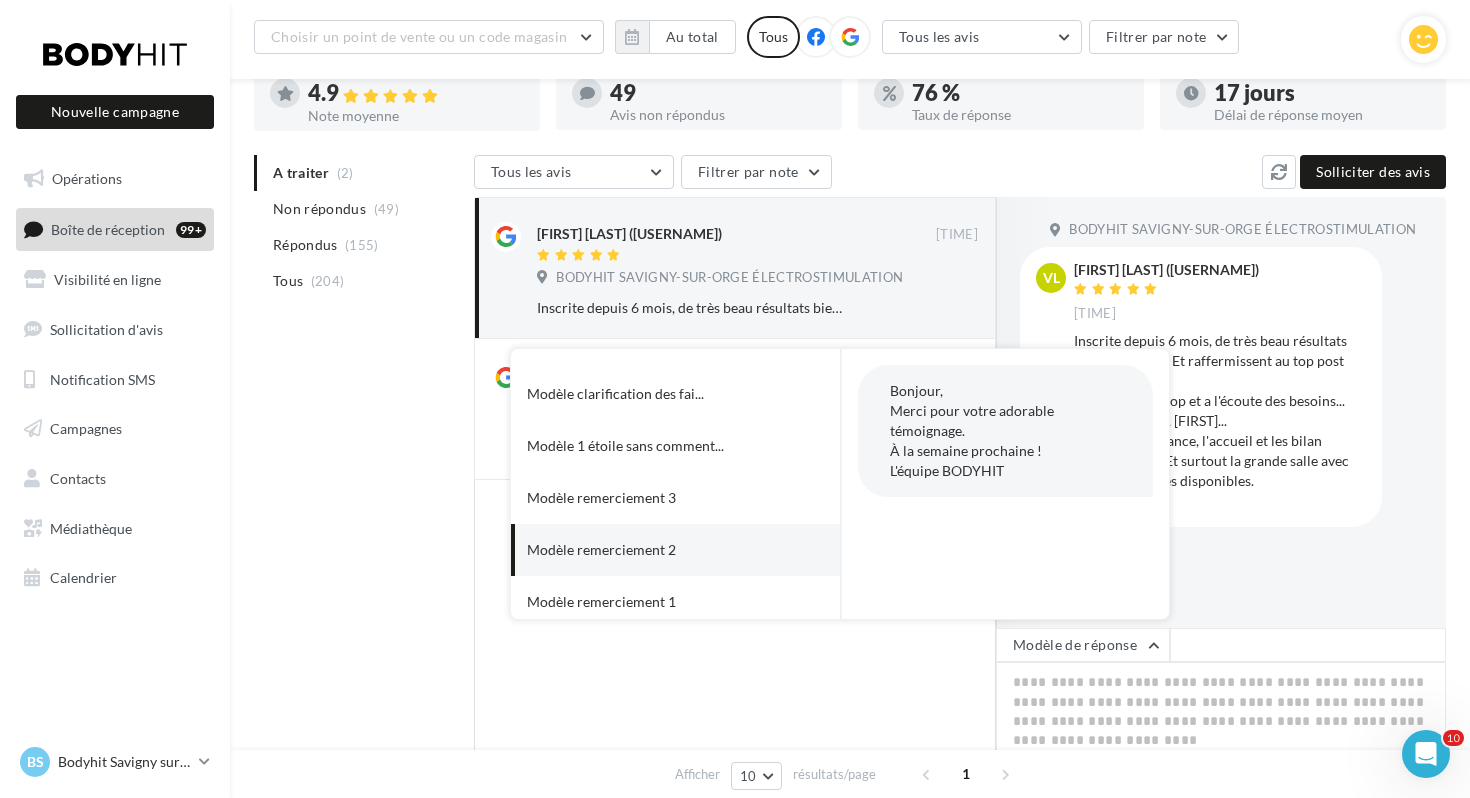 click on "Modèle remerciement 2" at bounding box center (648, 550) 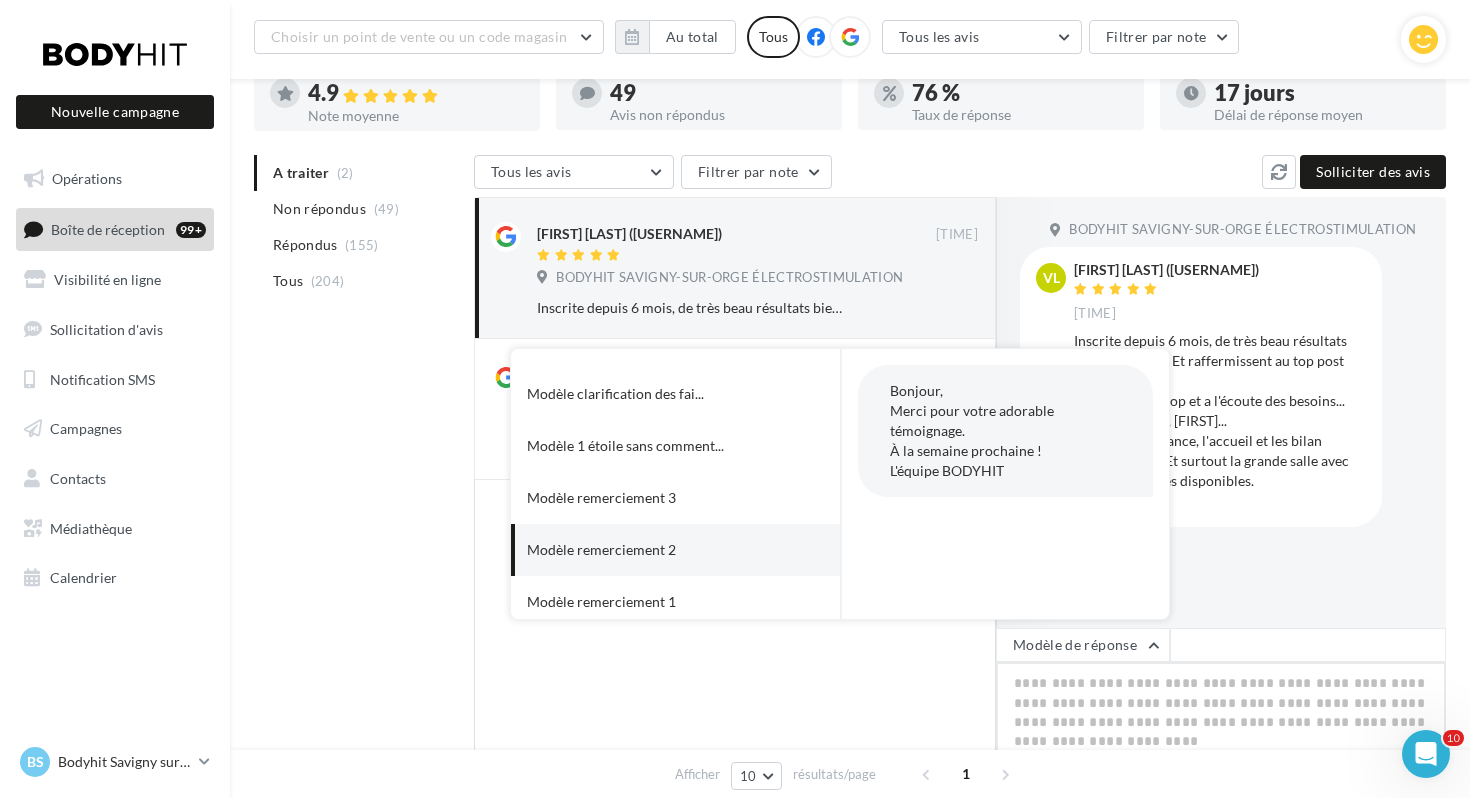 type on "**********" 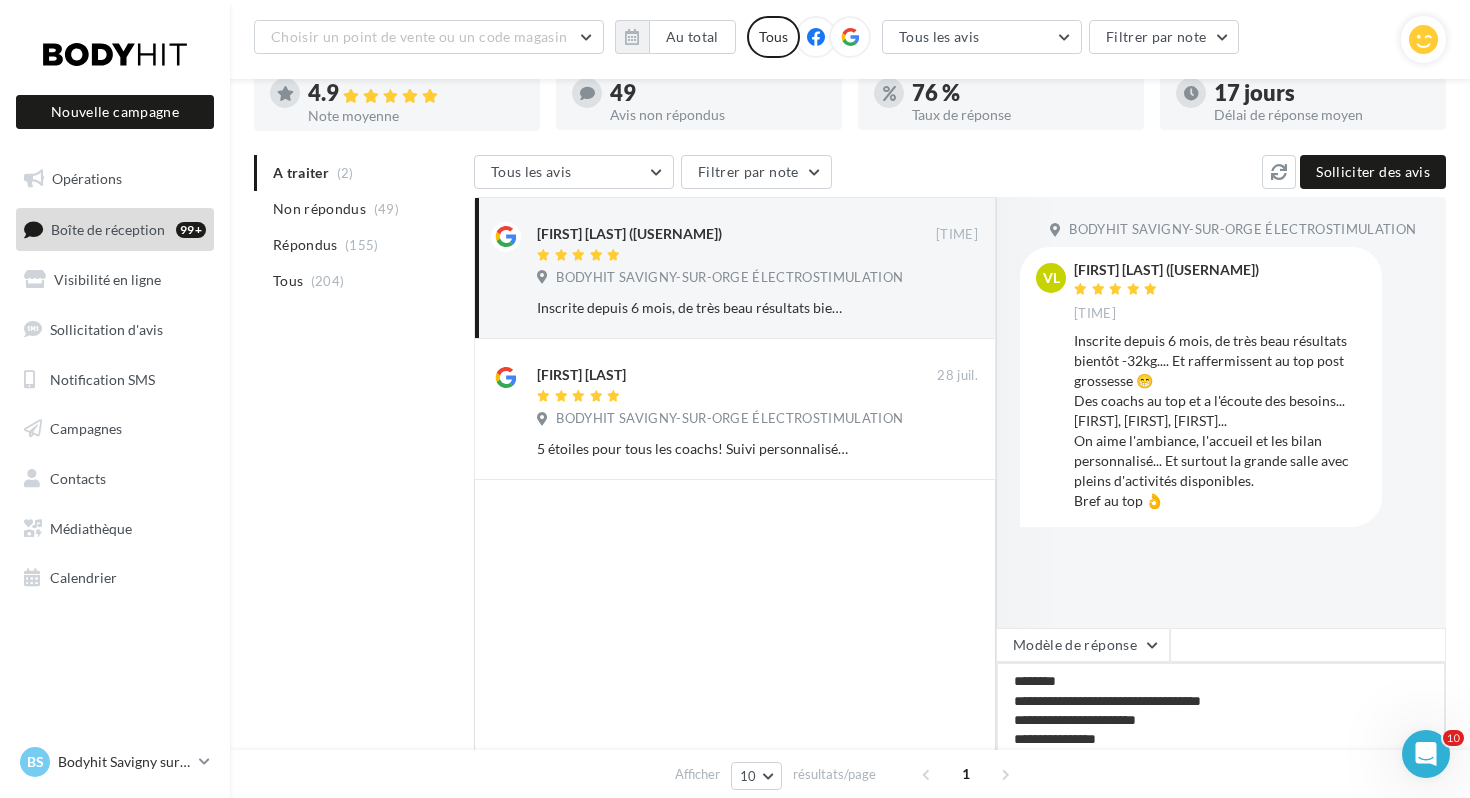 click on "**********" at bounding box center (1221, 724) 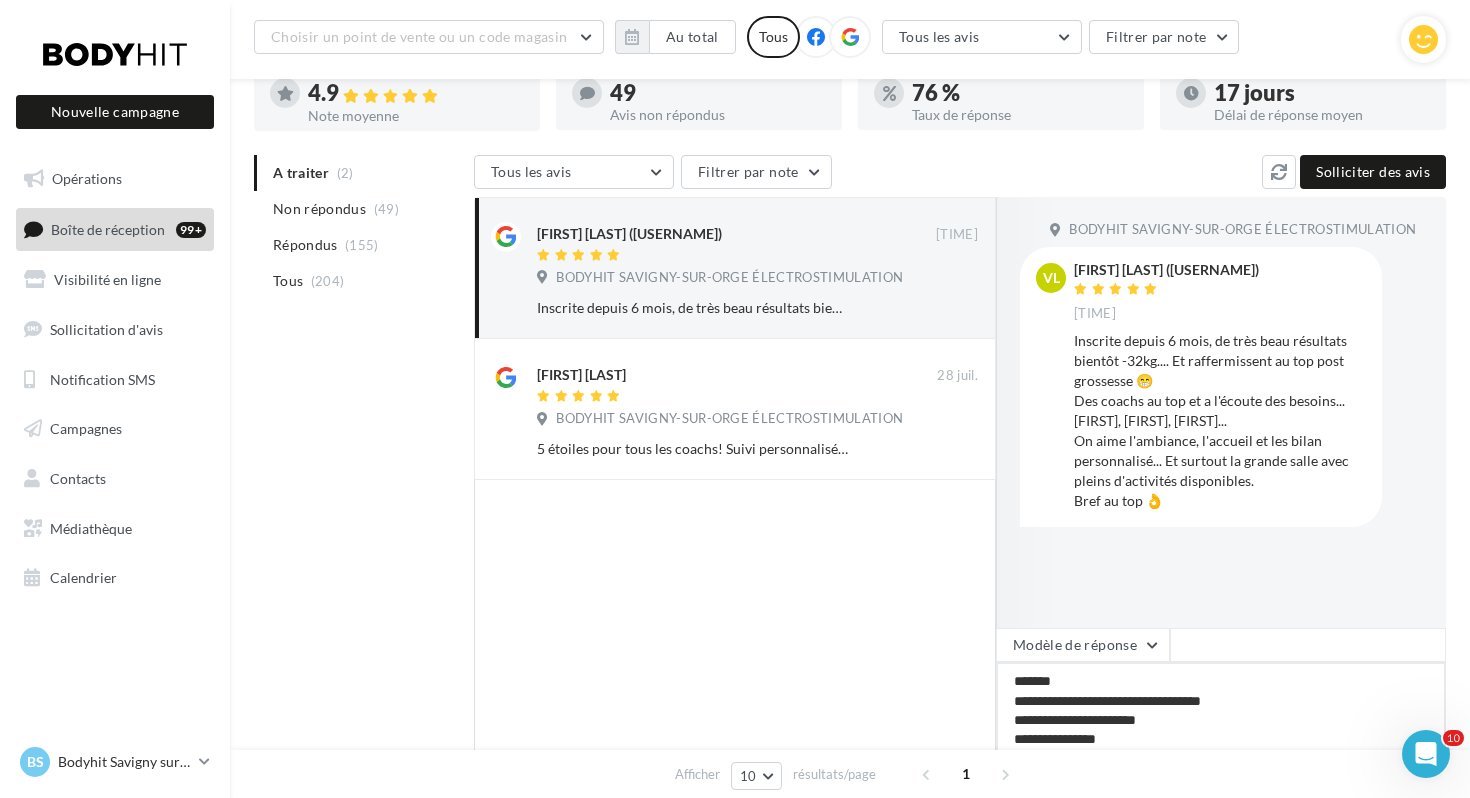 type on "**********" 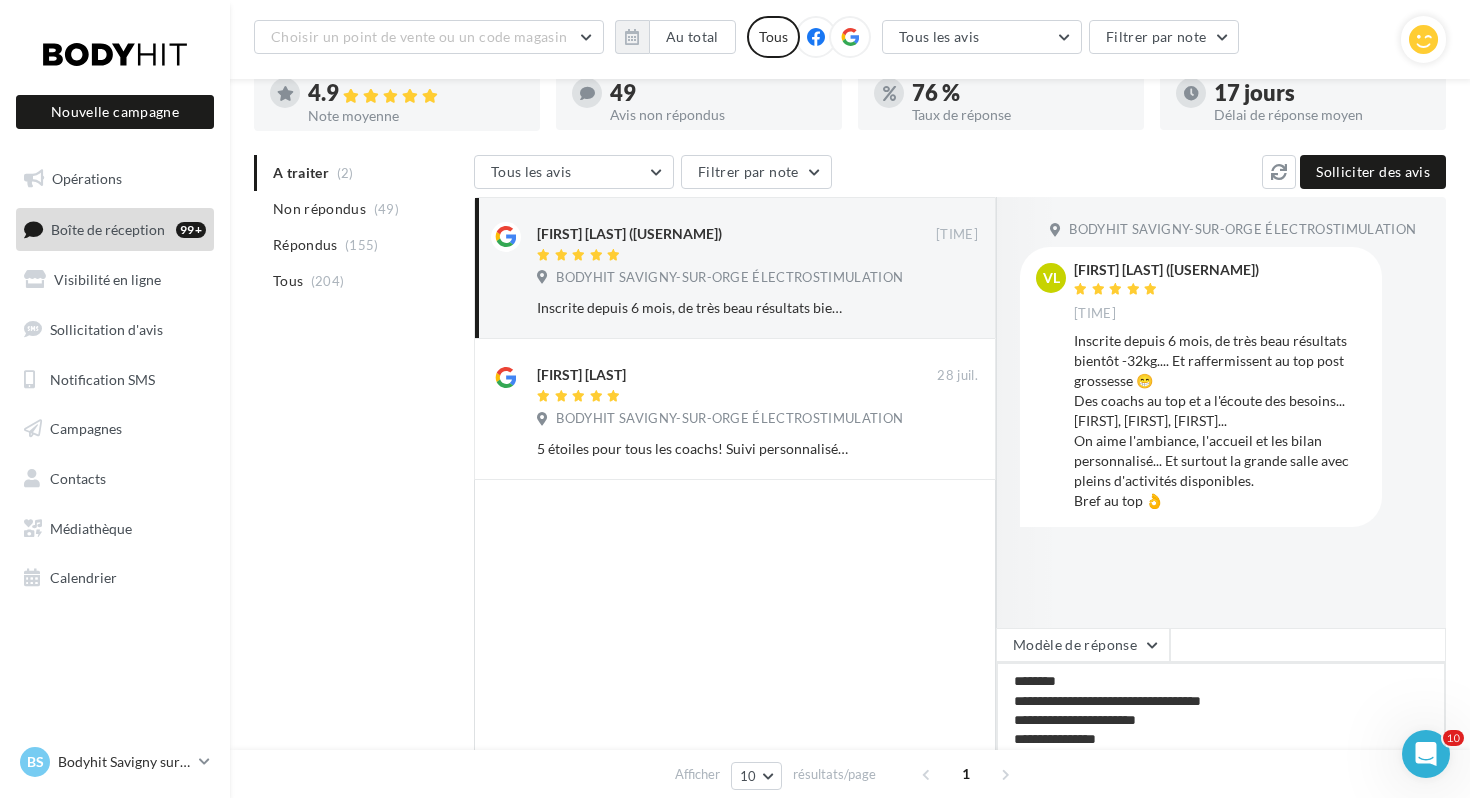 type on "**********" 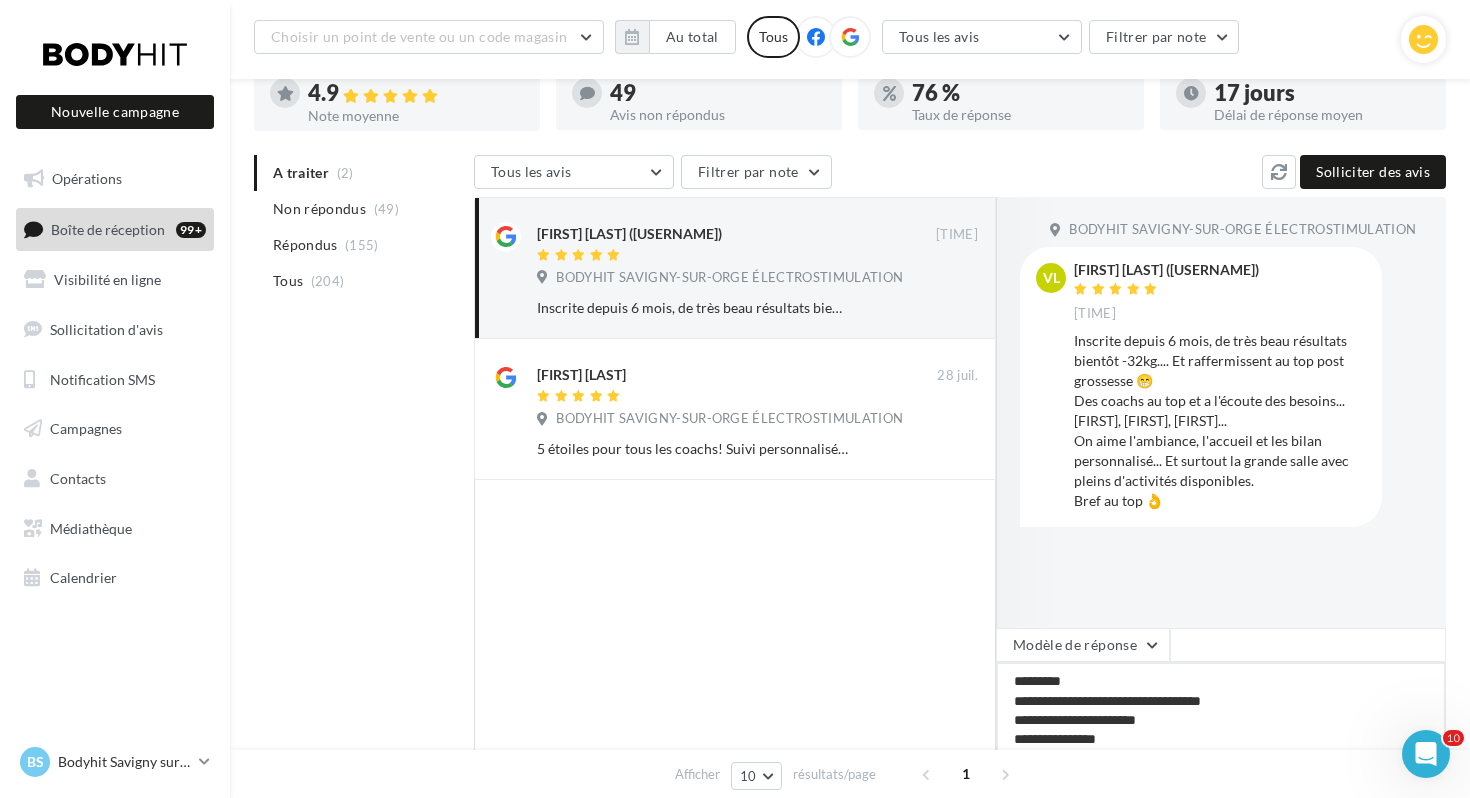 type on "**********" 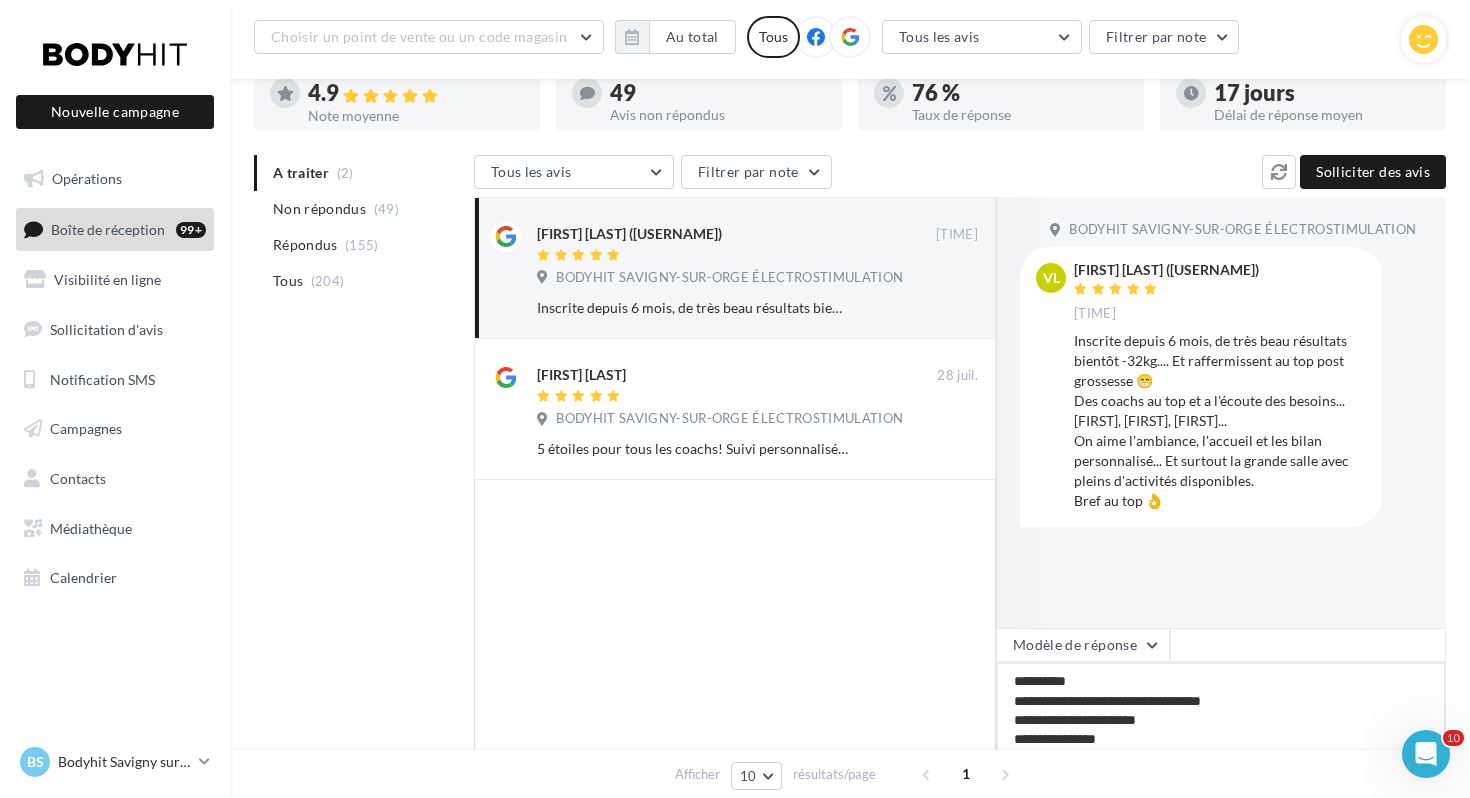 type on "**********" 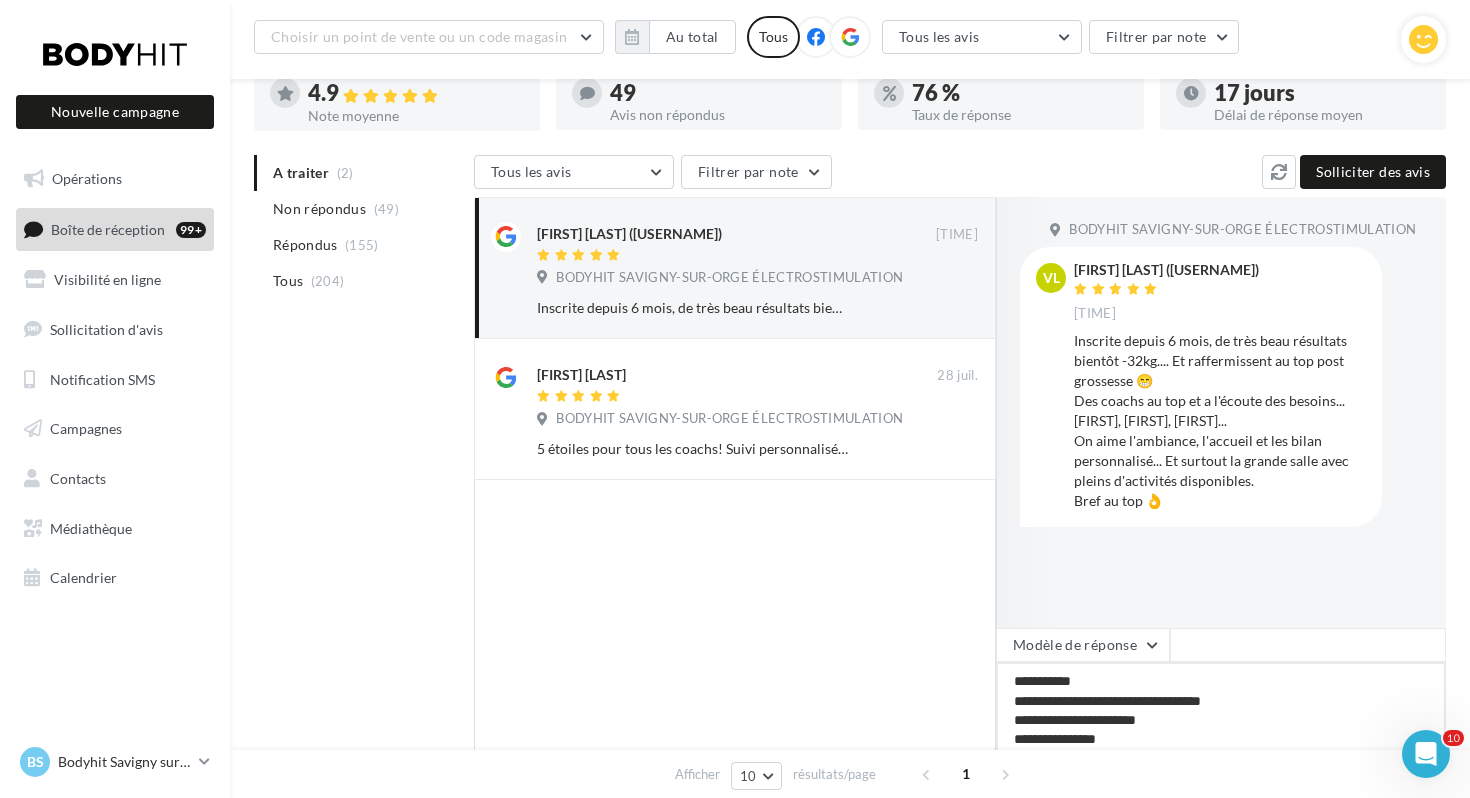 type on "**********" 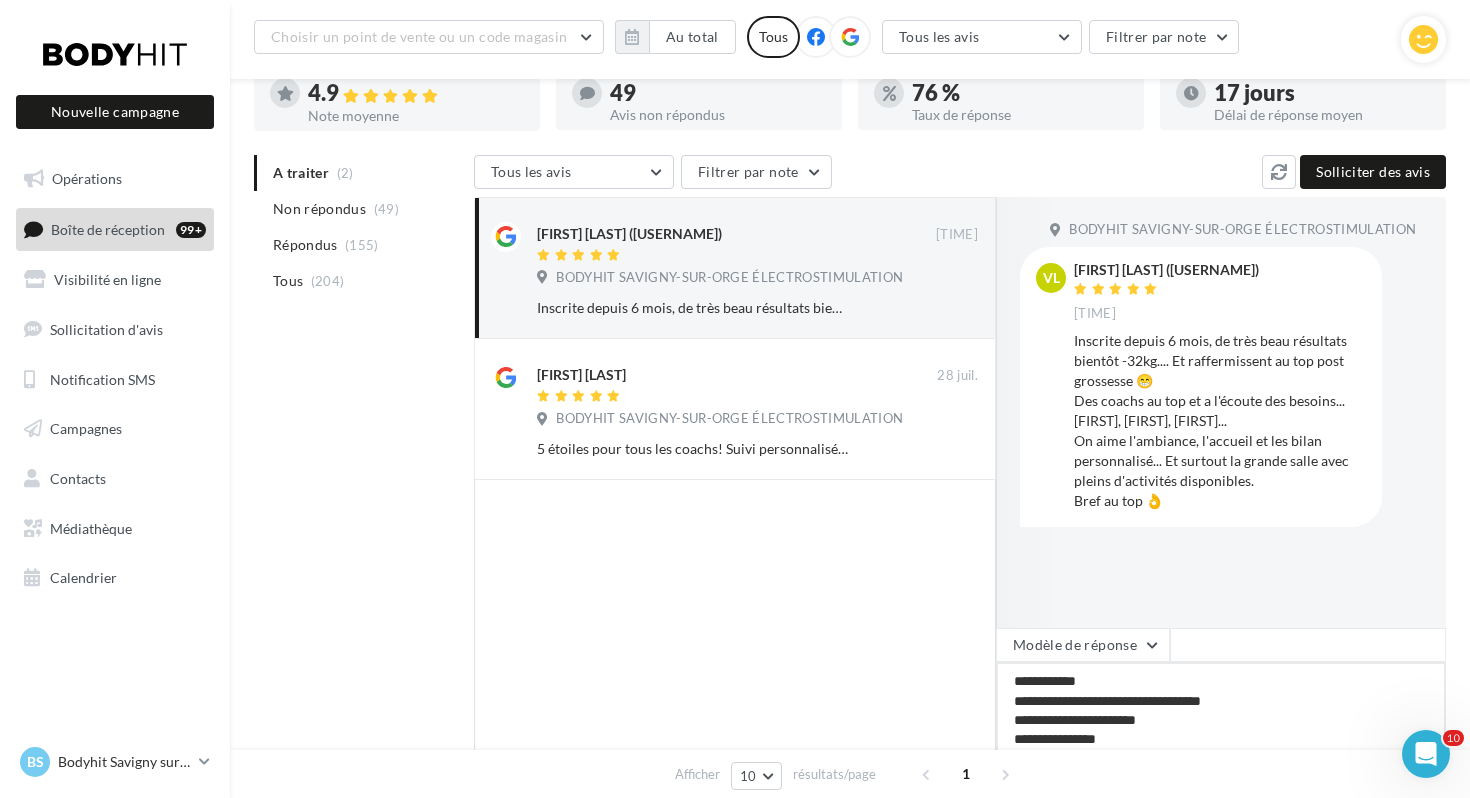 type on "**********" 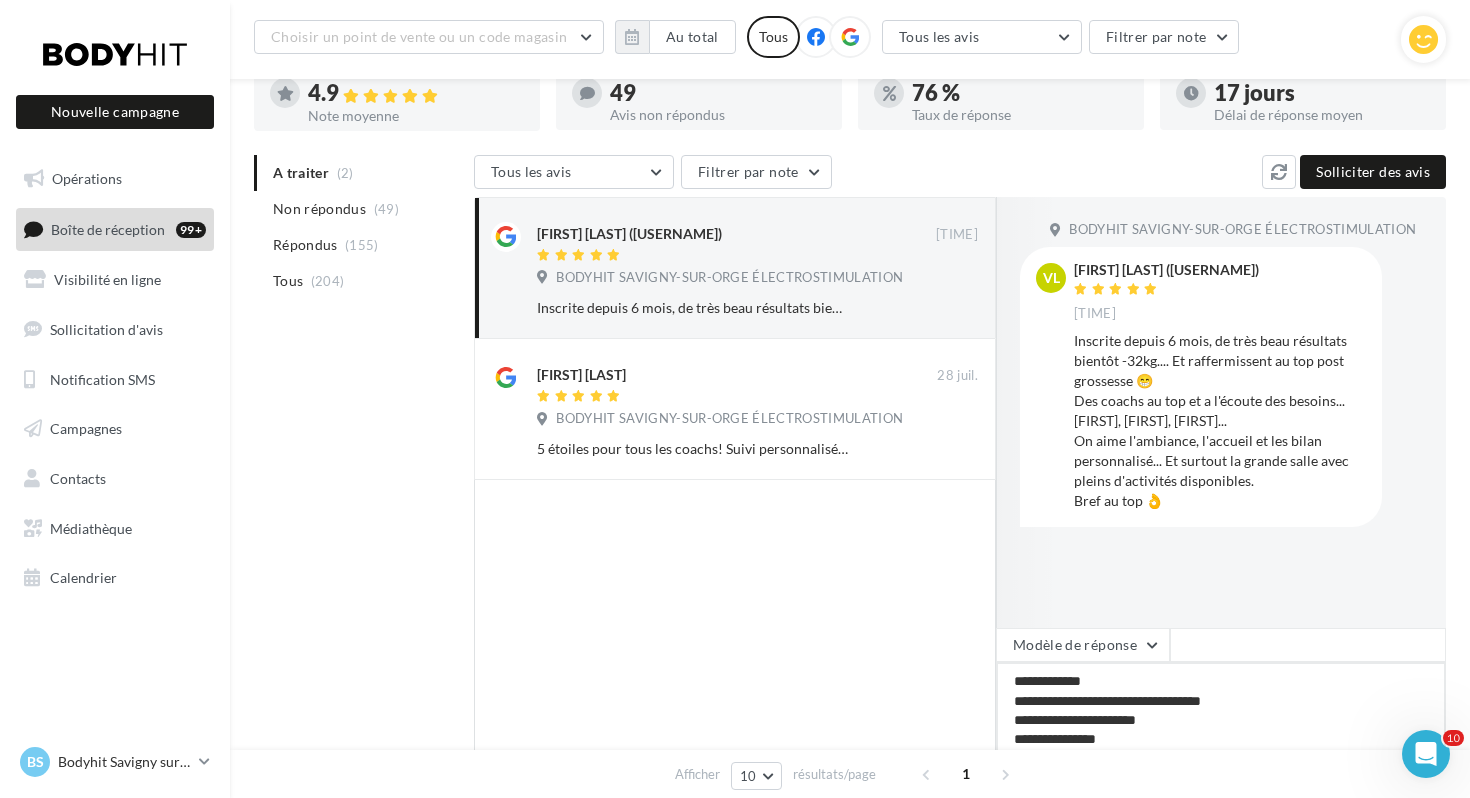 type on "**********" 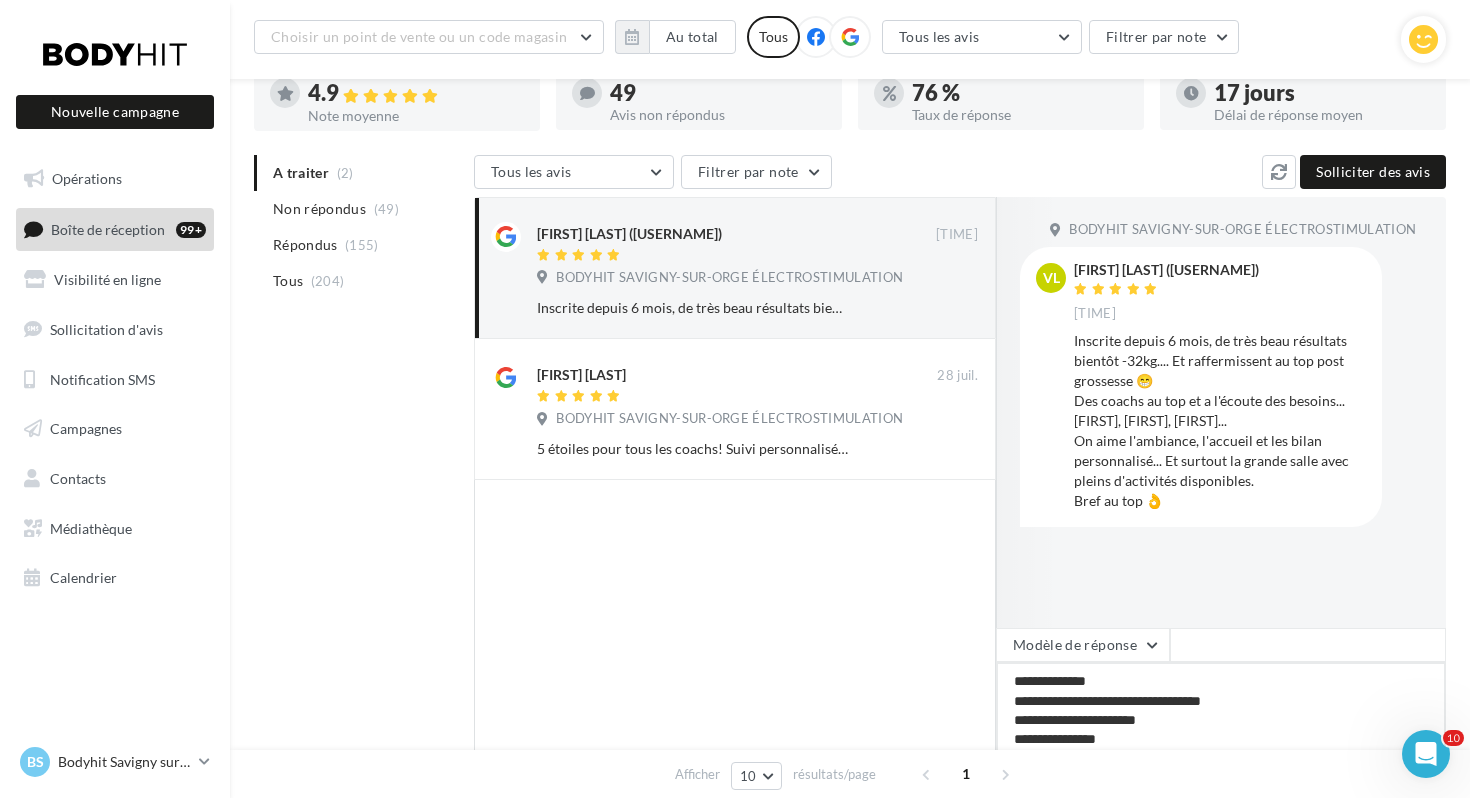 type on "**********" 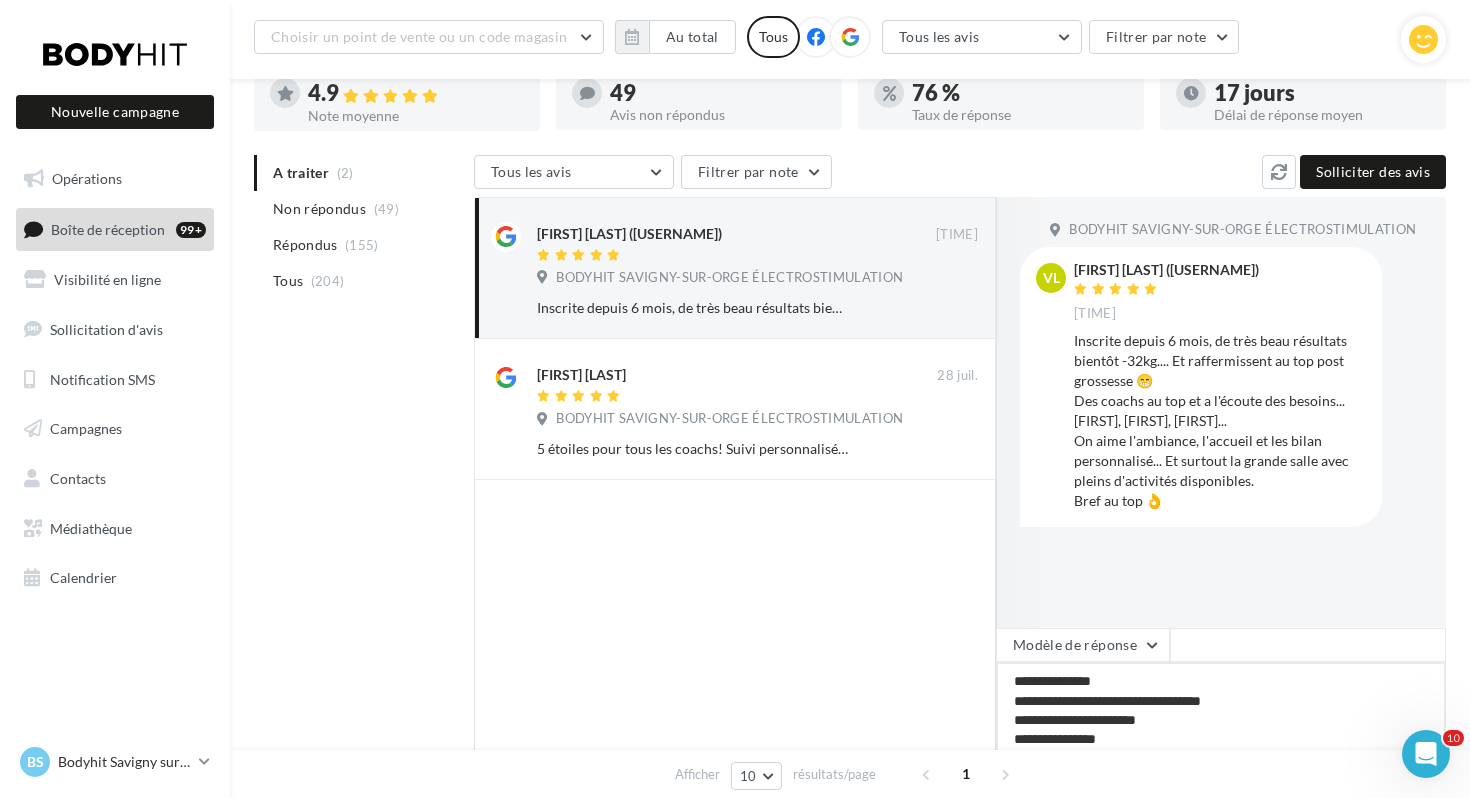type on "**********" 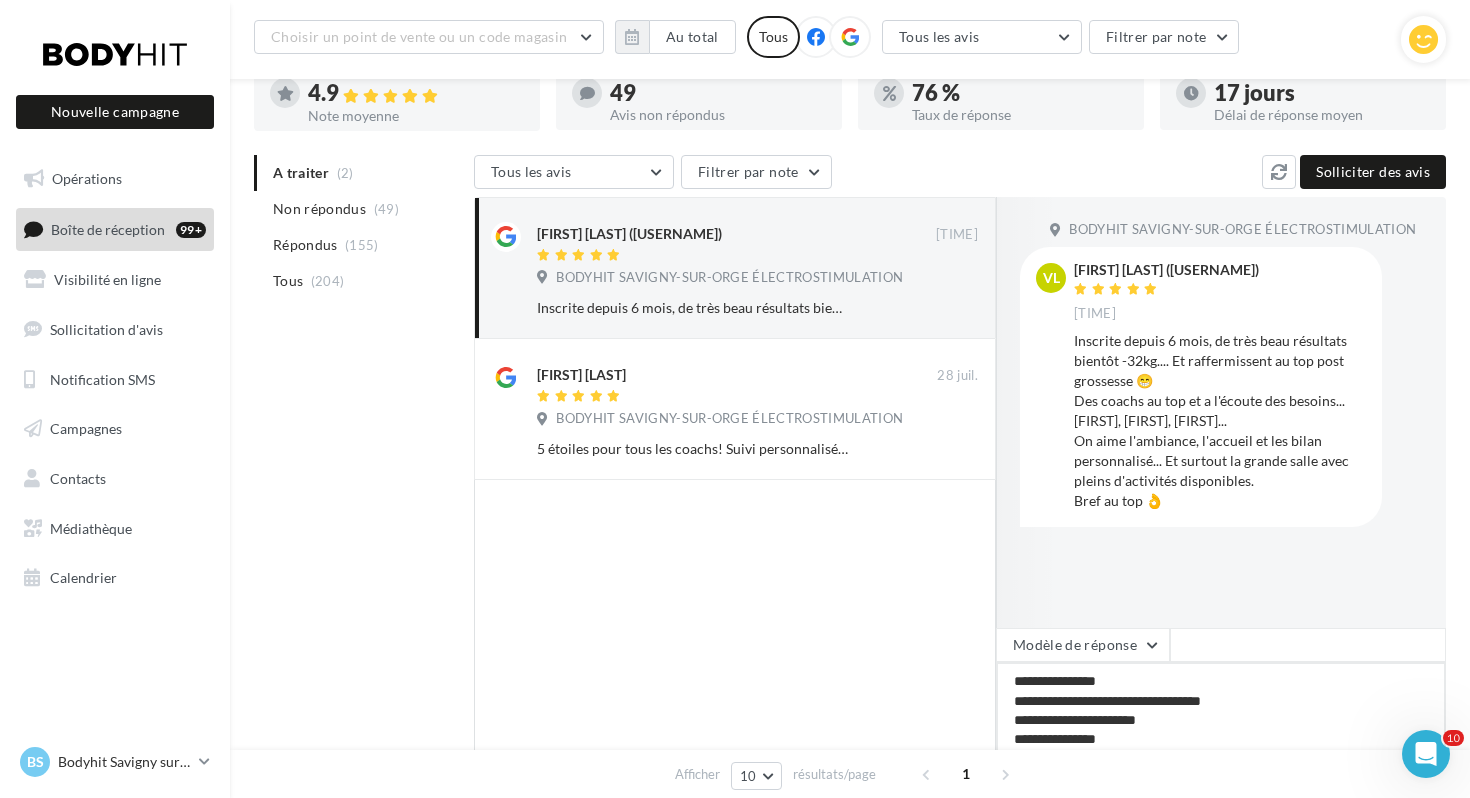 type on "**********" 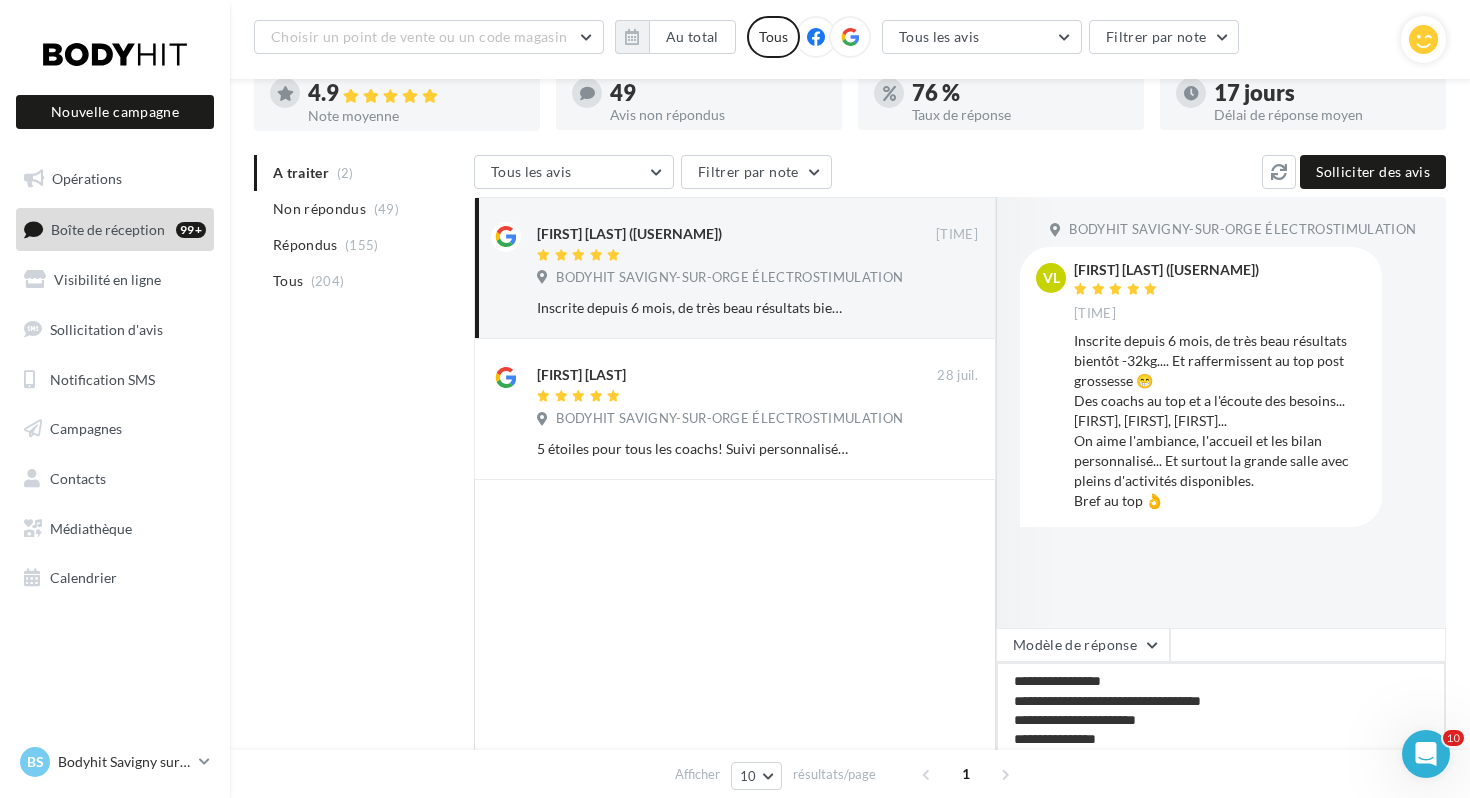 type on "**********" 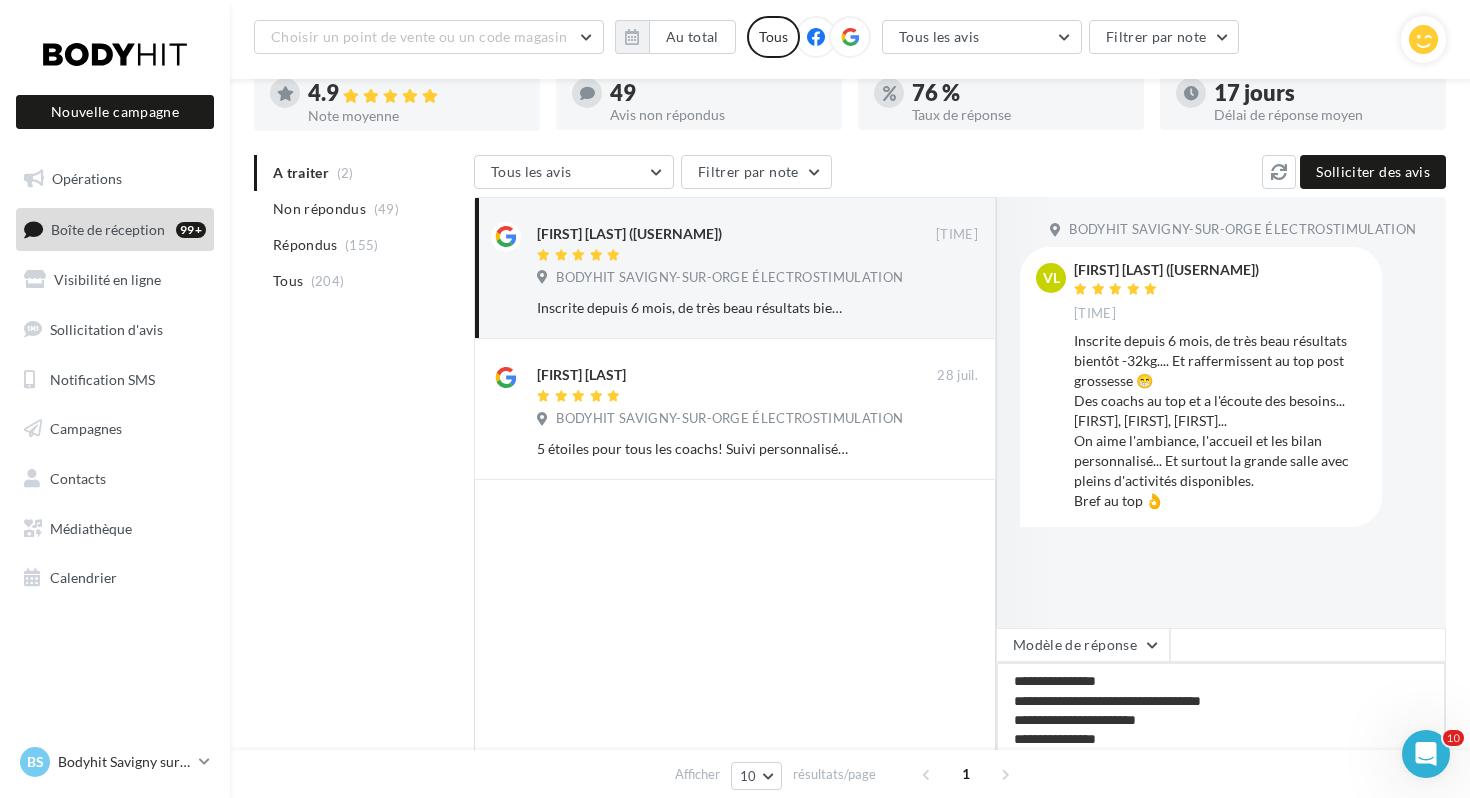 type on "**********" 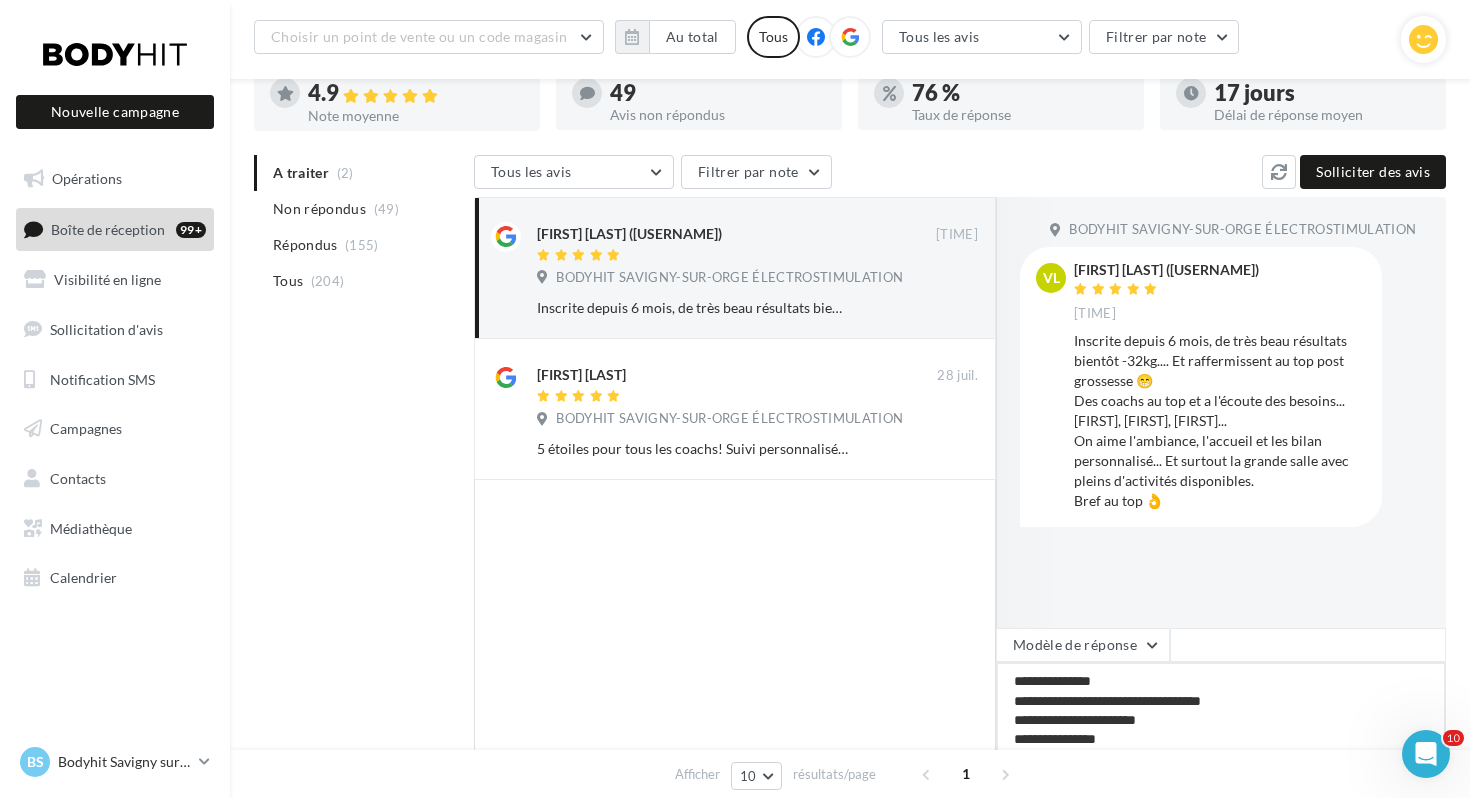 type on "**********" 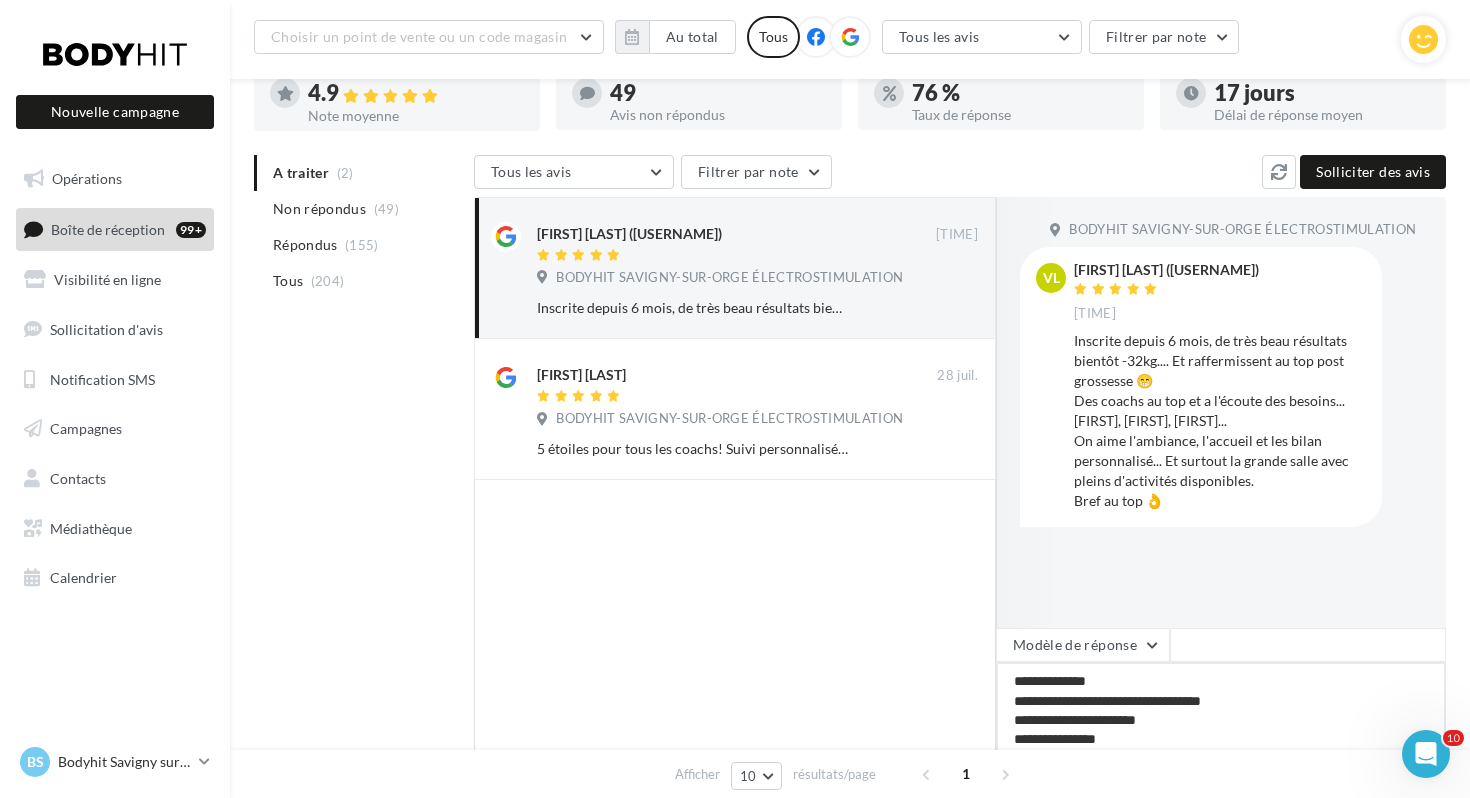 type on "**********" 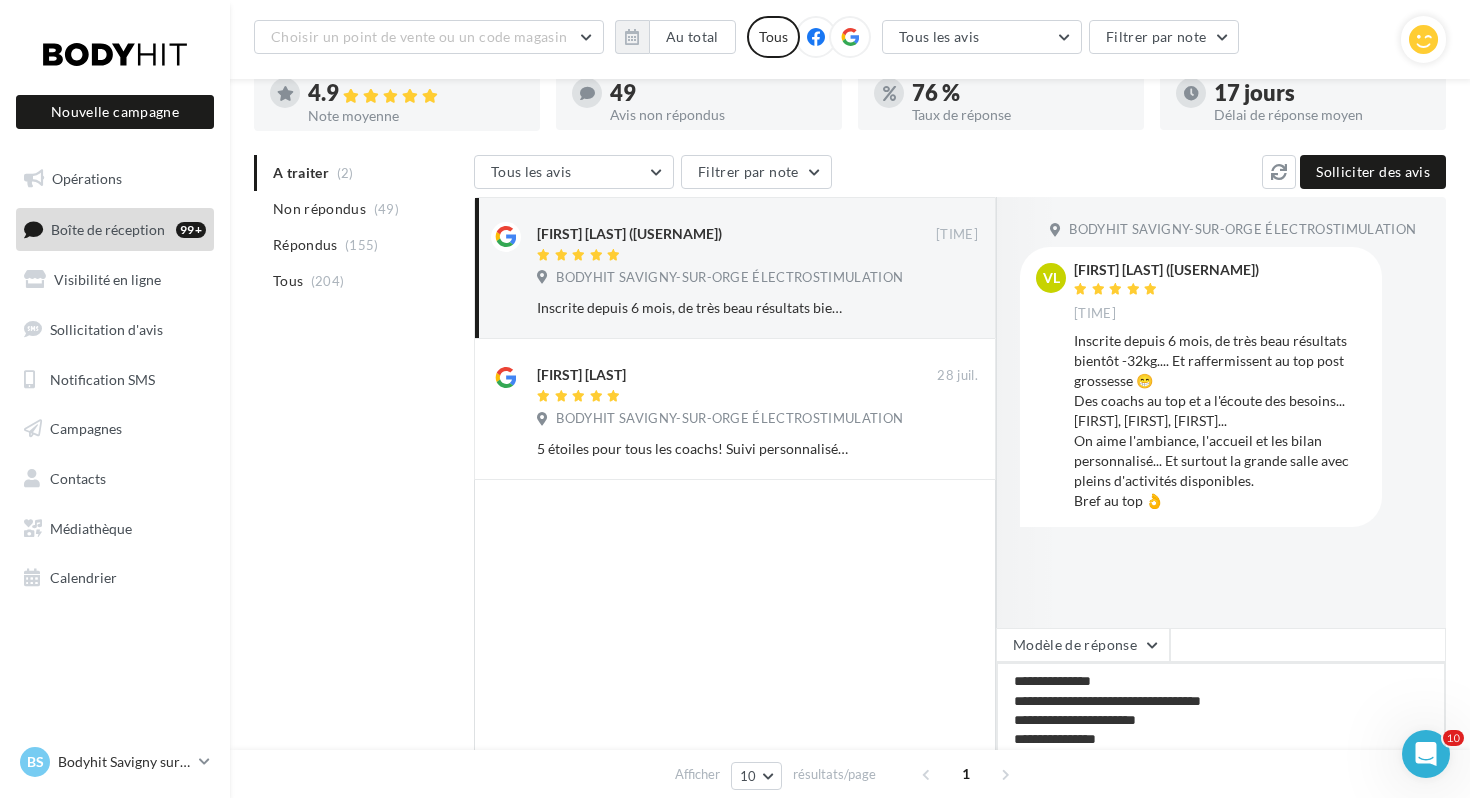 type on "**********" 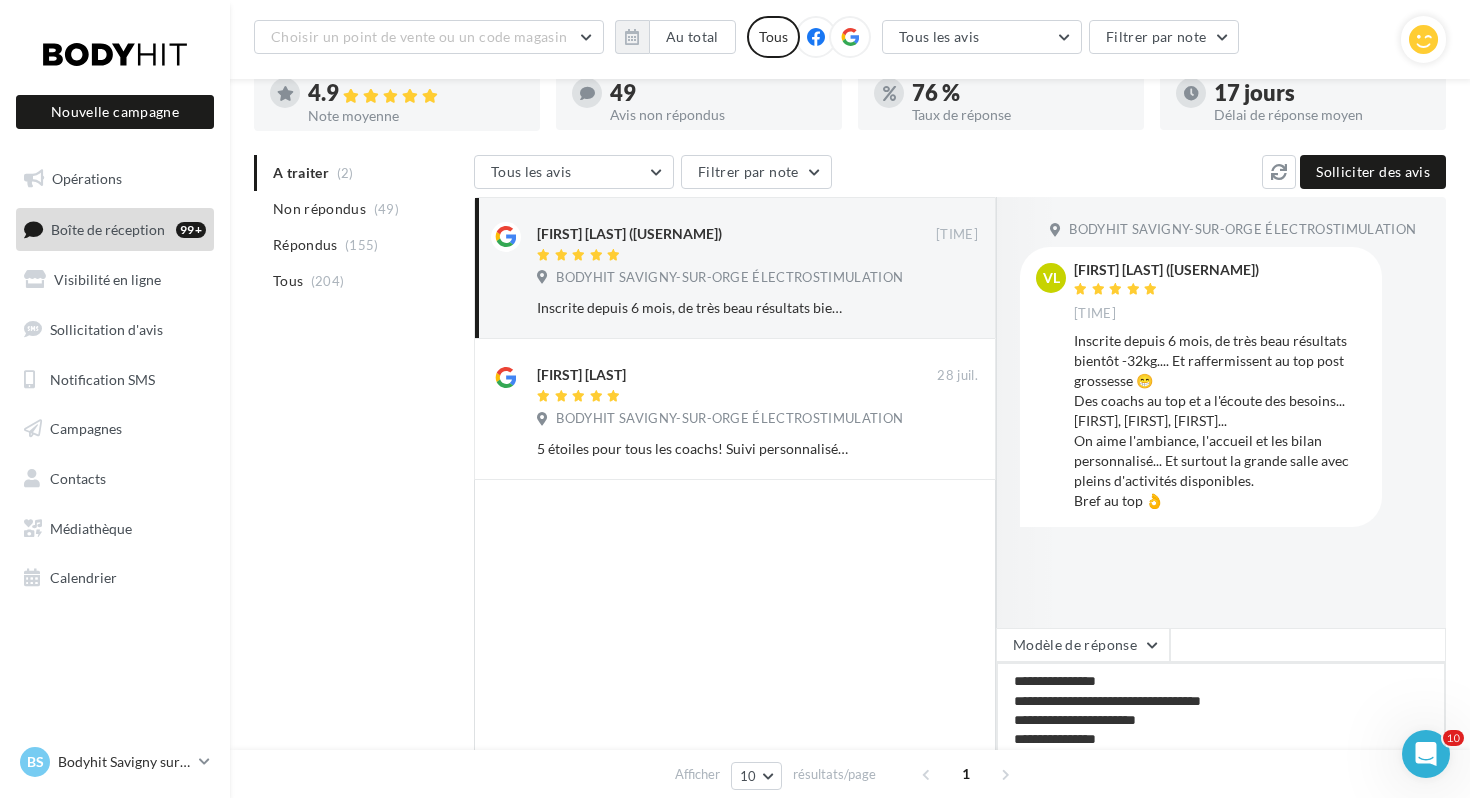 type on "**********" 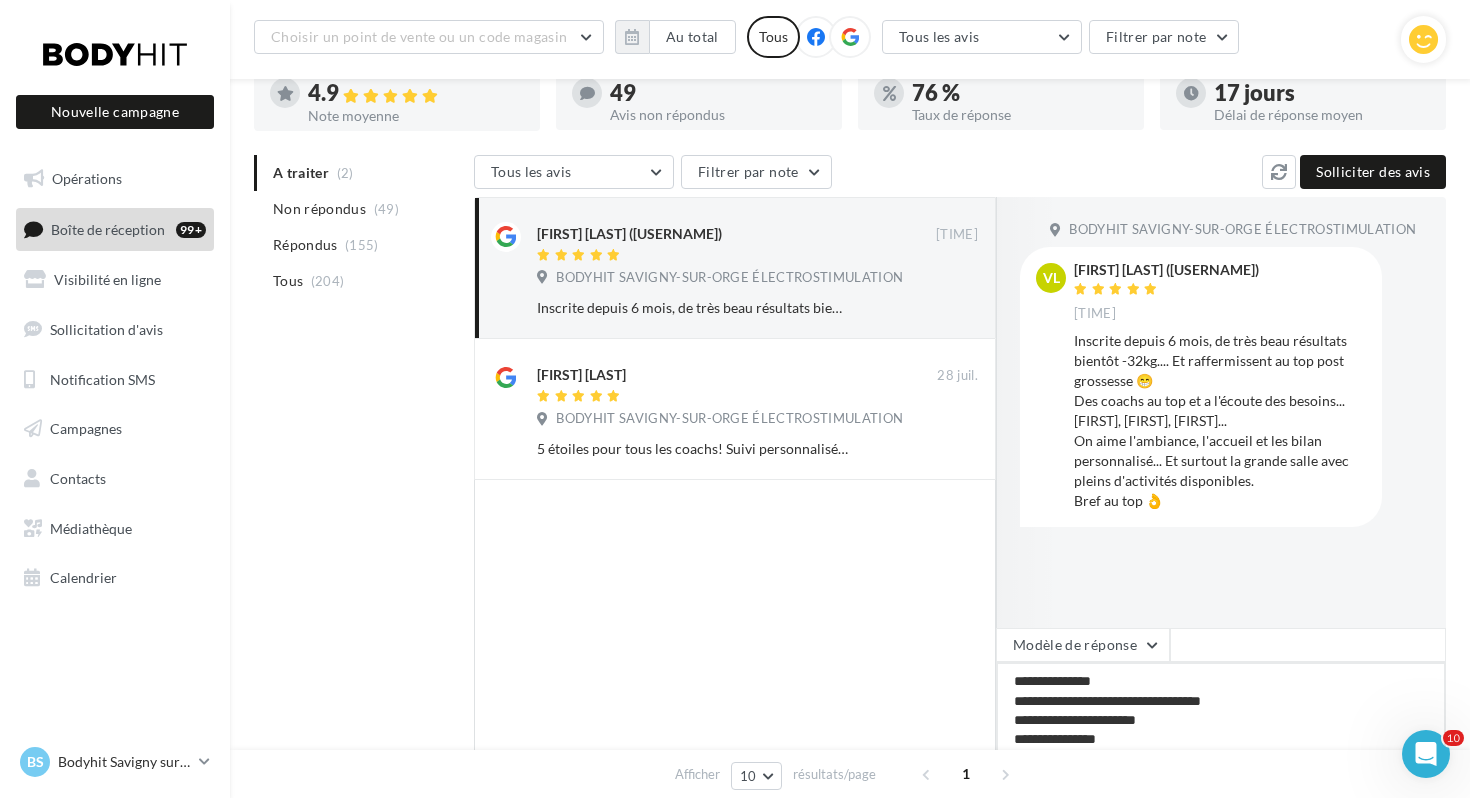 type on "**********" 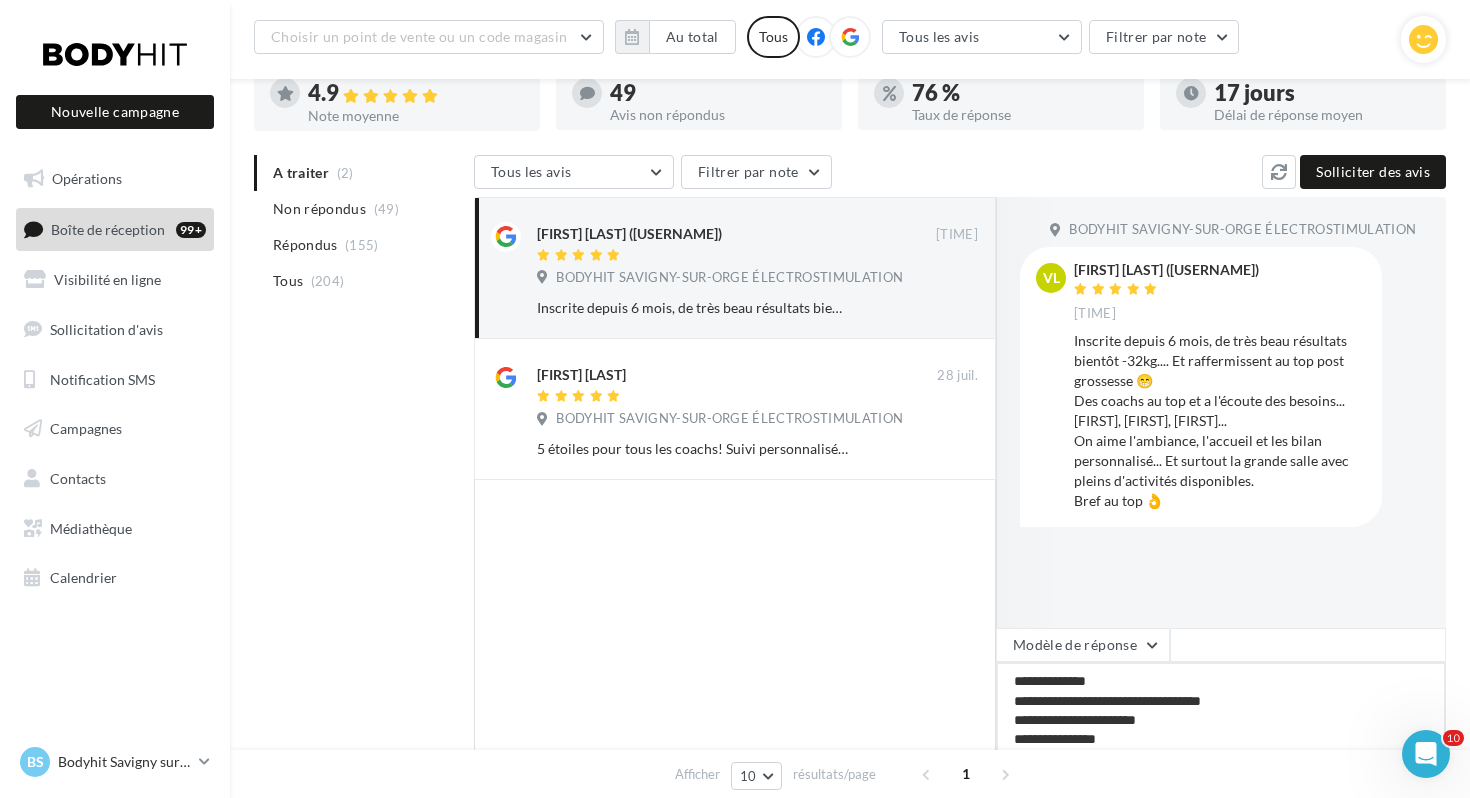 type on "**********" 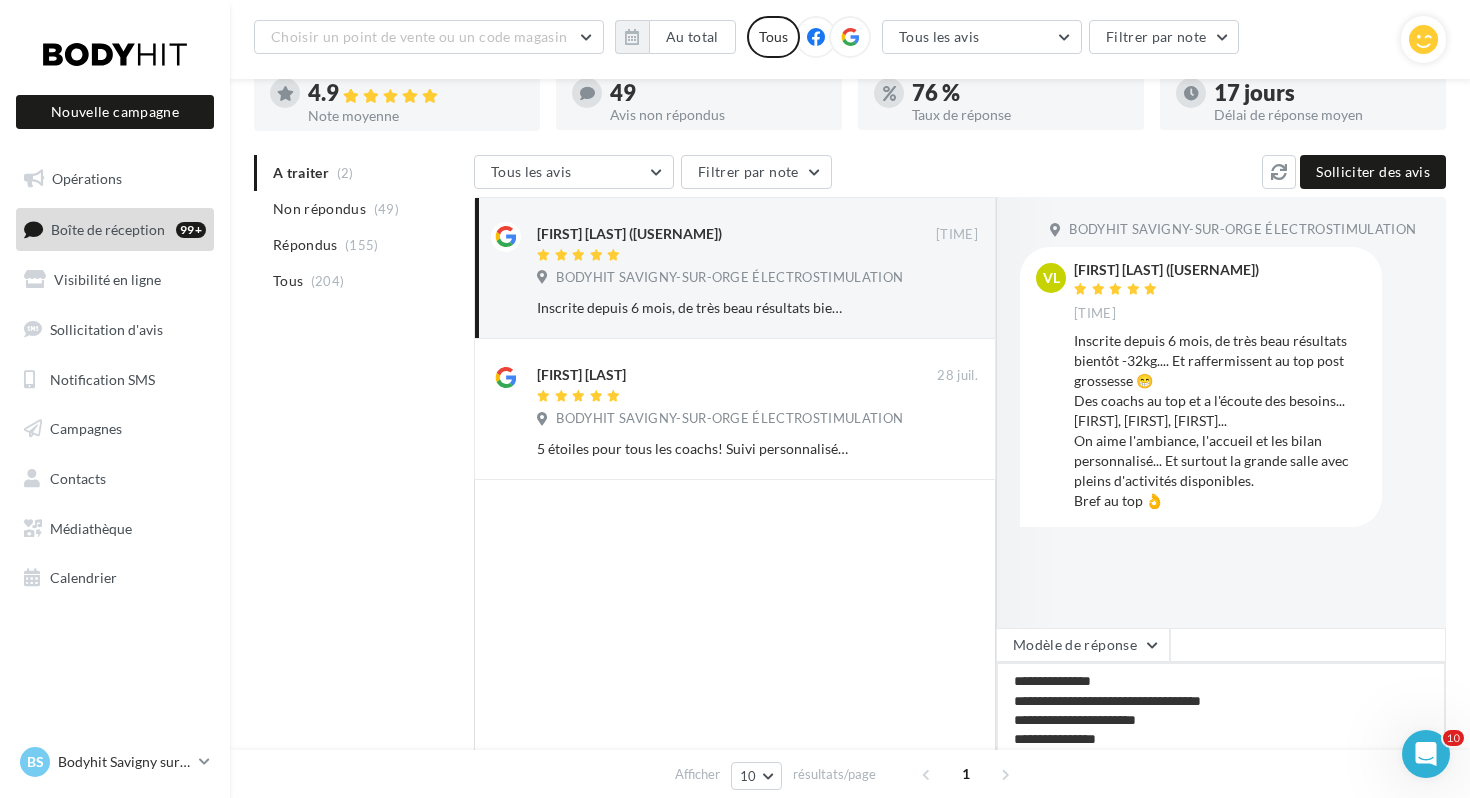 type on "**********" 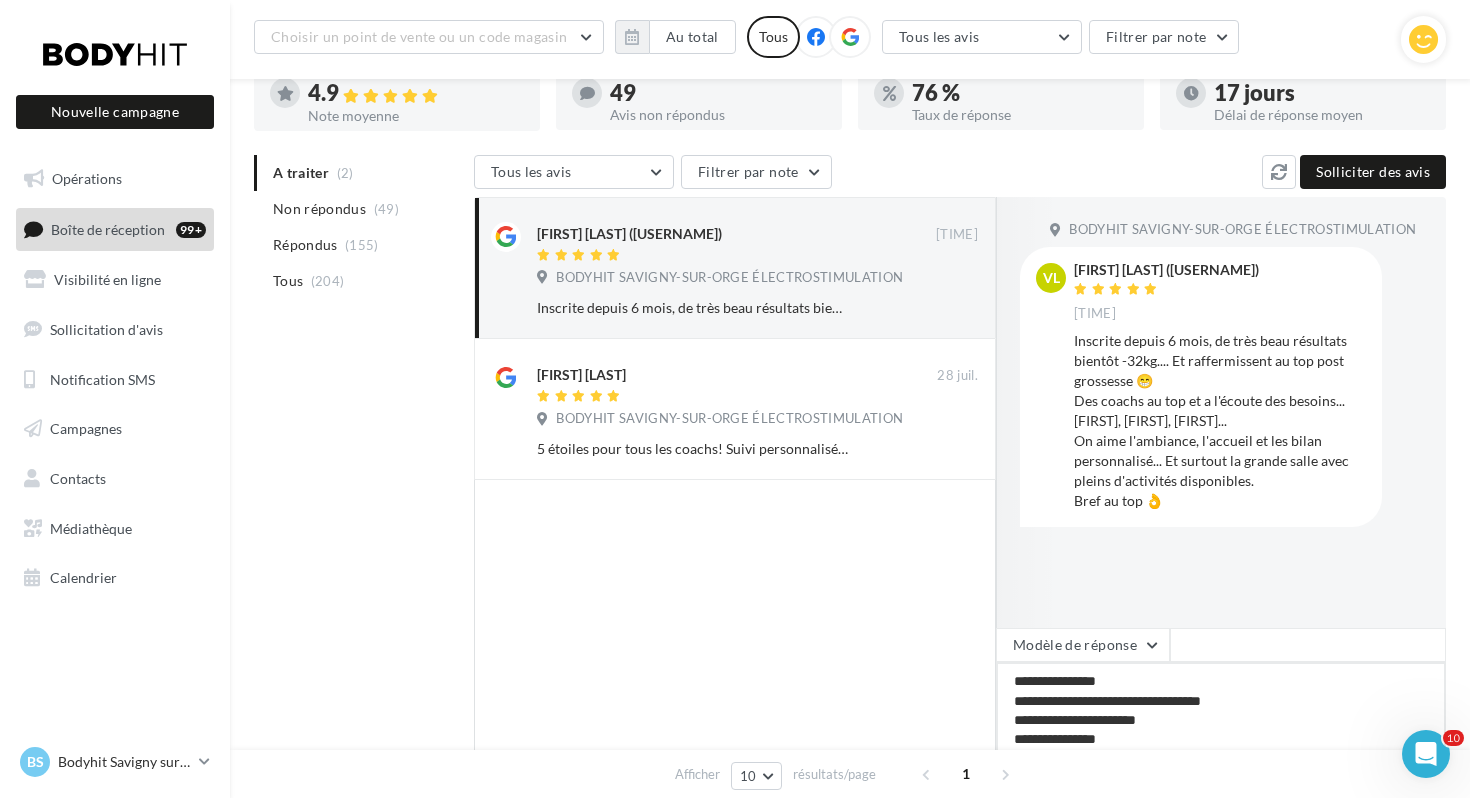 type on "**********" 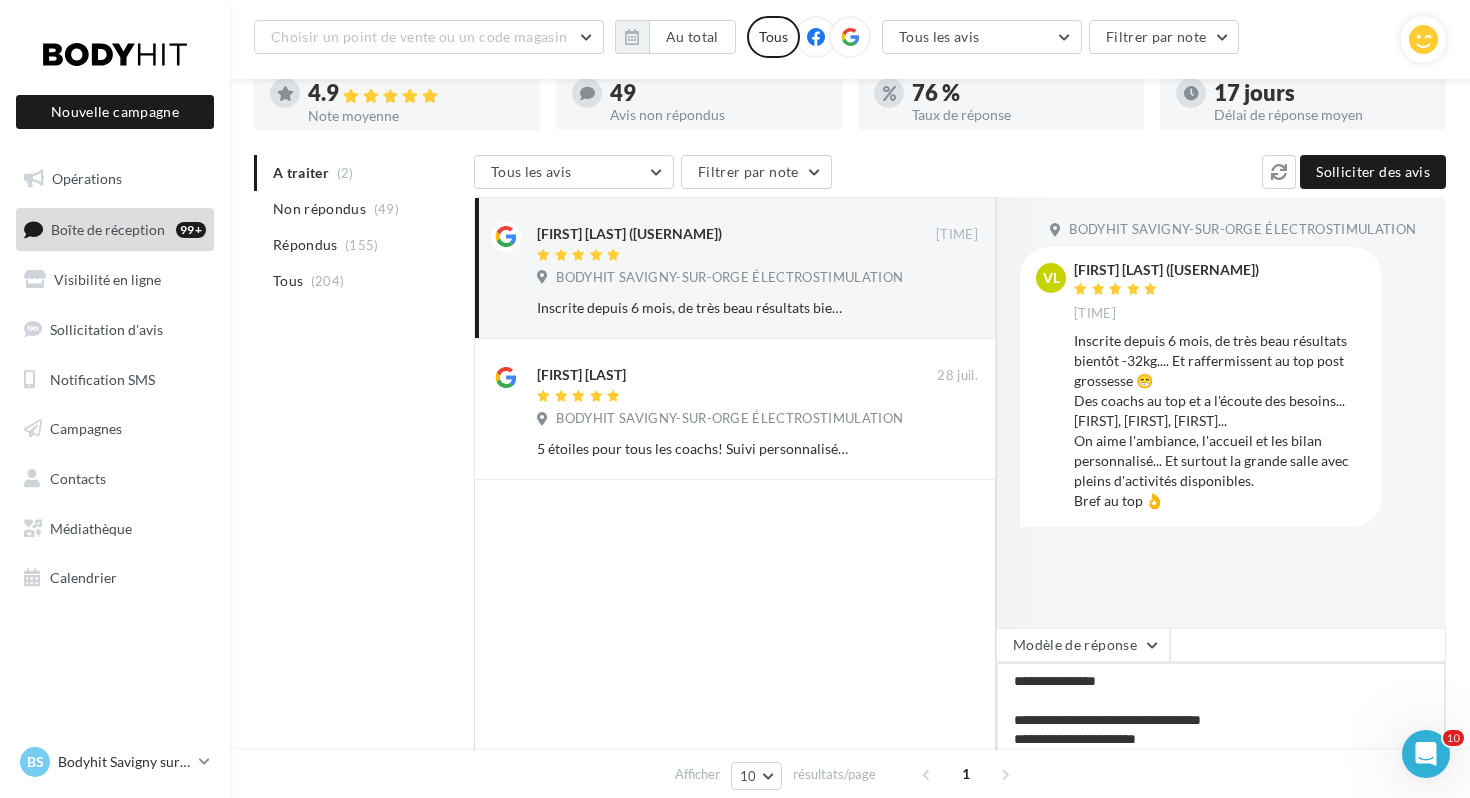 type on "**********" 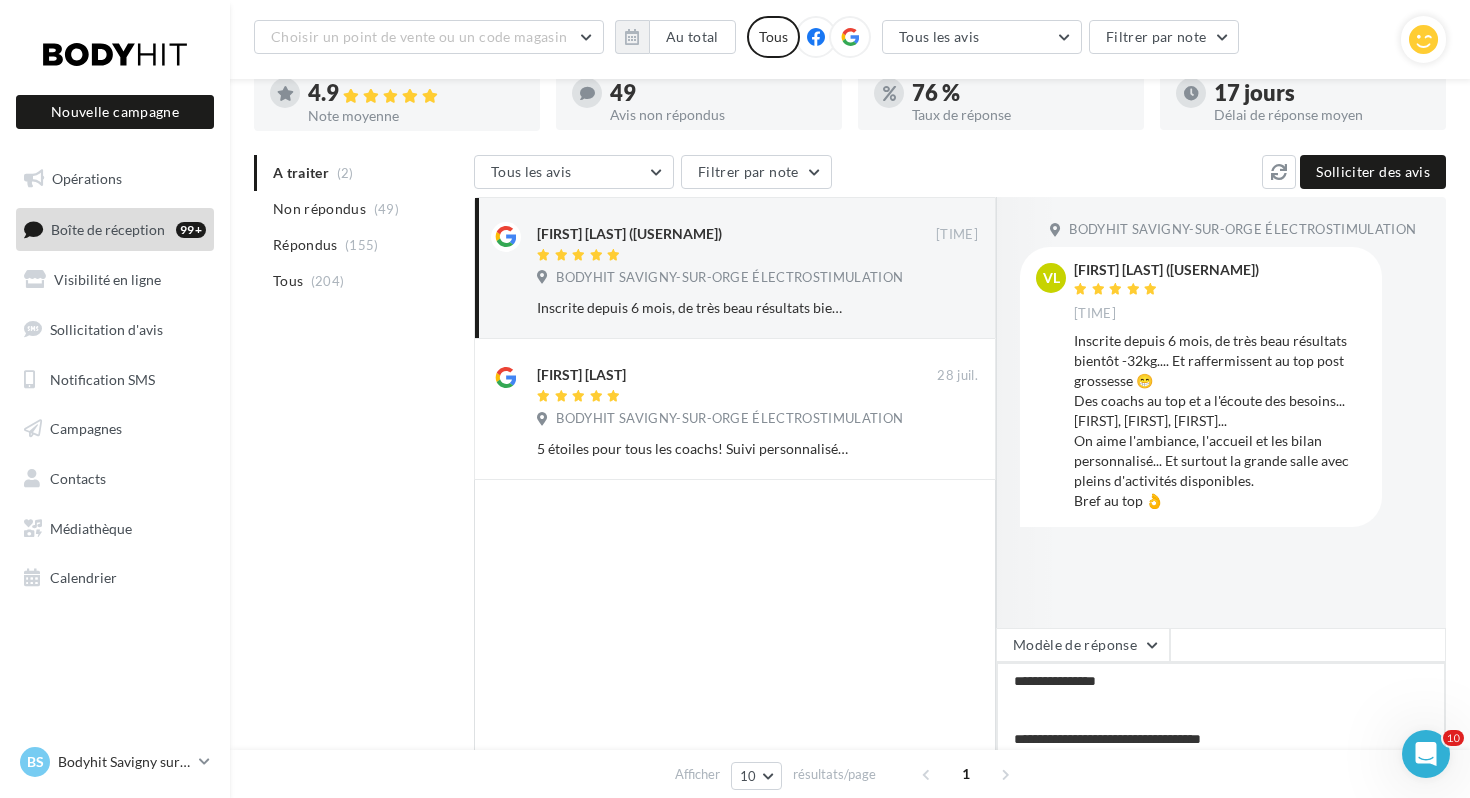 type on "**********" 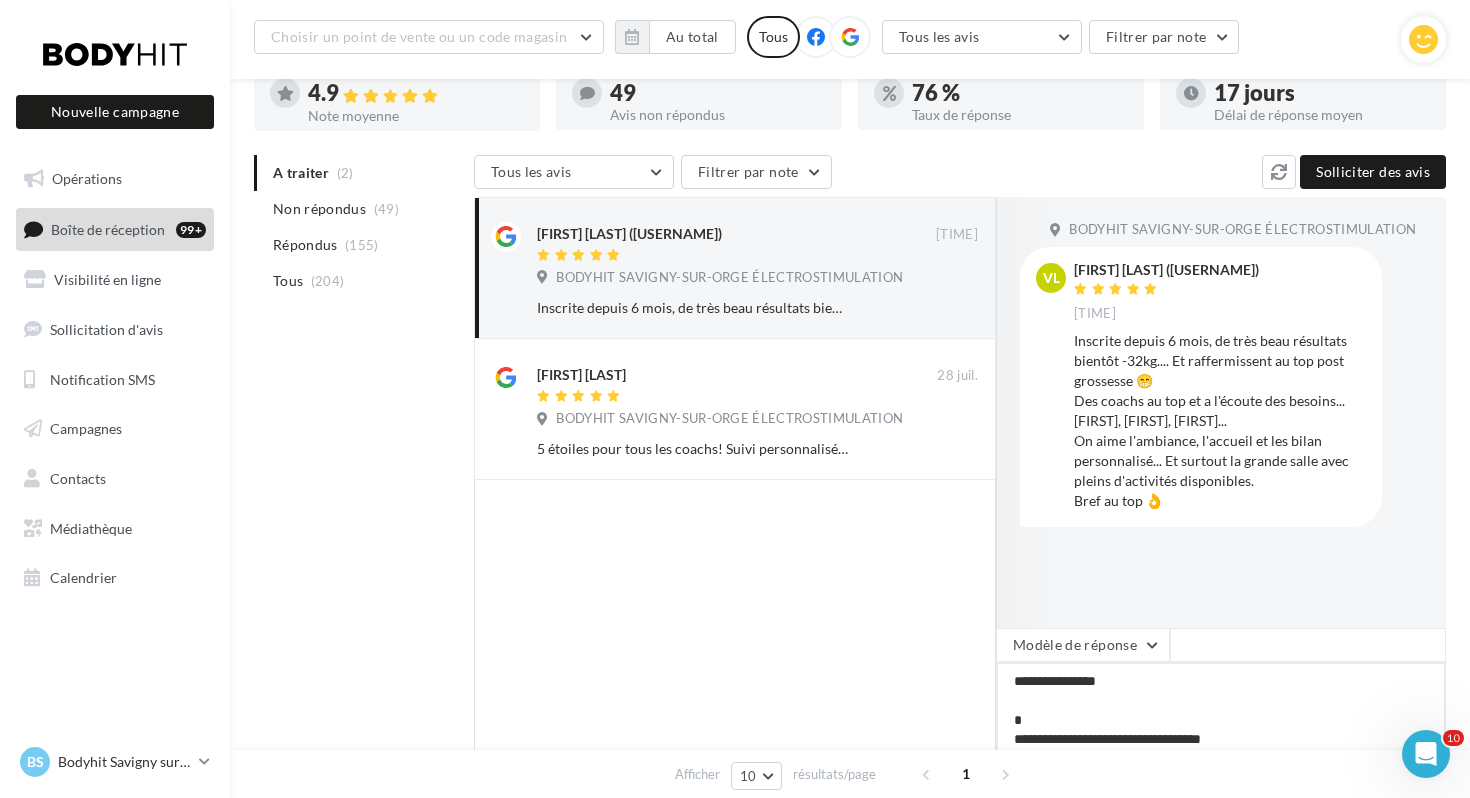 type on "**********" 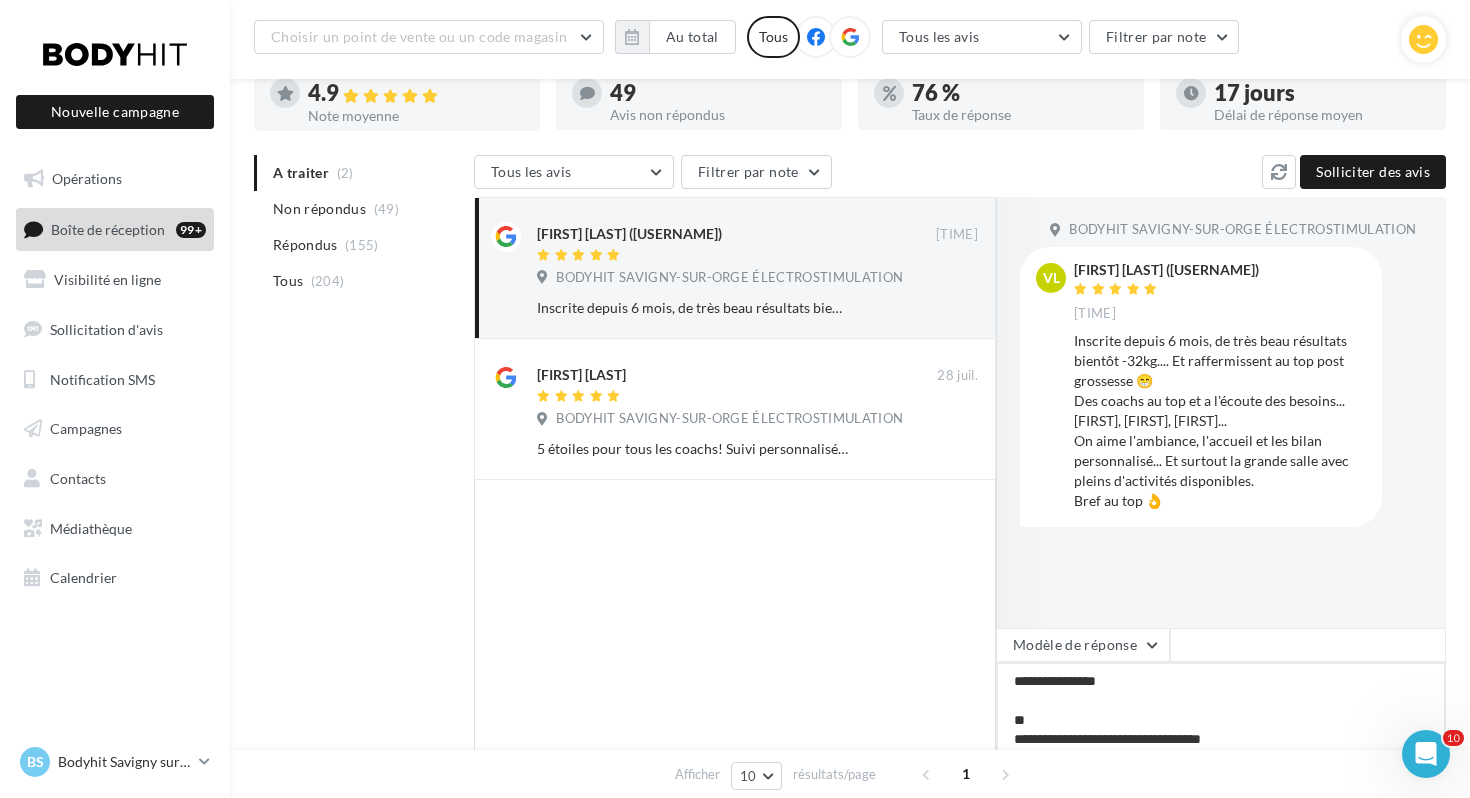 type on "**********" 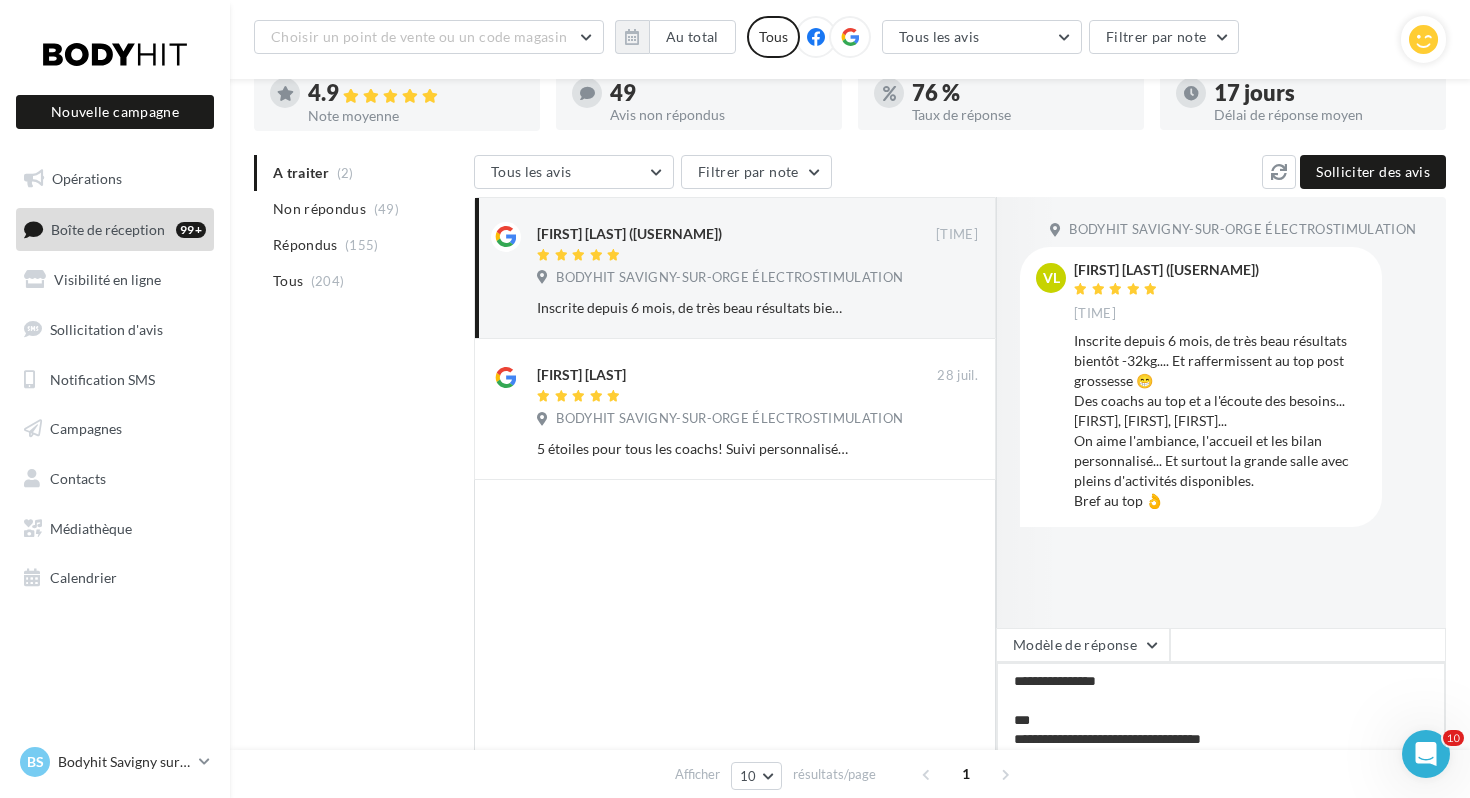 type on "**********" 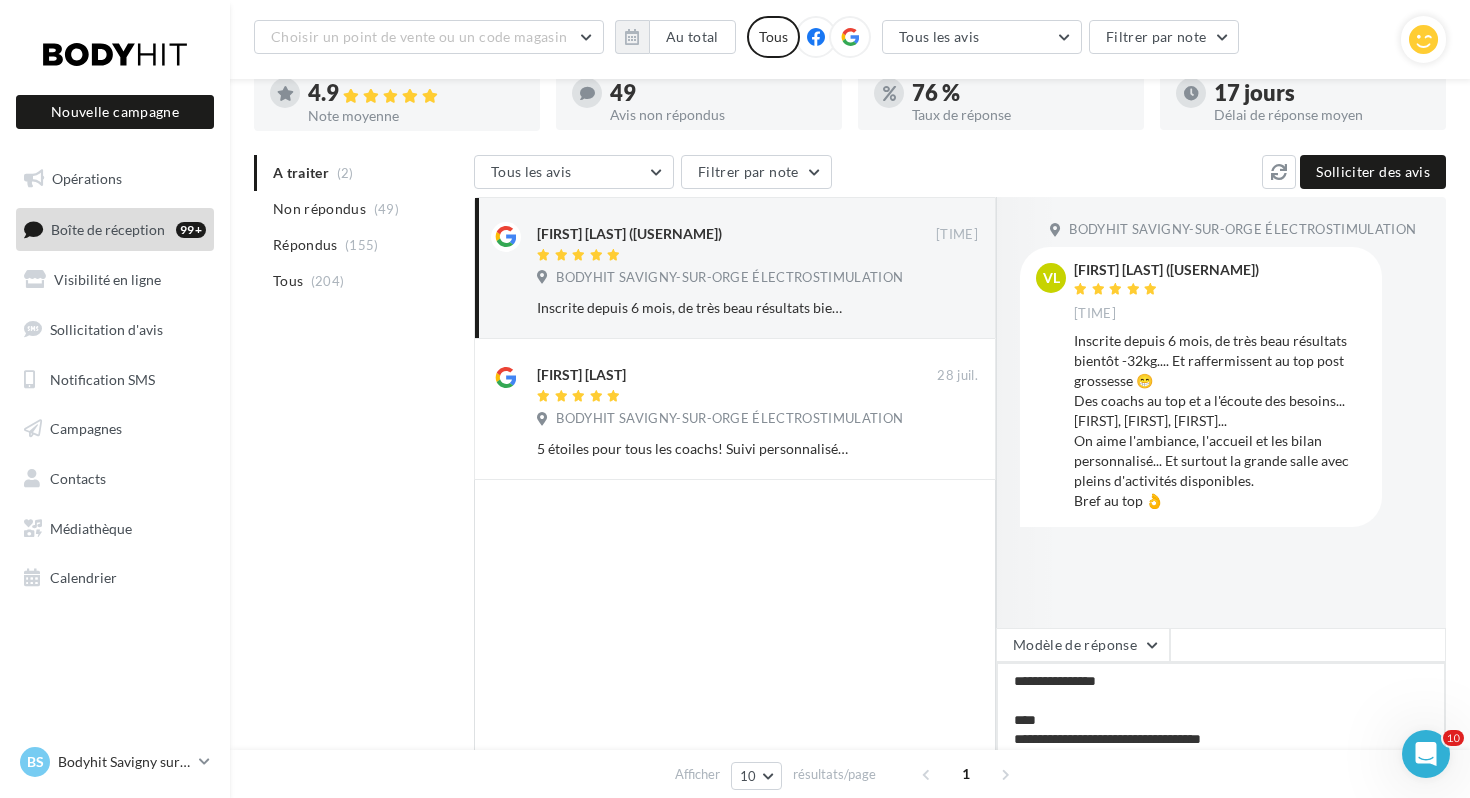 type on "**********" 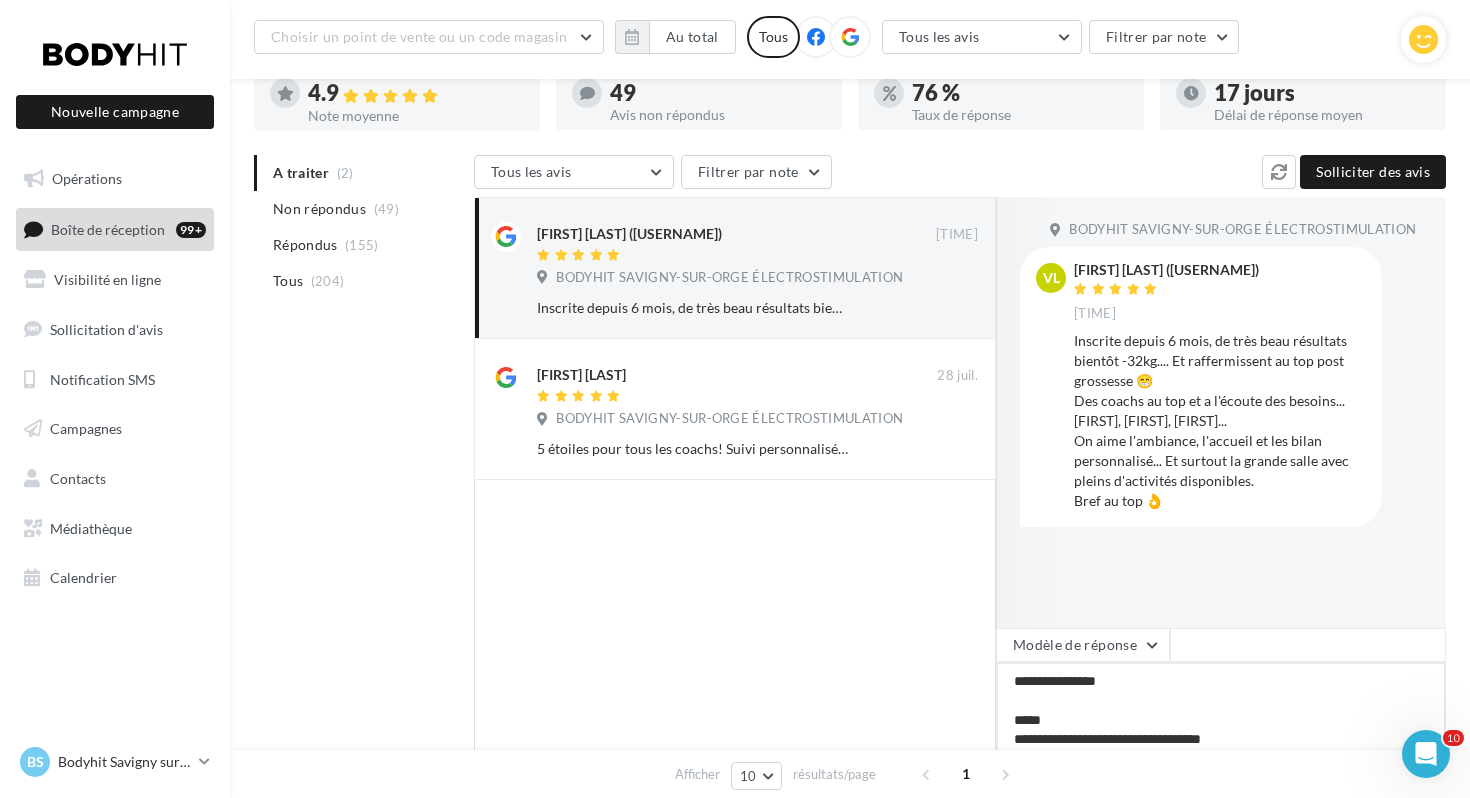 type on "**********" 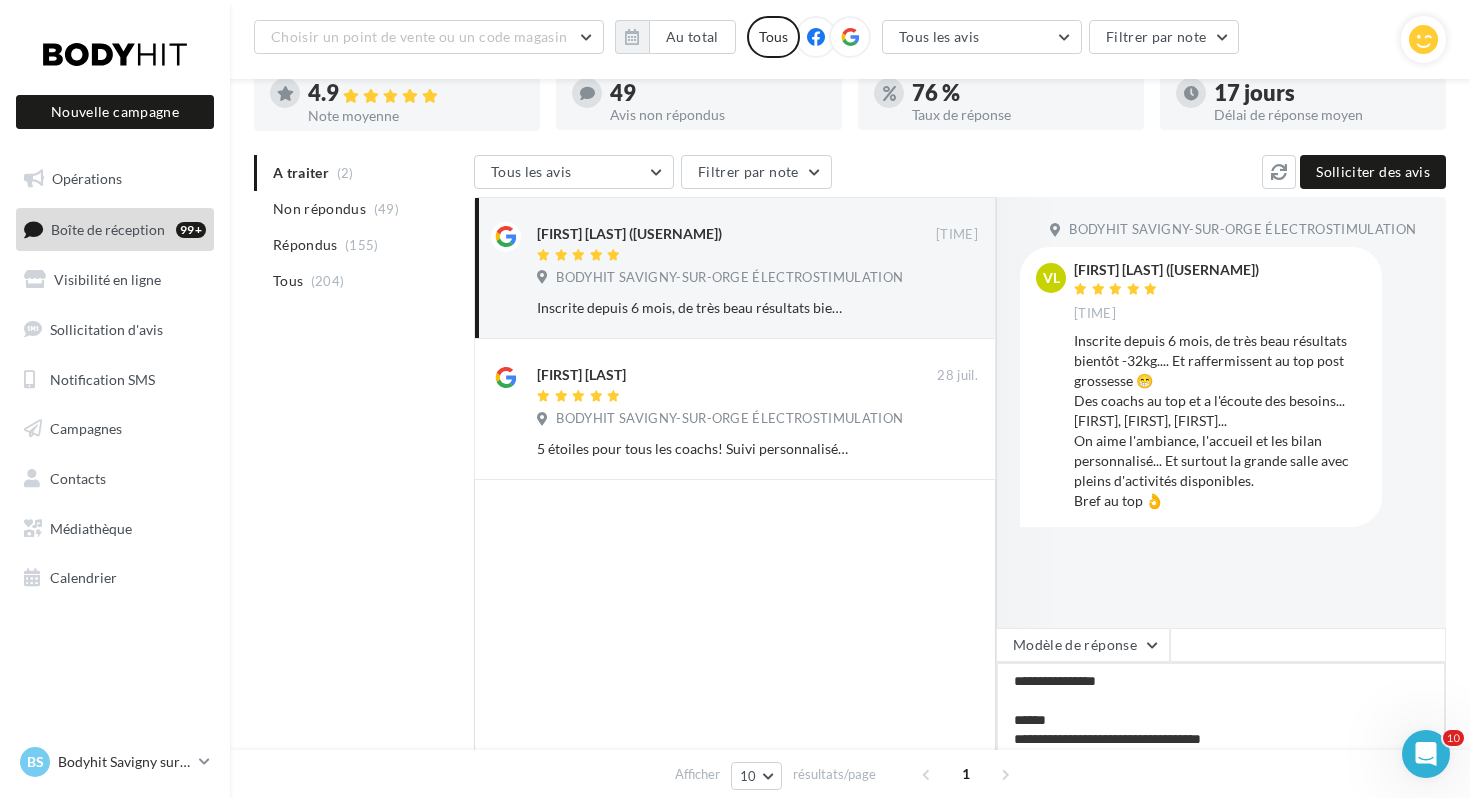 type on "**********" 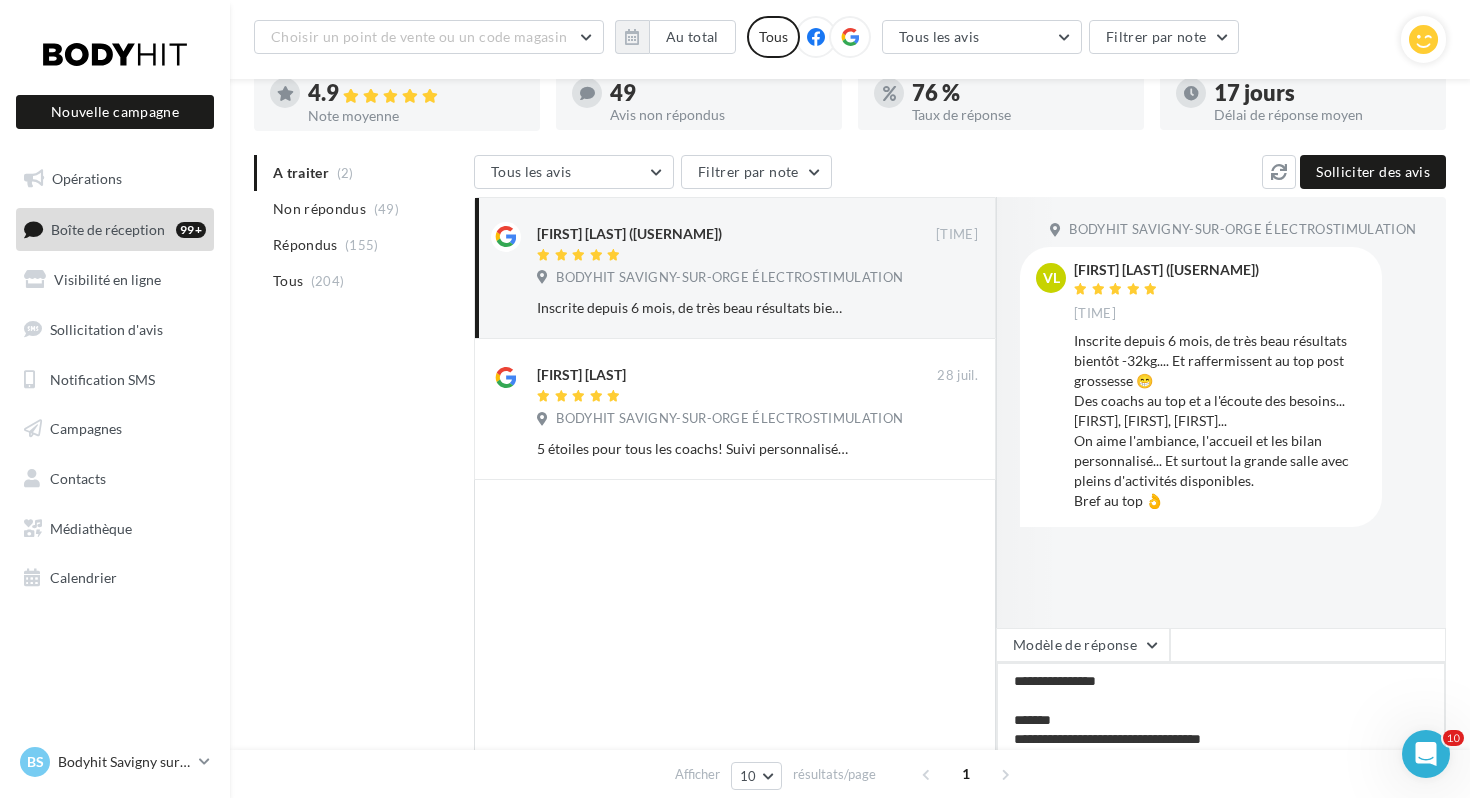 type on "**********" 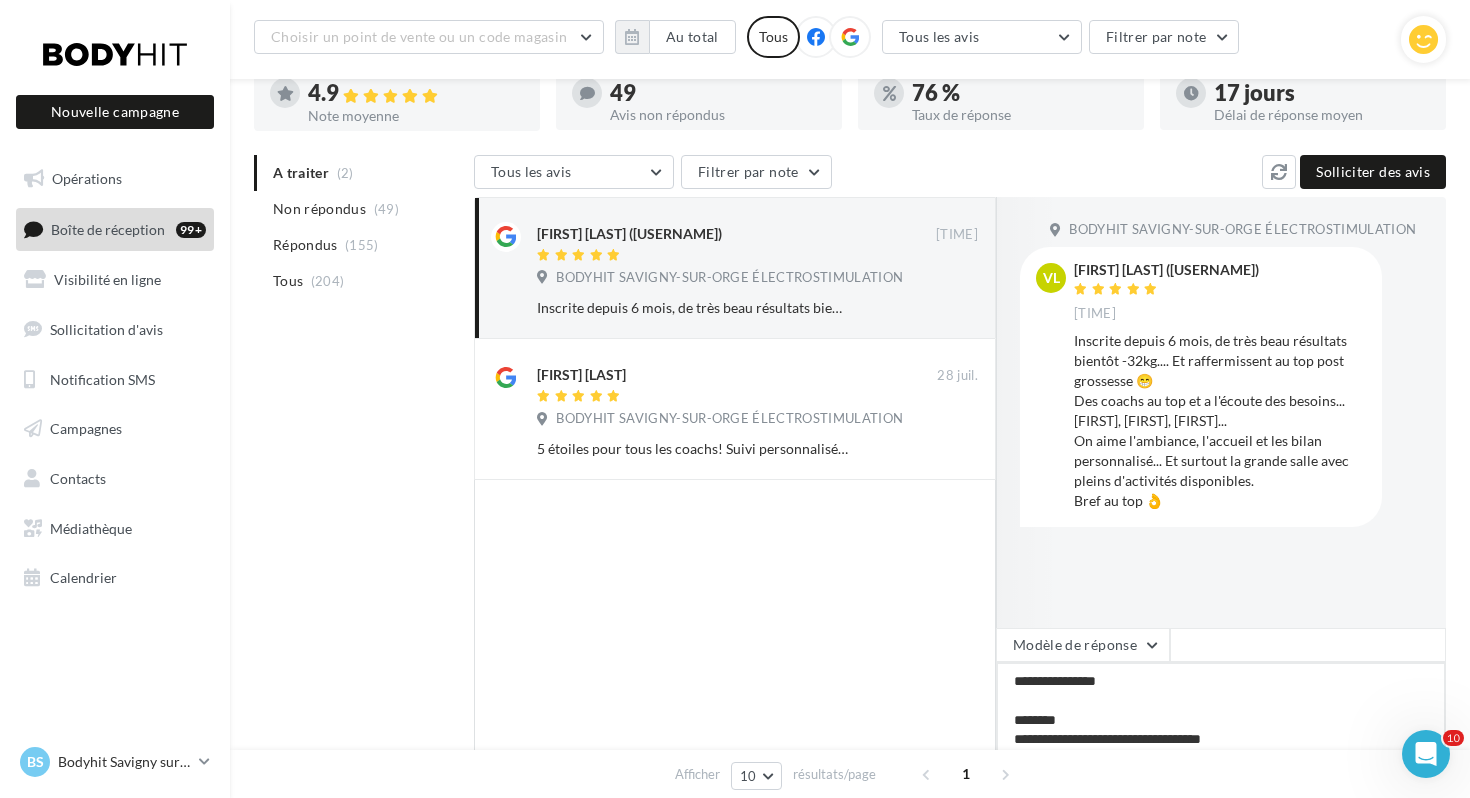 type on "**********" 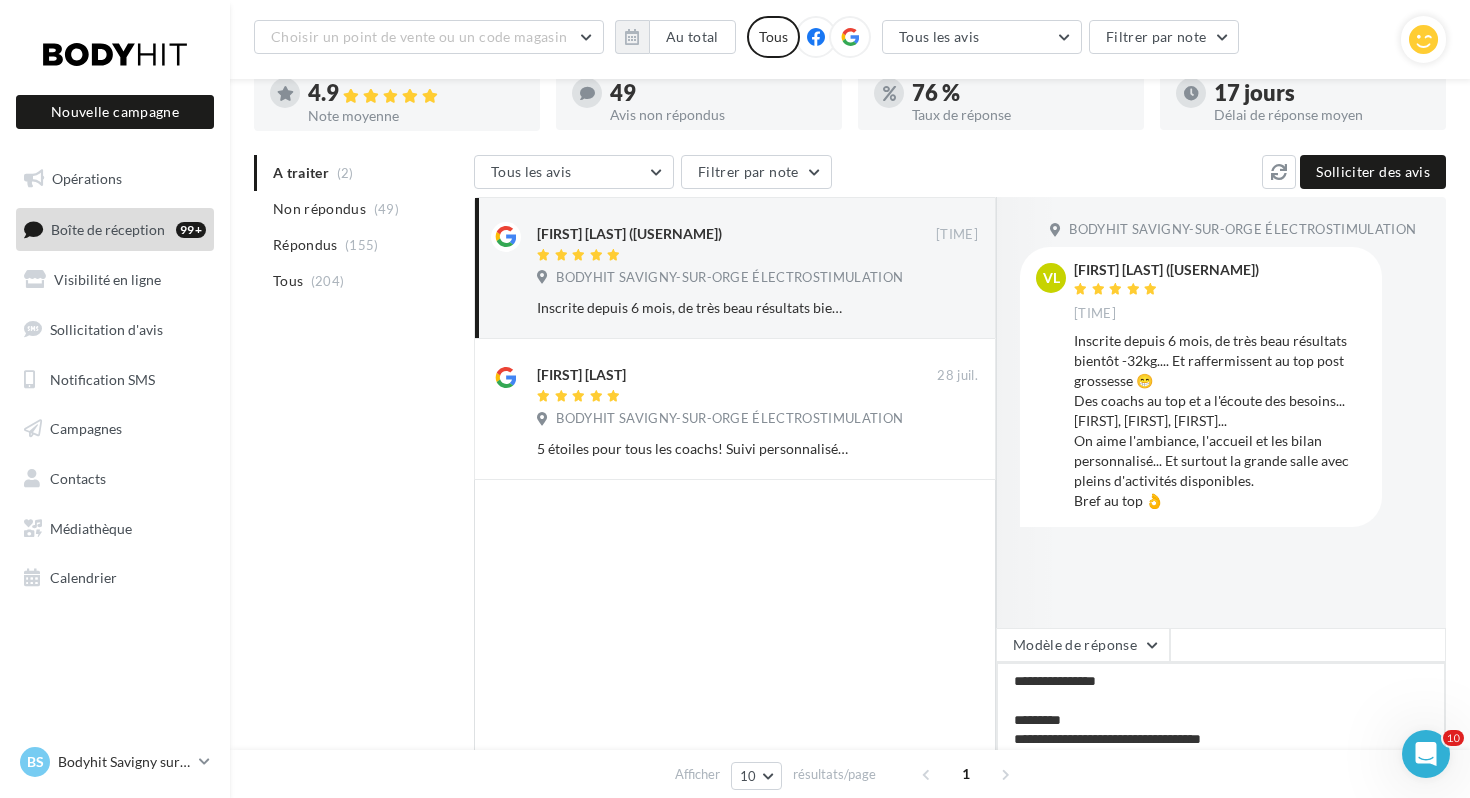 type on "**********" 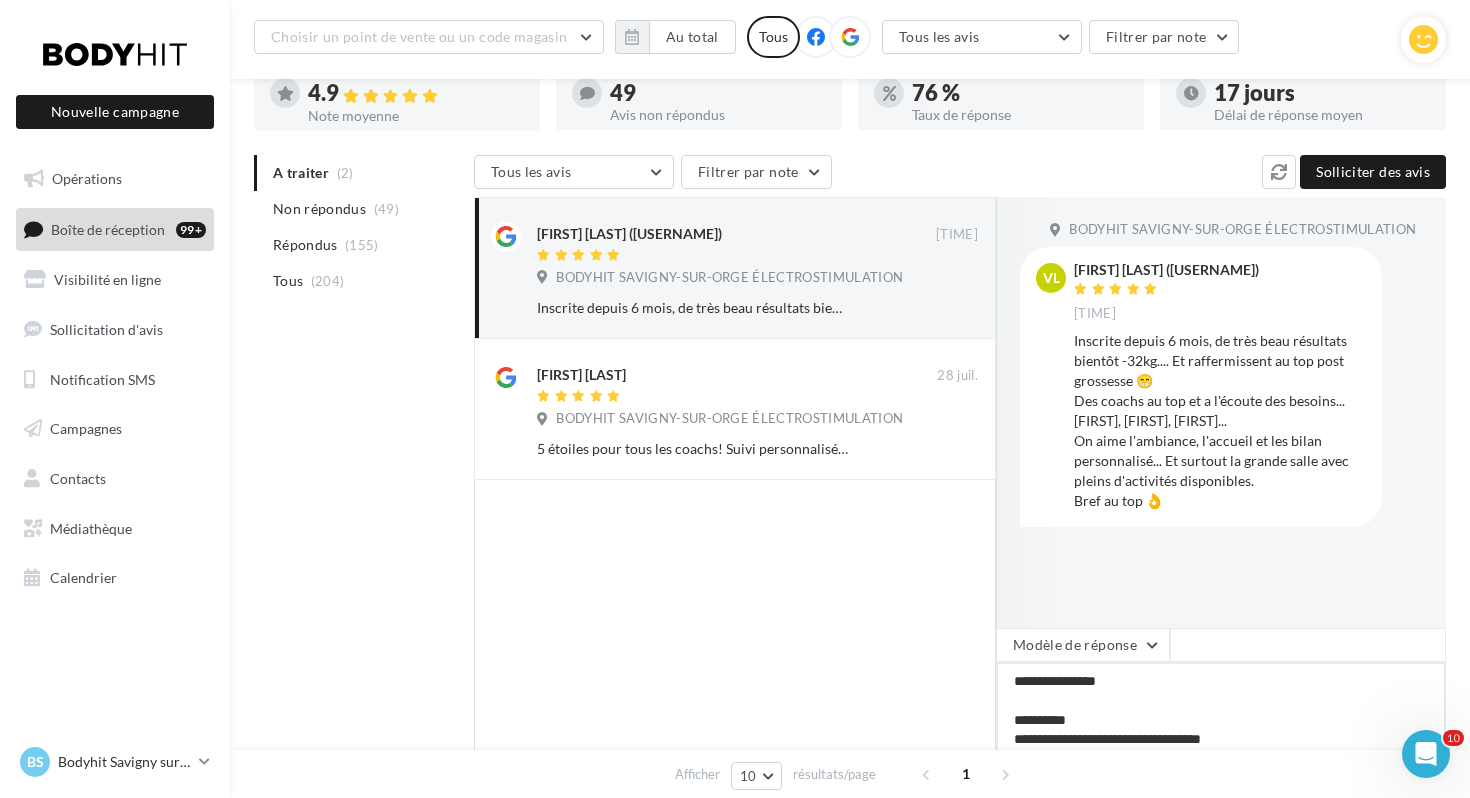 type on "**********" 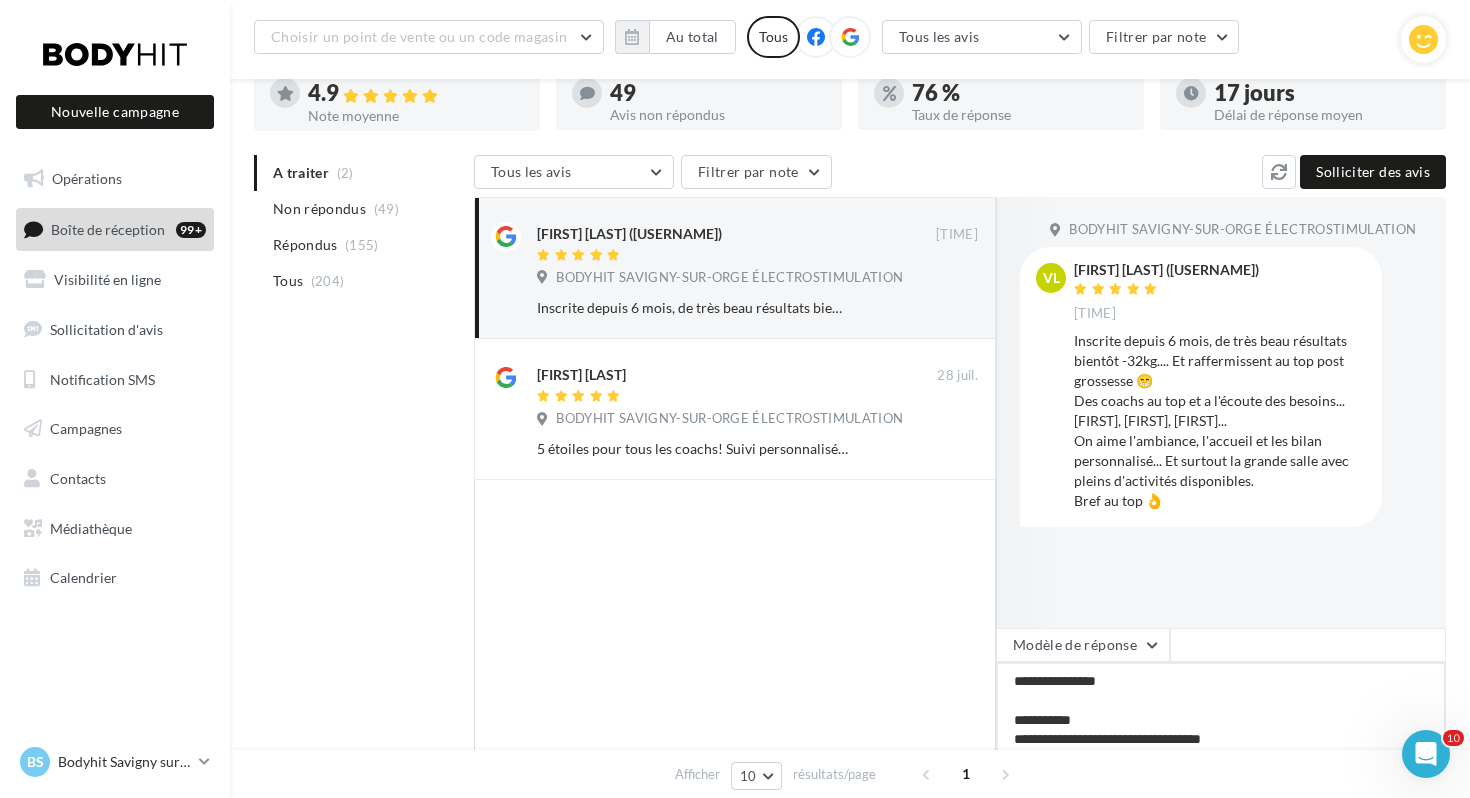 type on "**********" 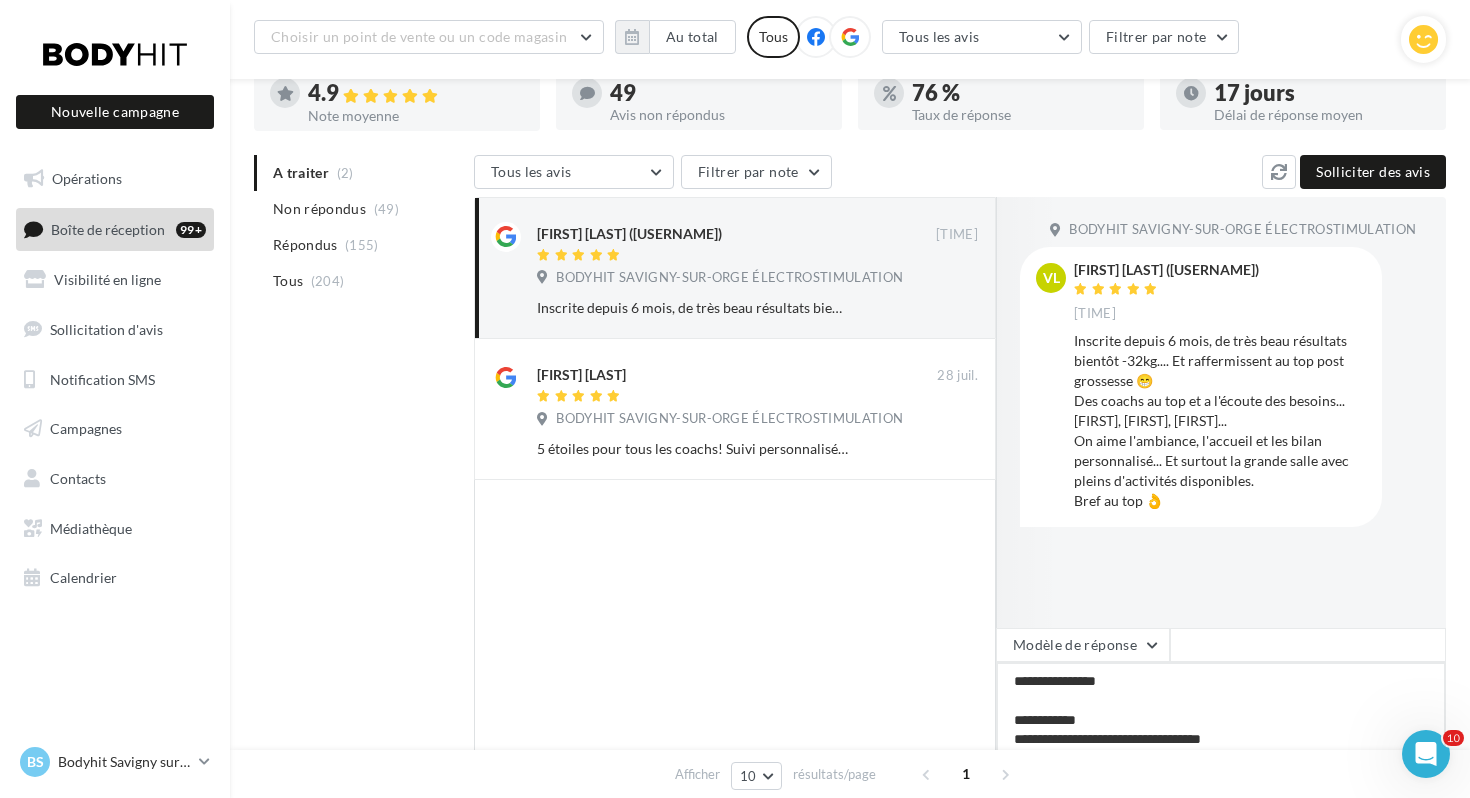type on "**********" 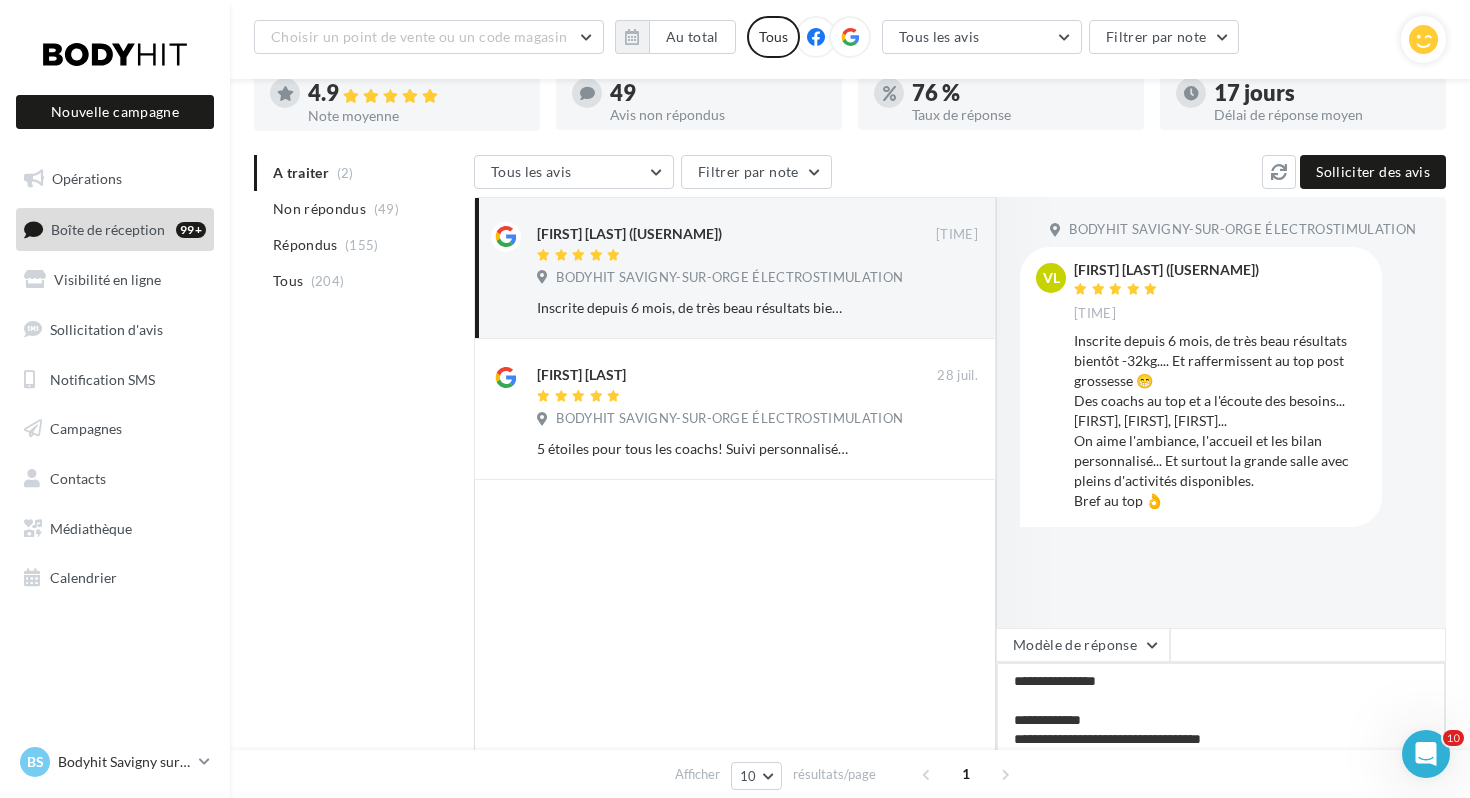 type on "**********" 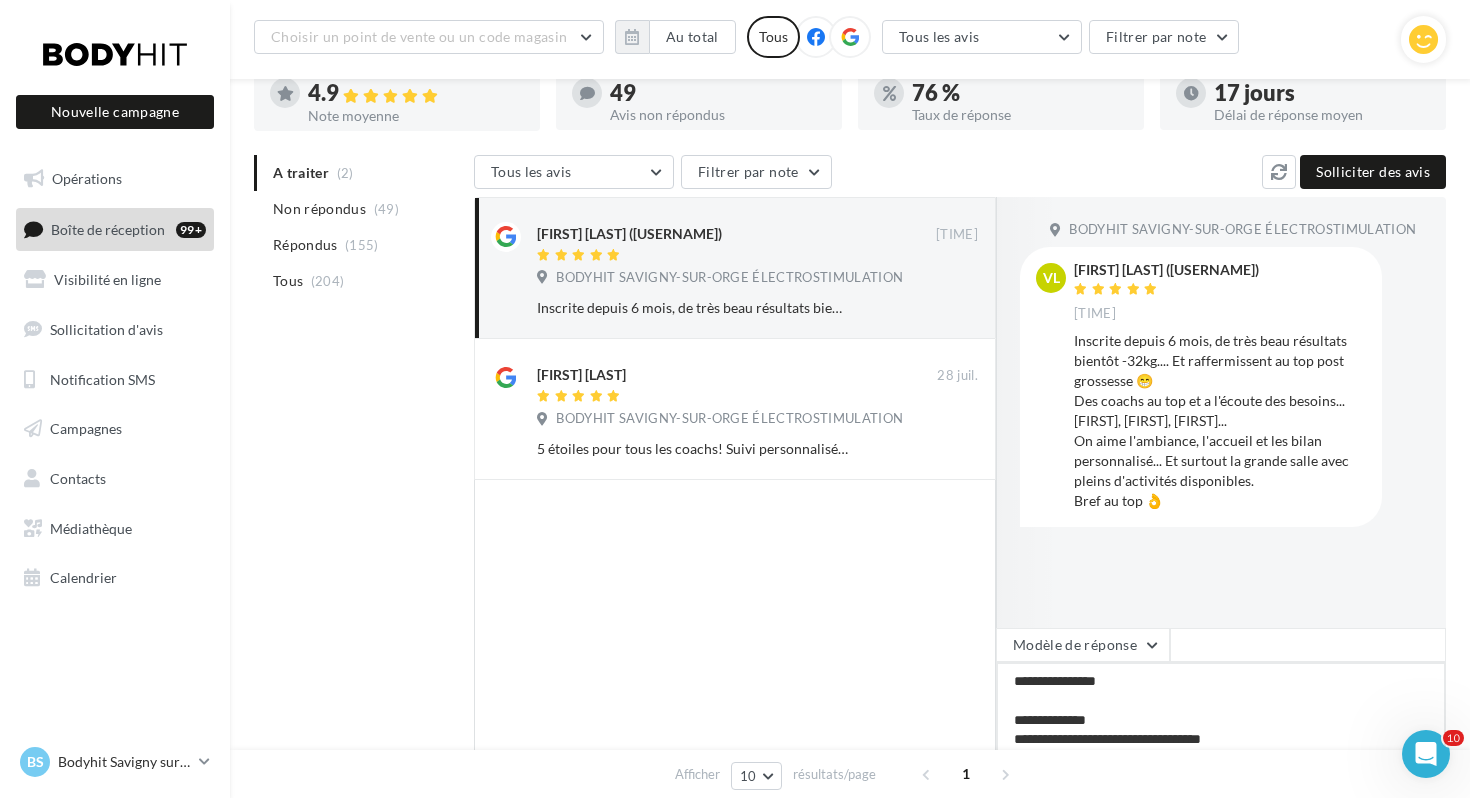 type on "**********" 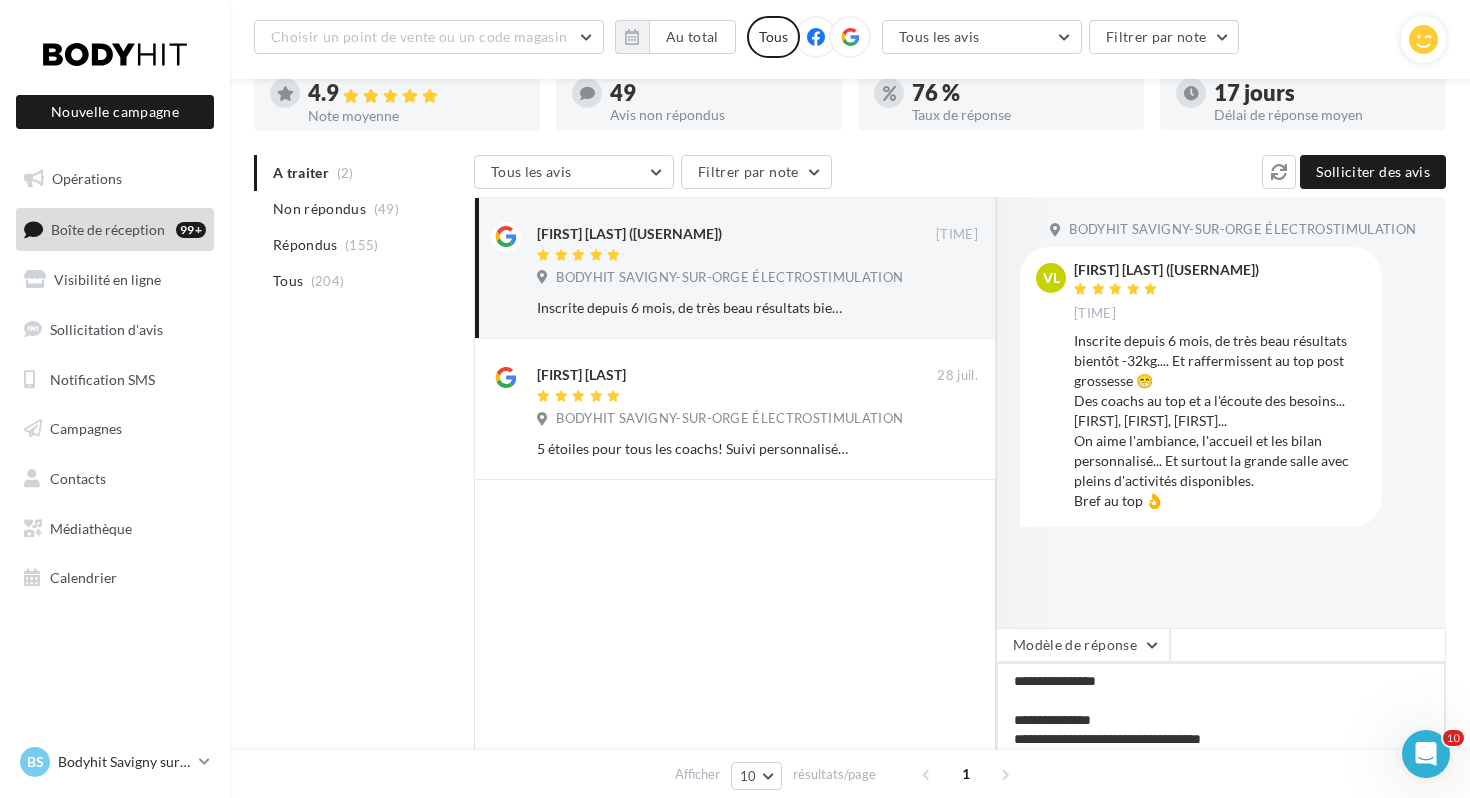 type on "**********" 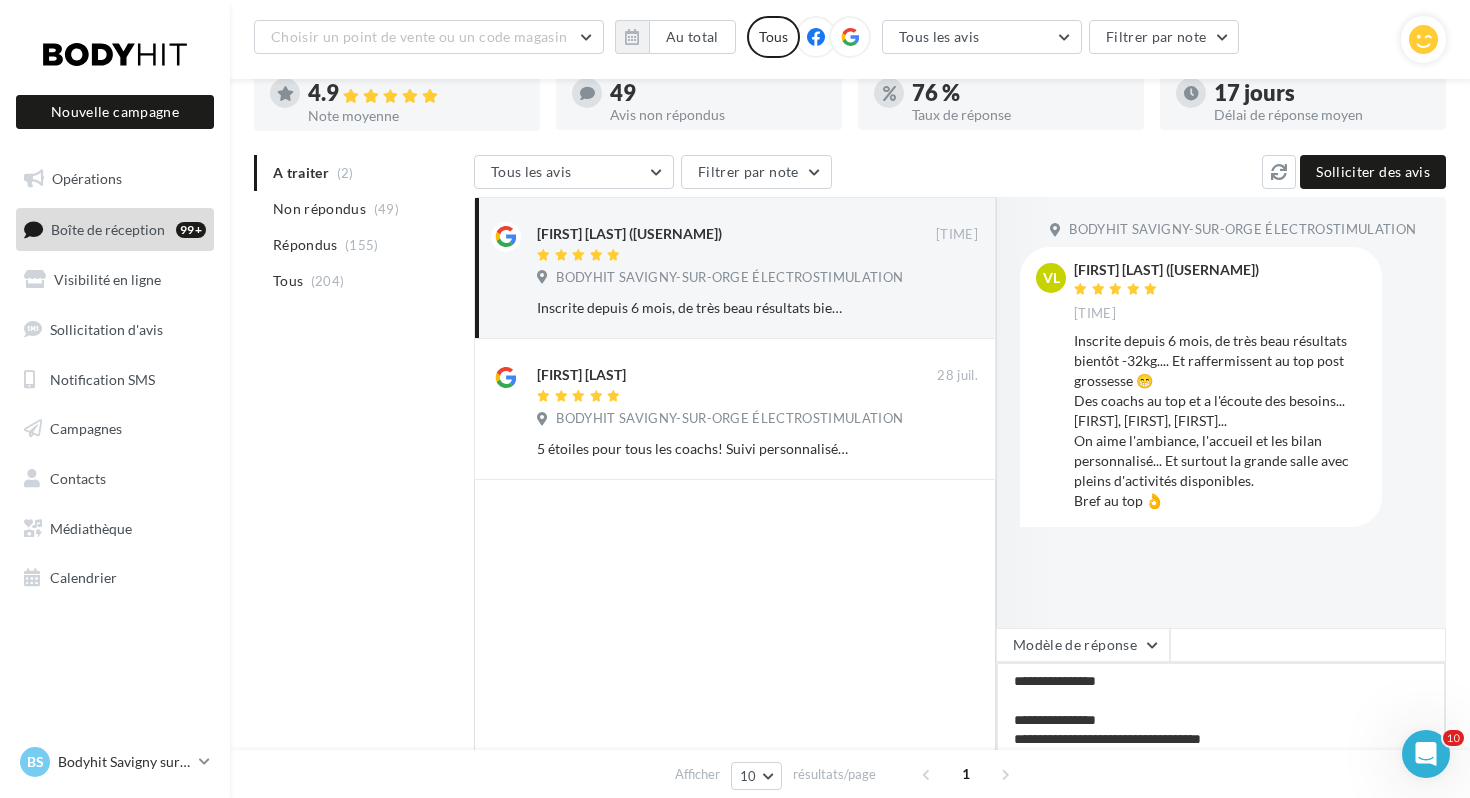 type on "**********" 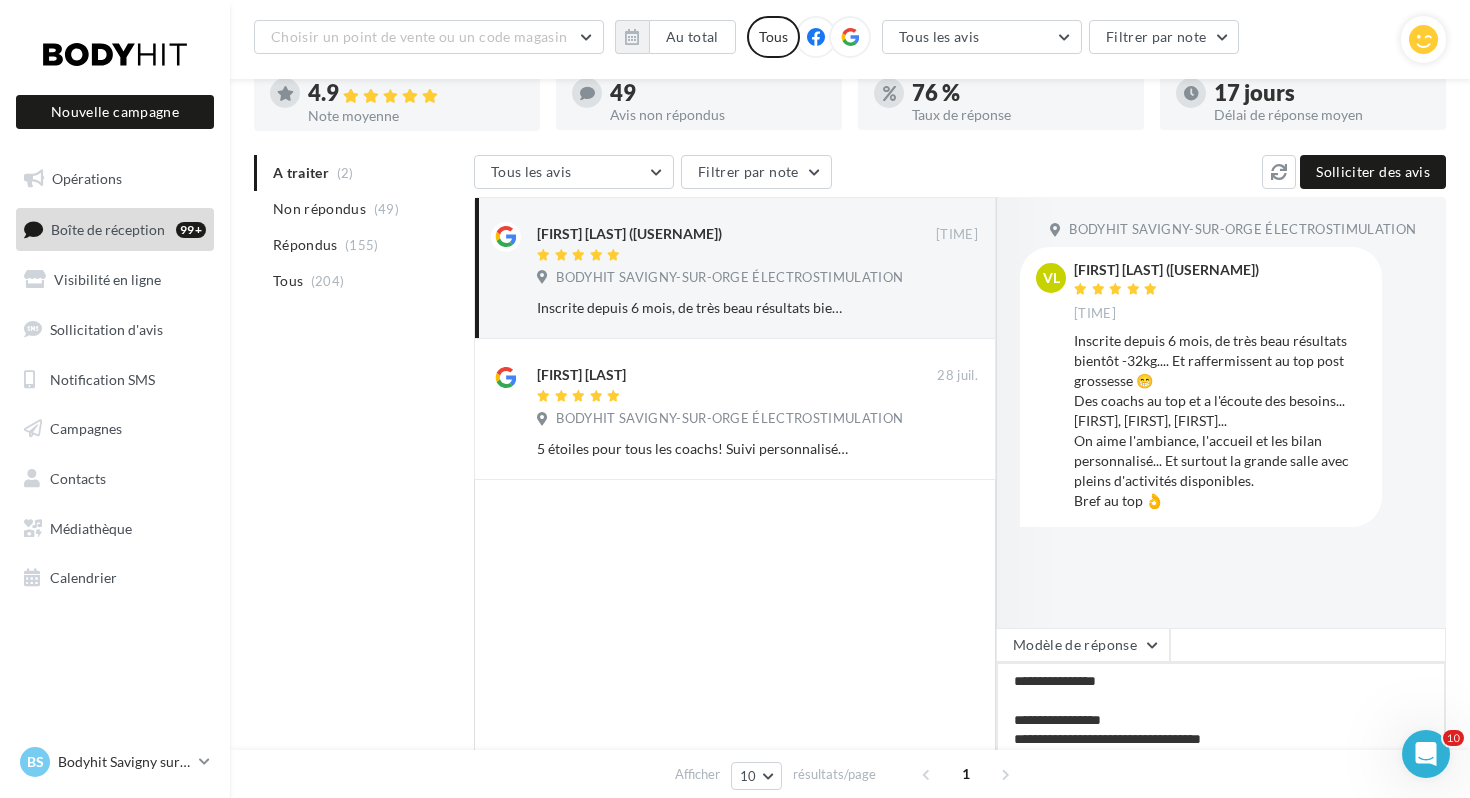 type on "**********" 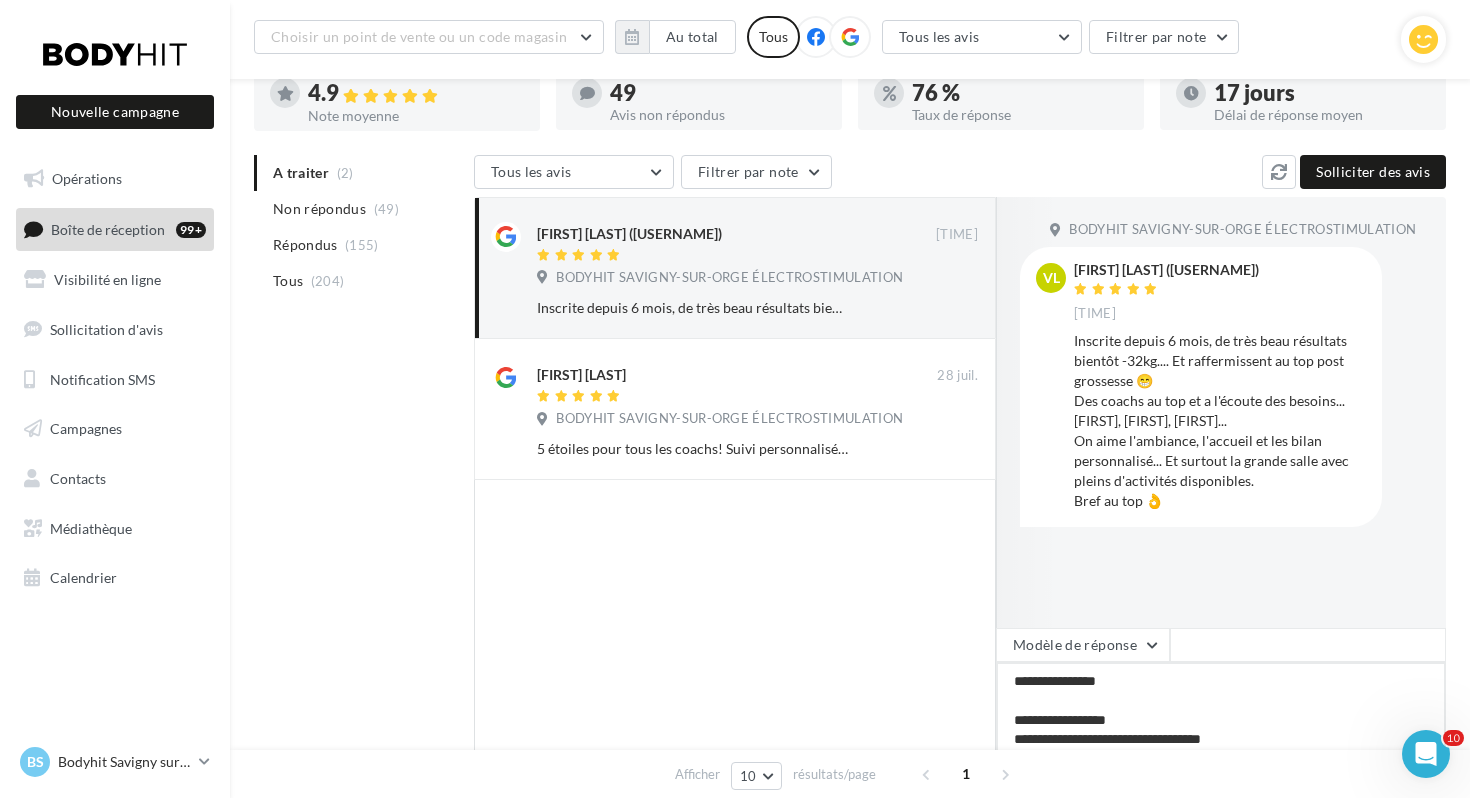 type on "**********" 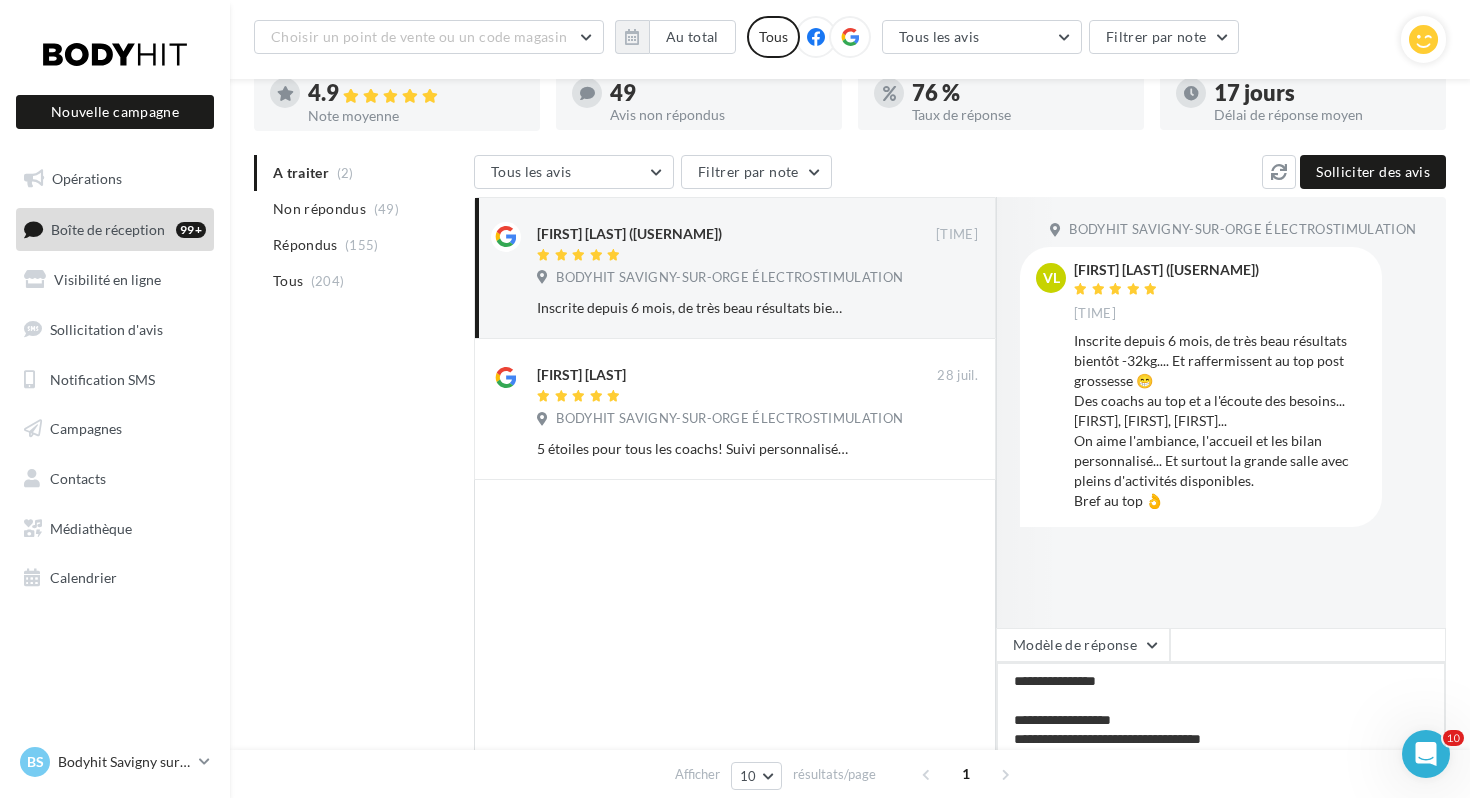 type on "**********" 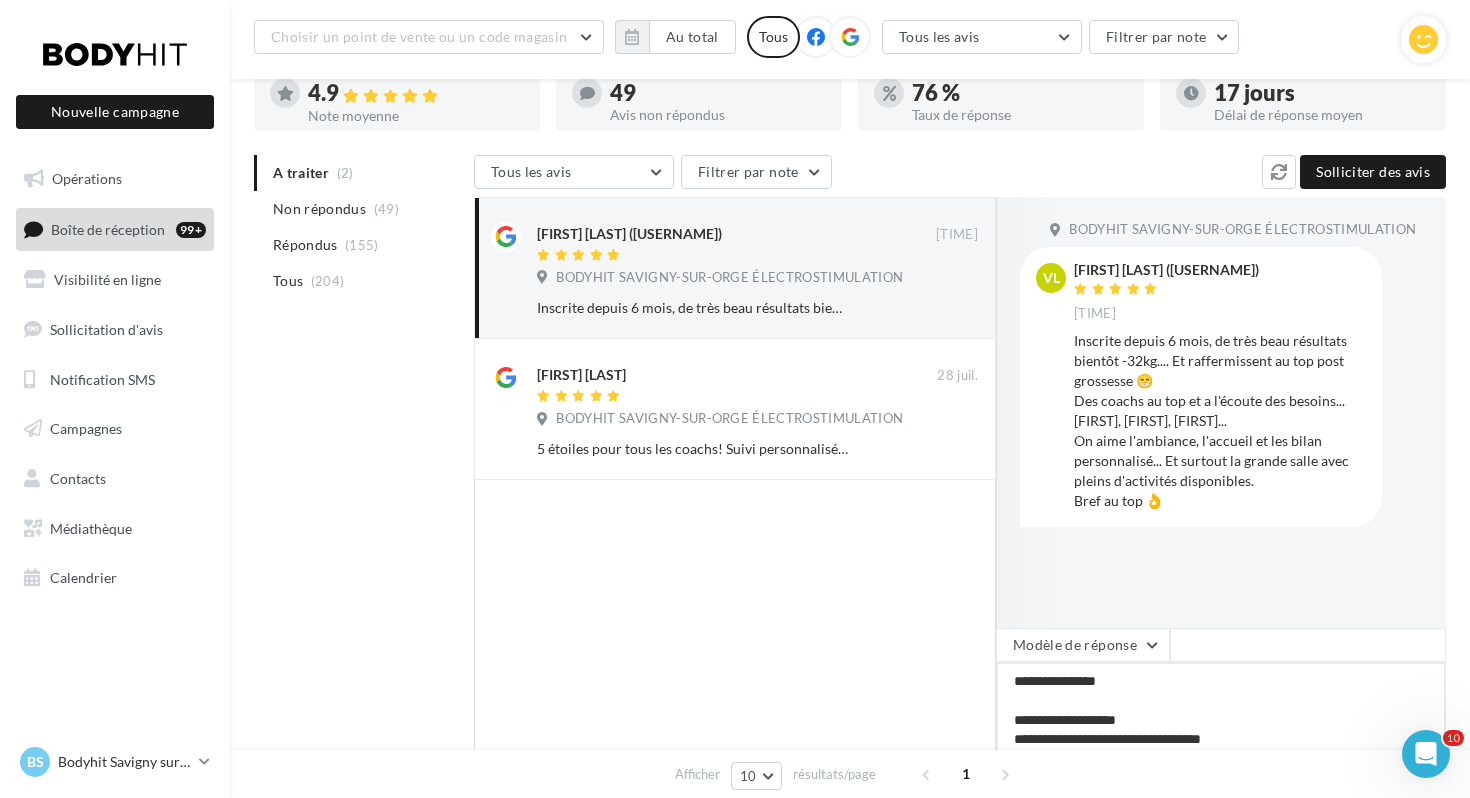 type on "**********" 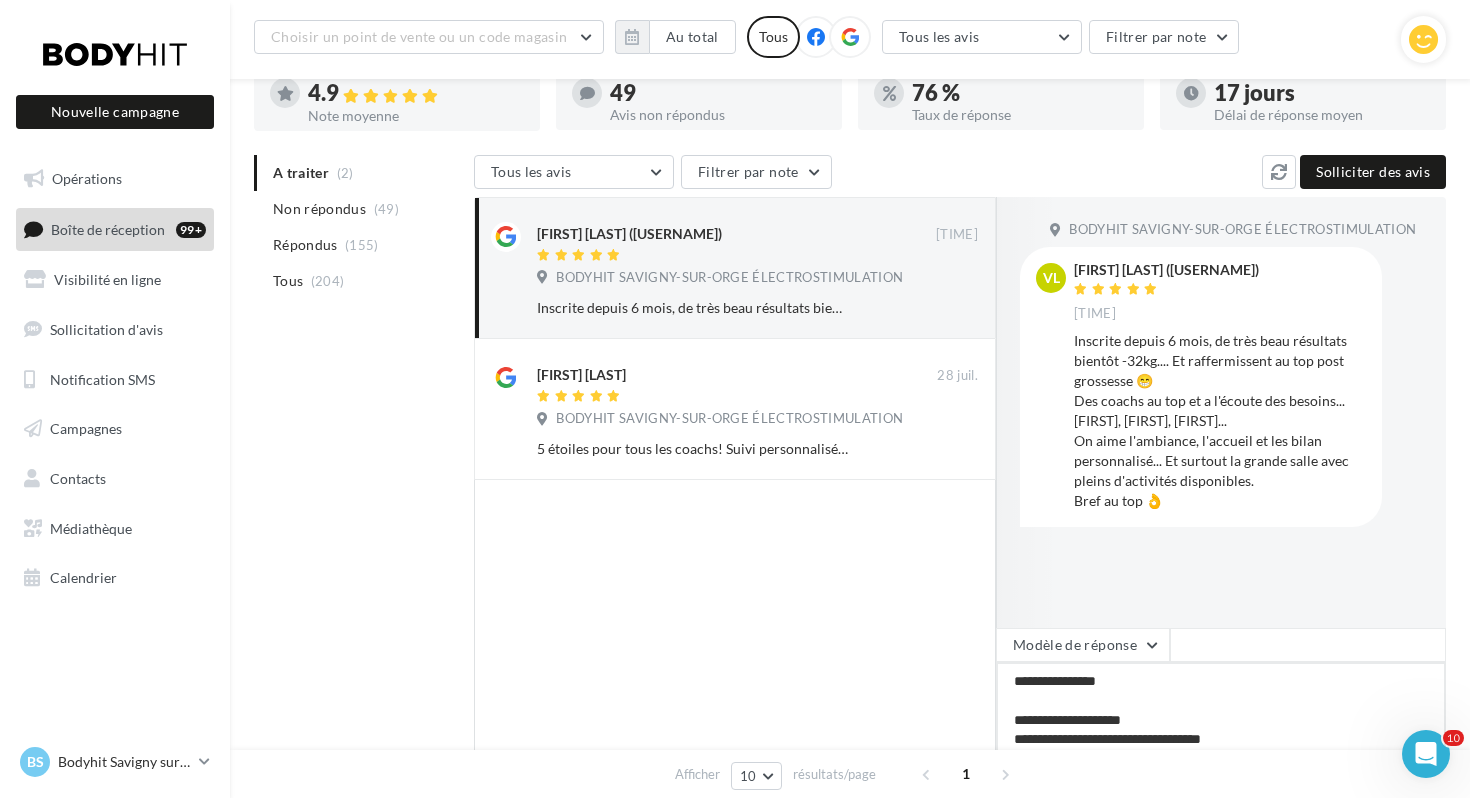 type on "**********" 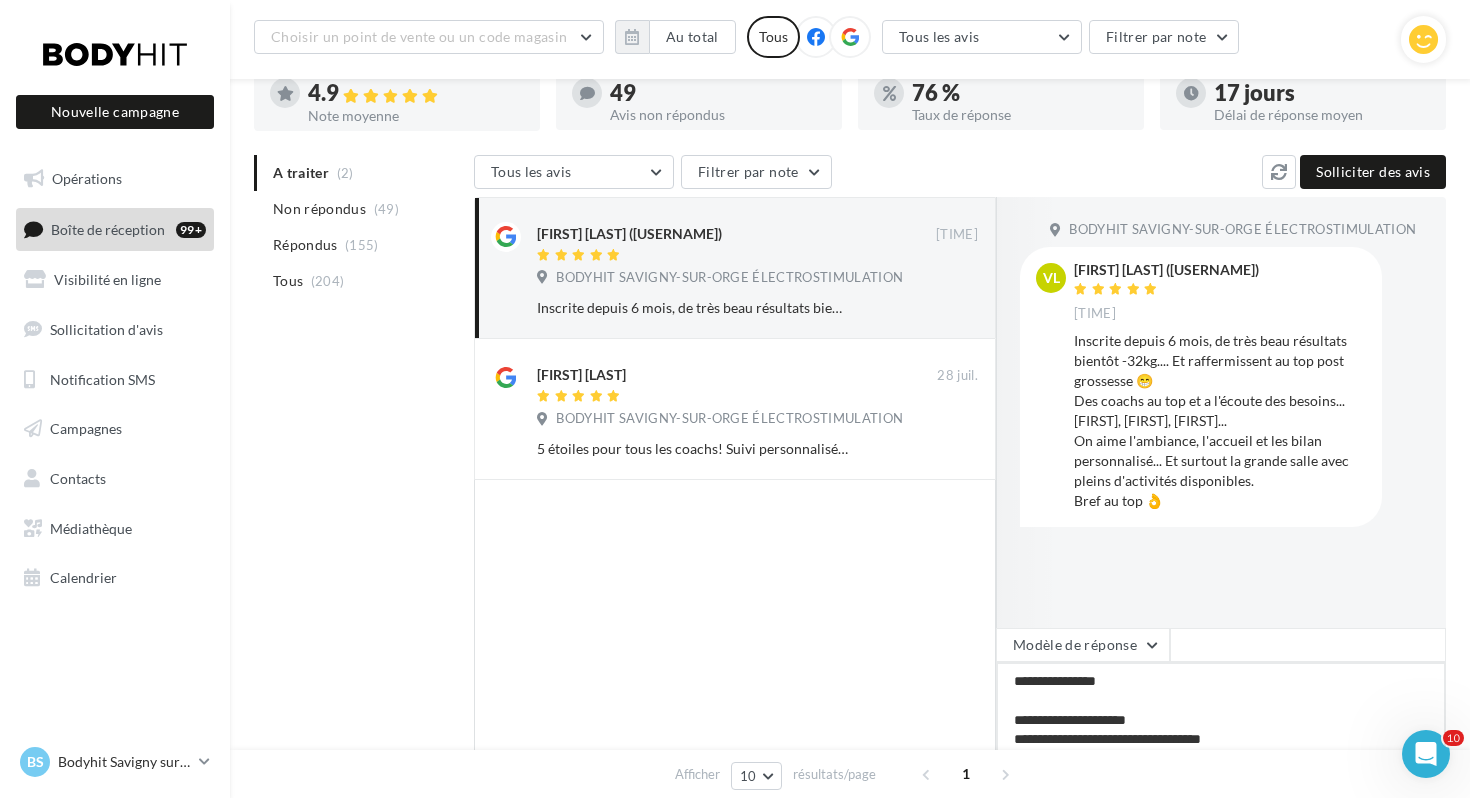type on "**********" 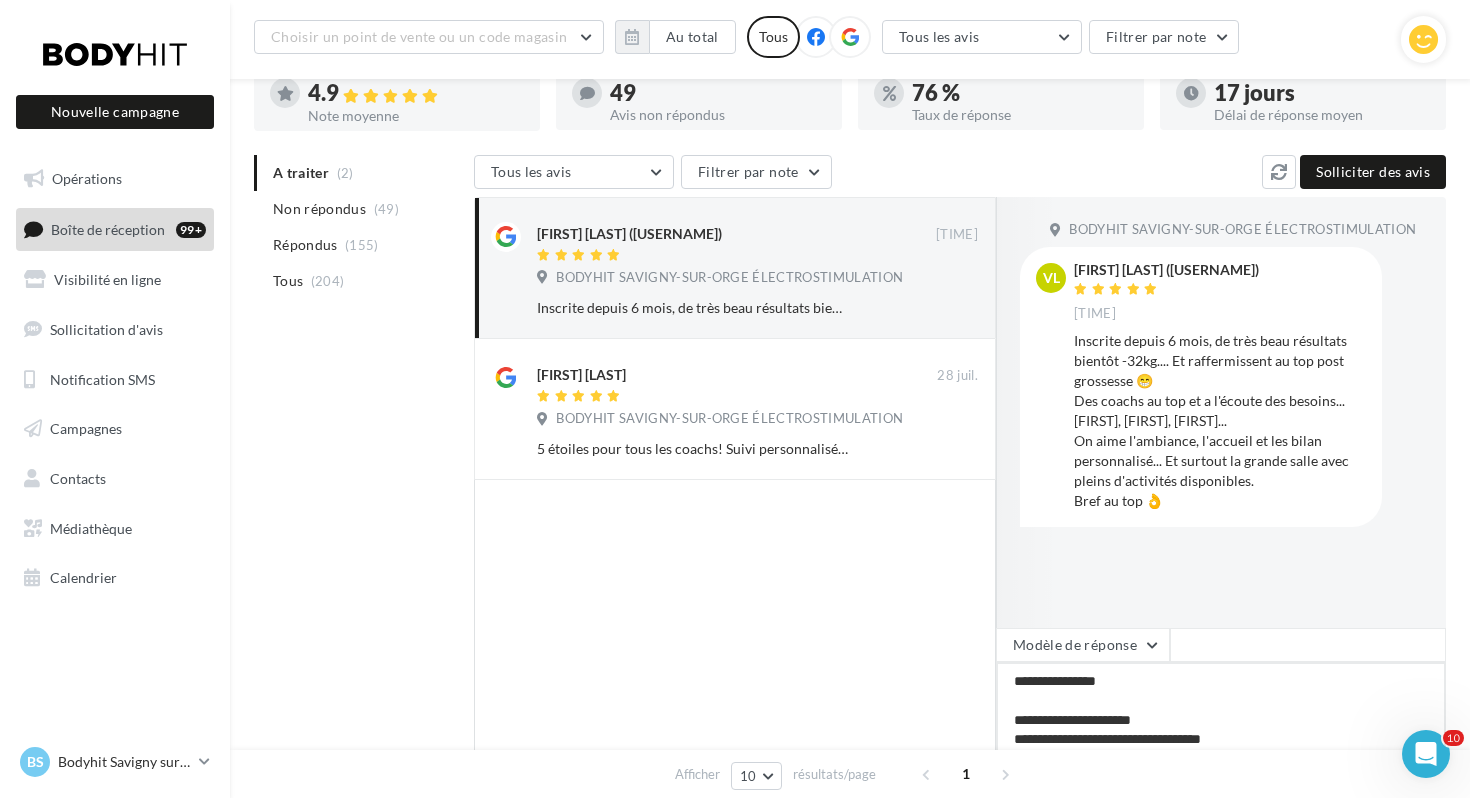 type on "**********" 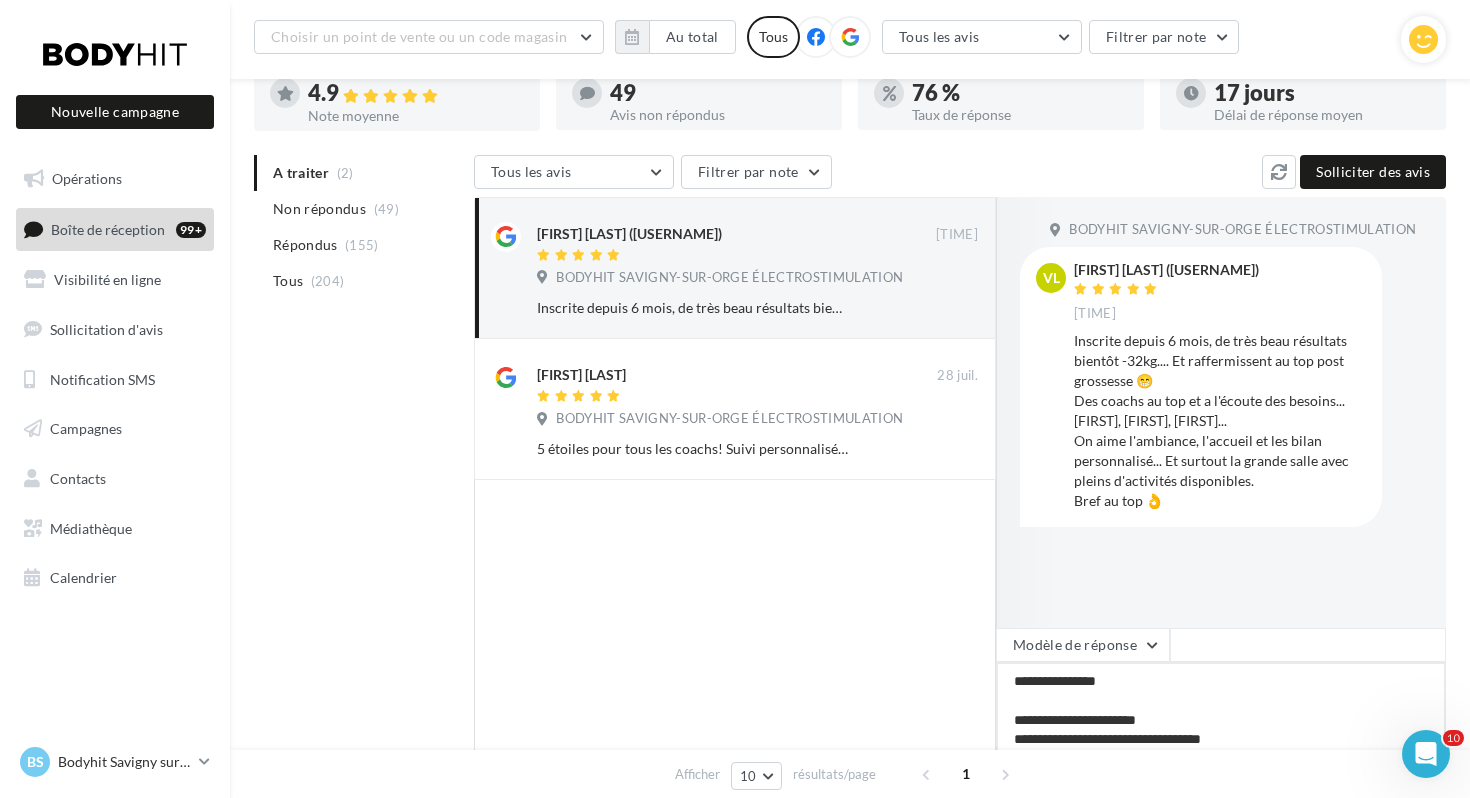 type on "**********" 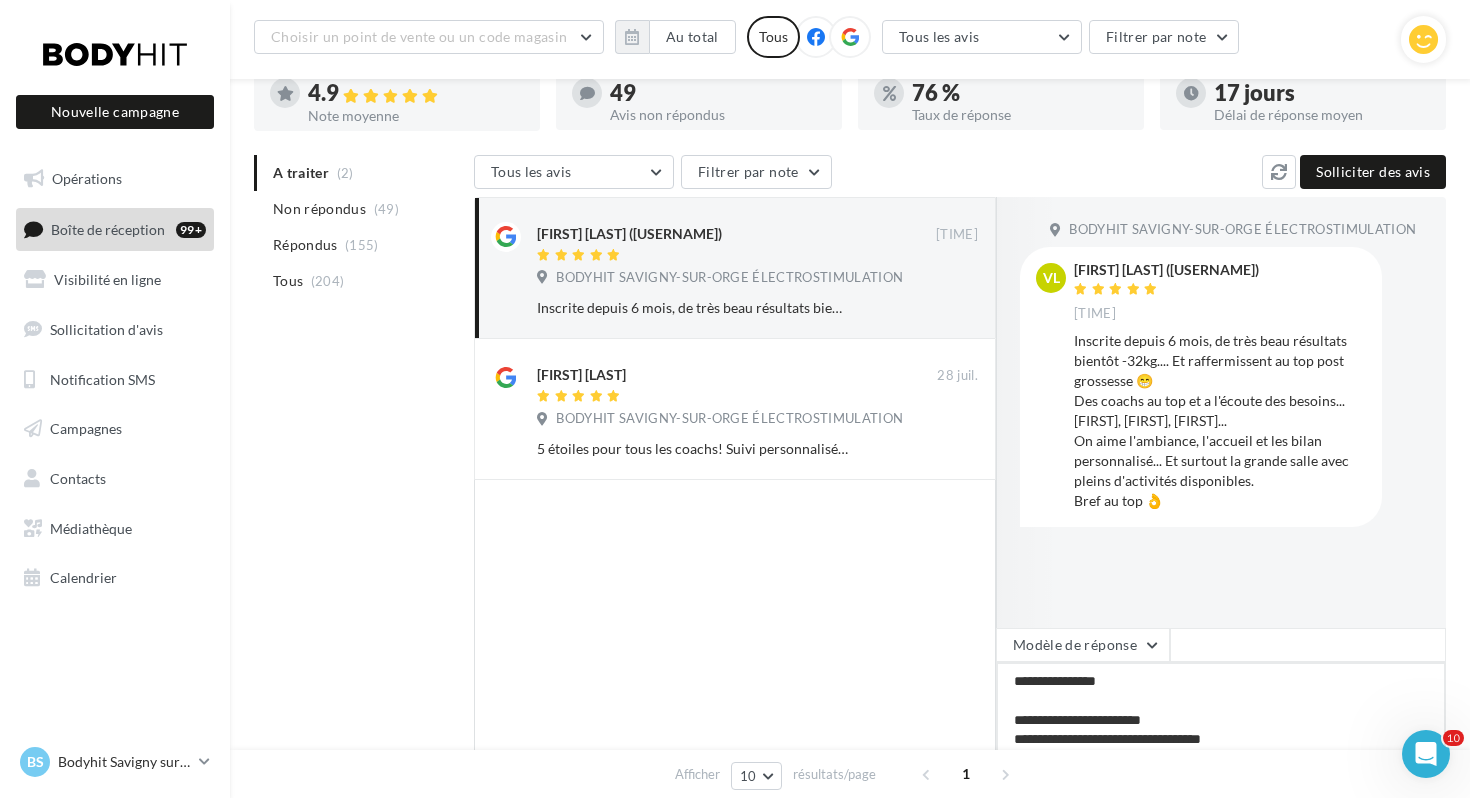 type on "**********" 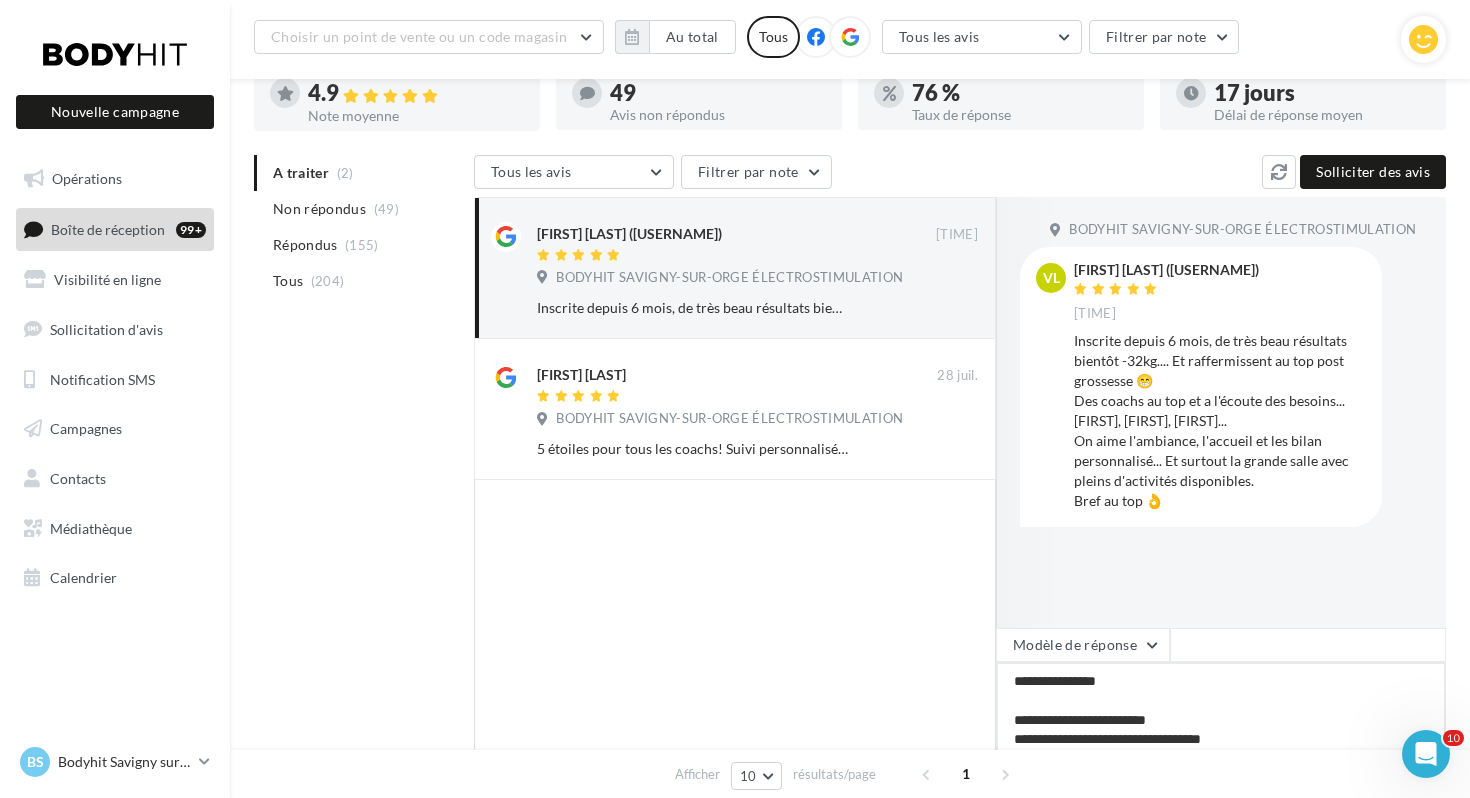 type on "**********" 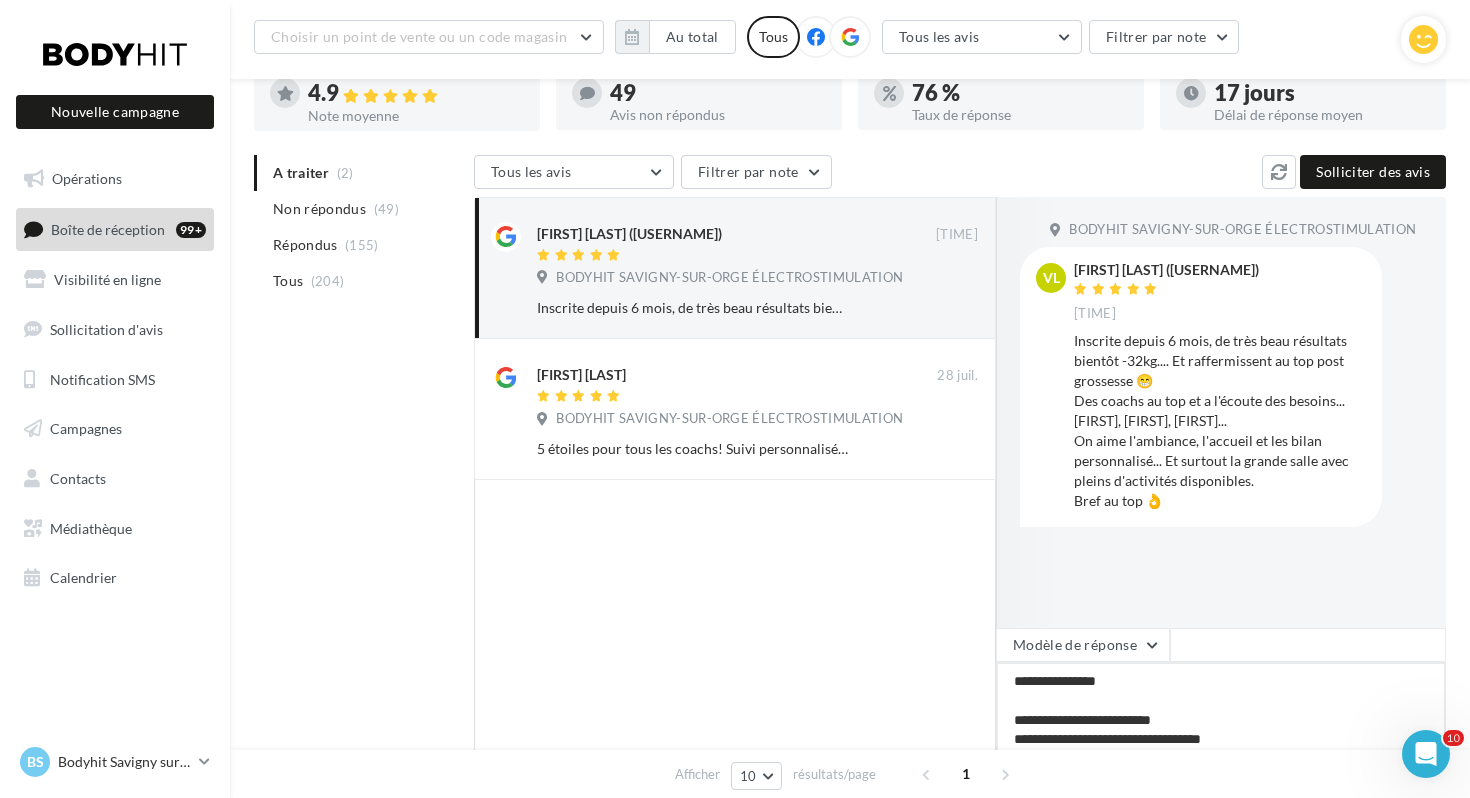 type on "**********" 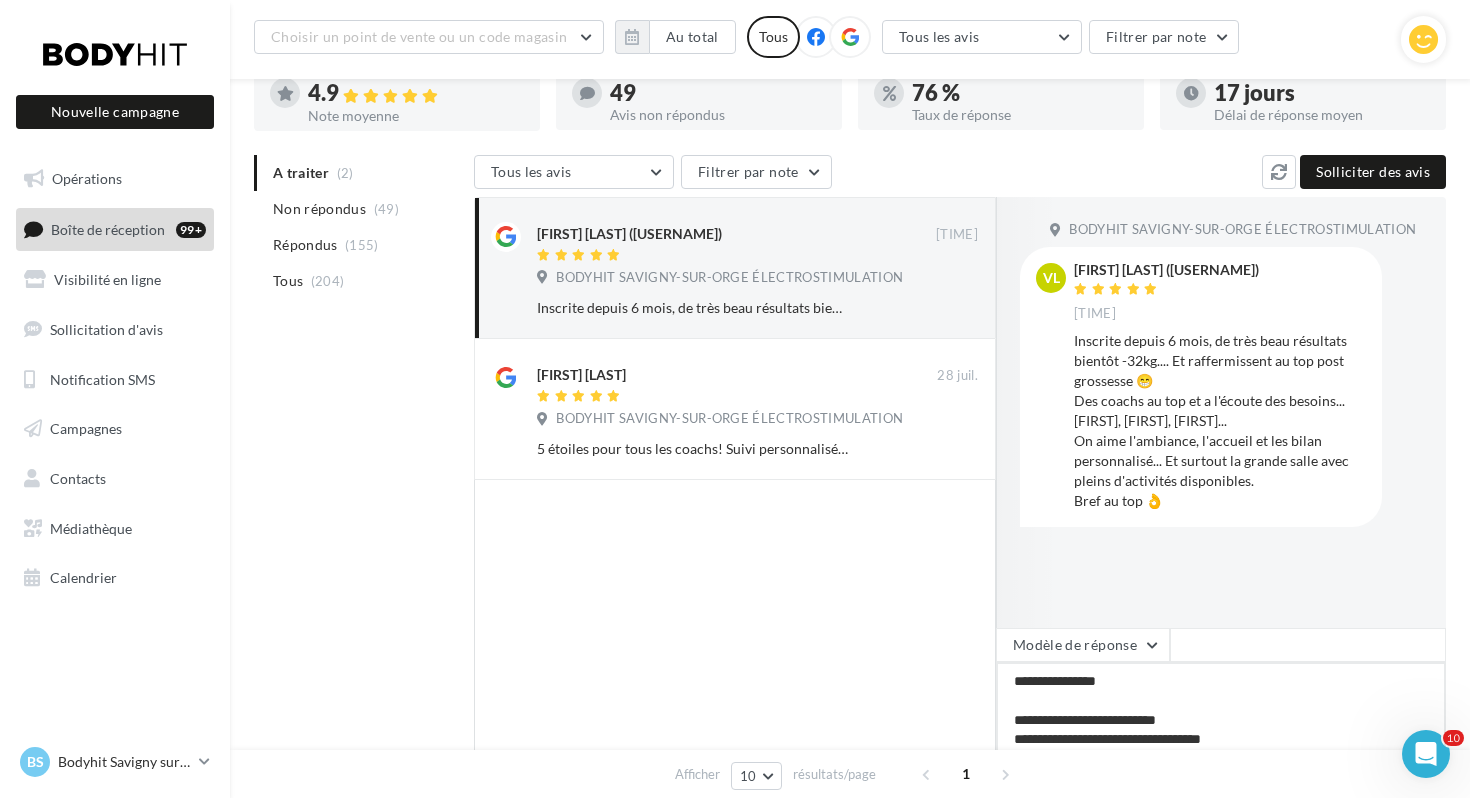 type on "**********" 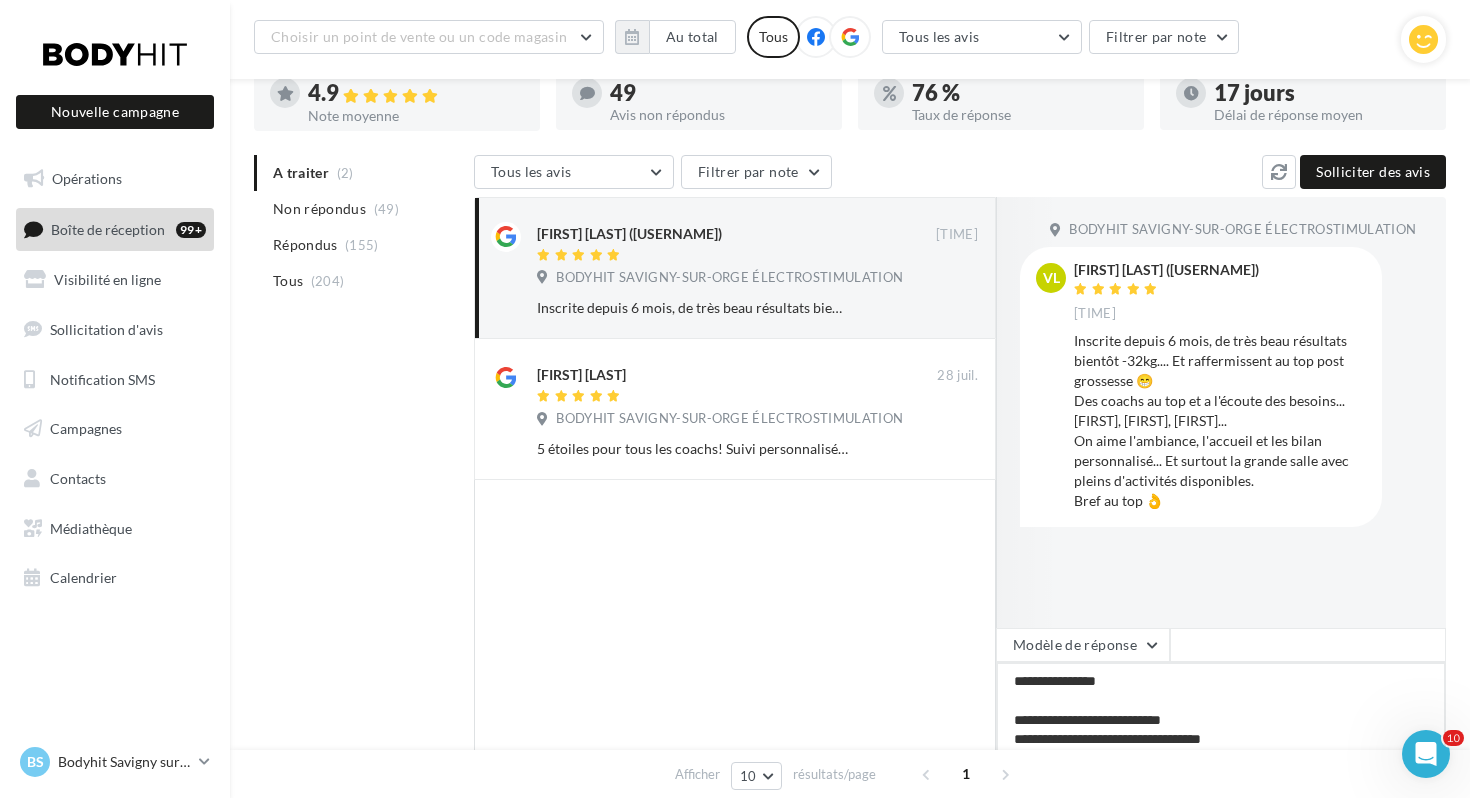 type on "**********" 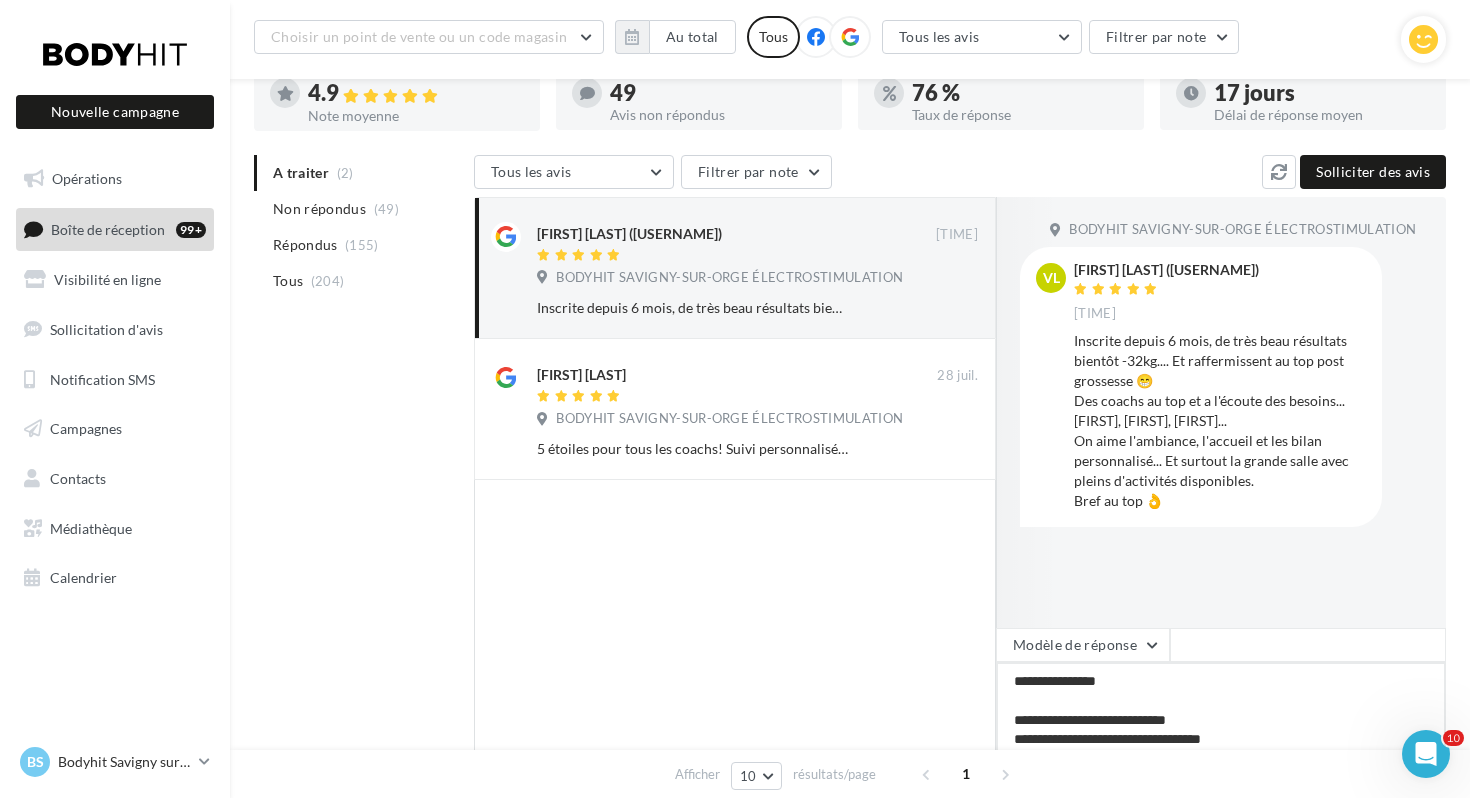 type on "**********" 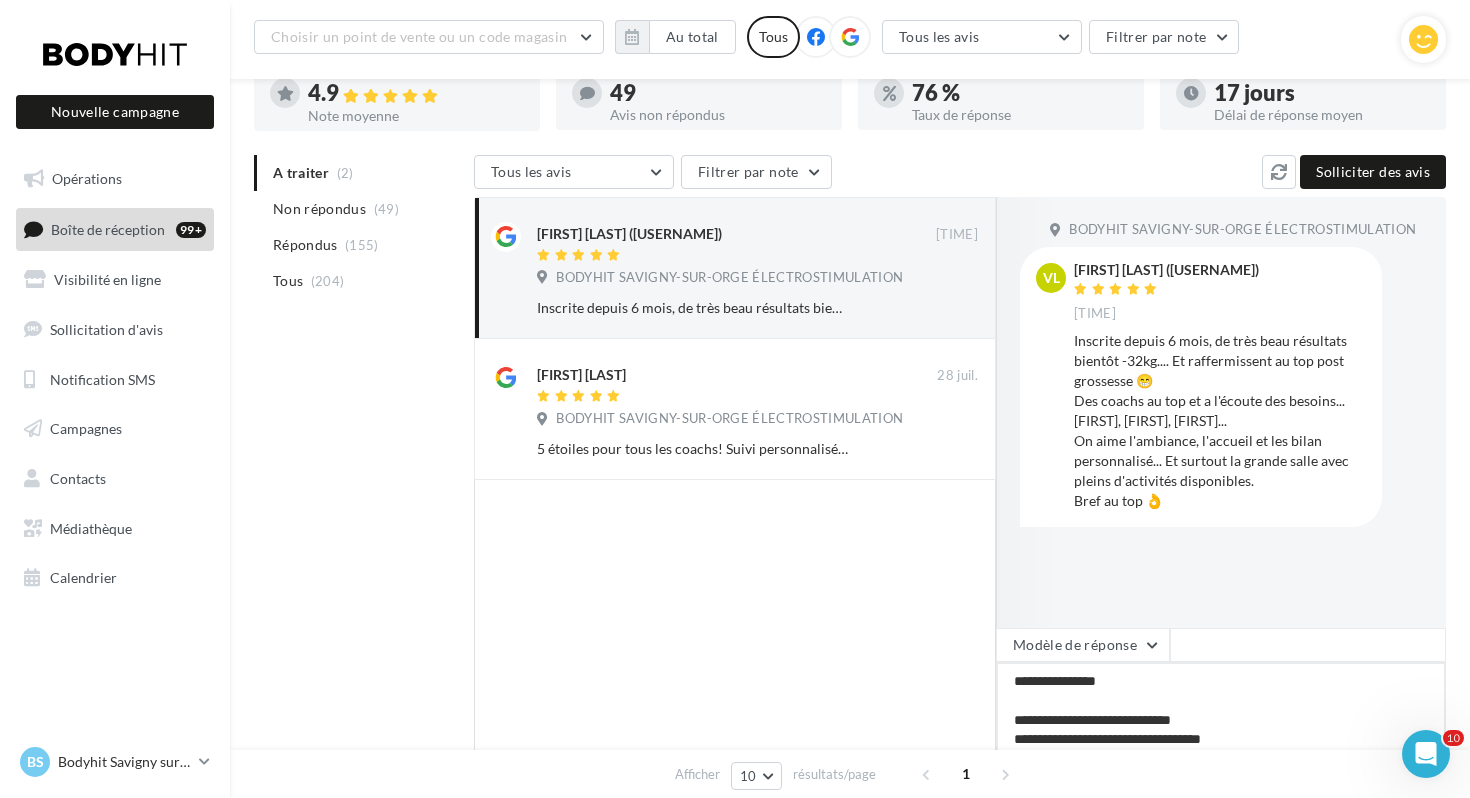 type on "**********" 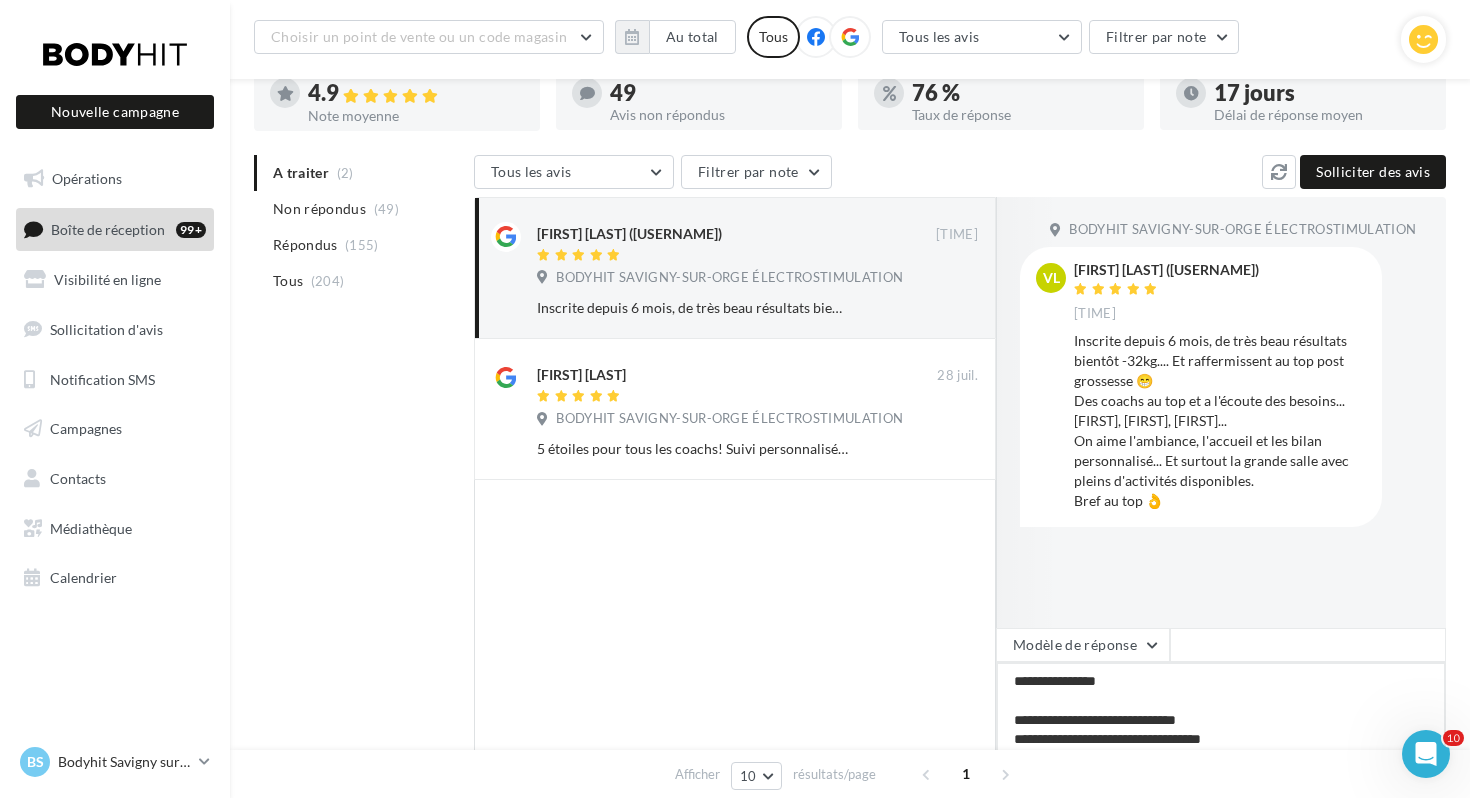 type on "**********" 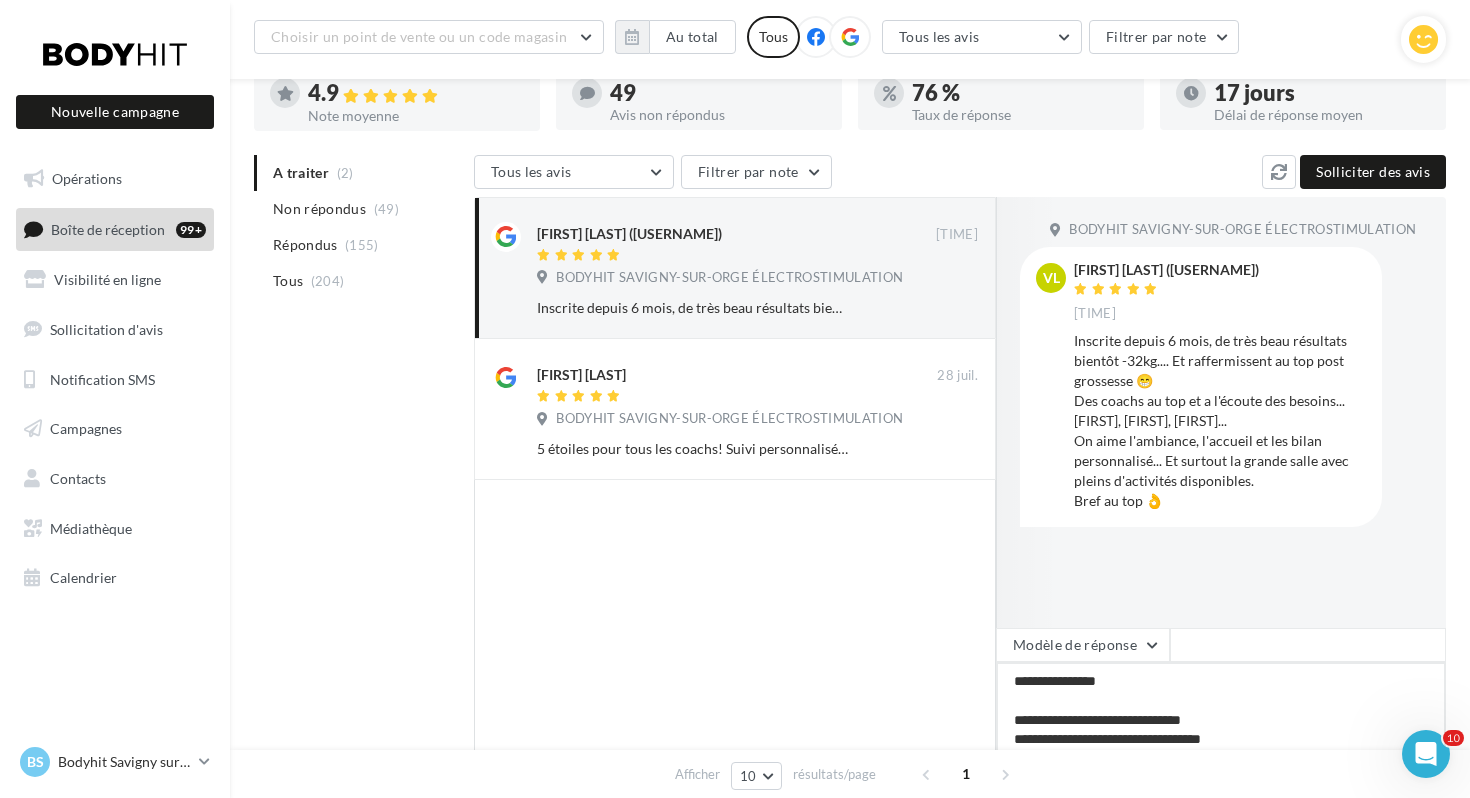 type on "**********" 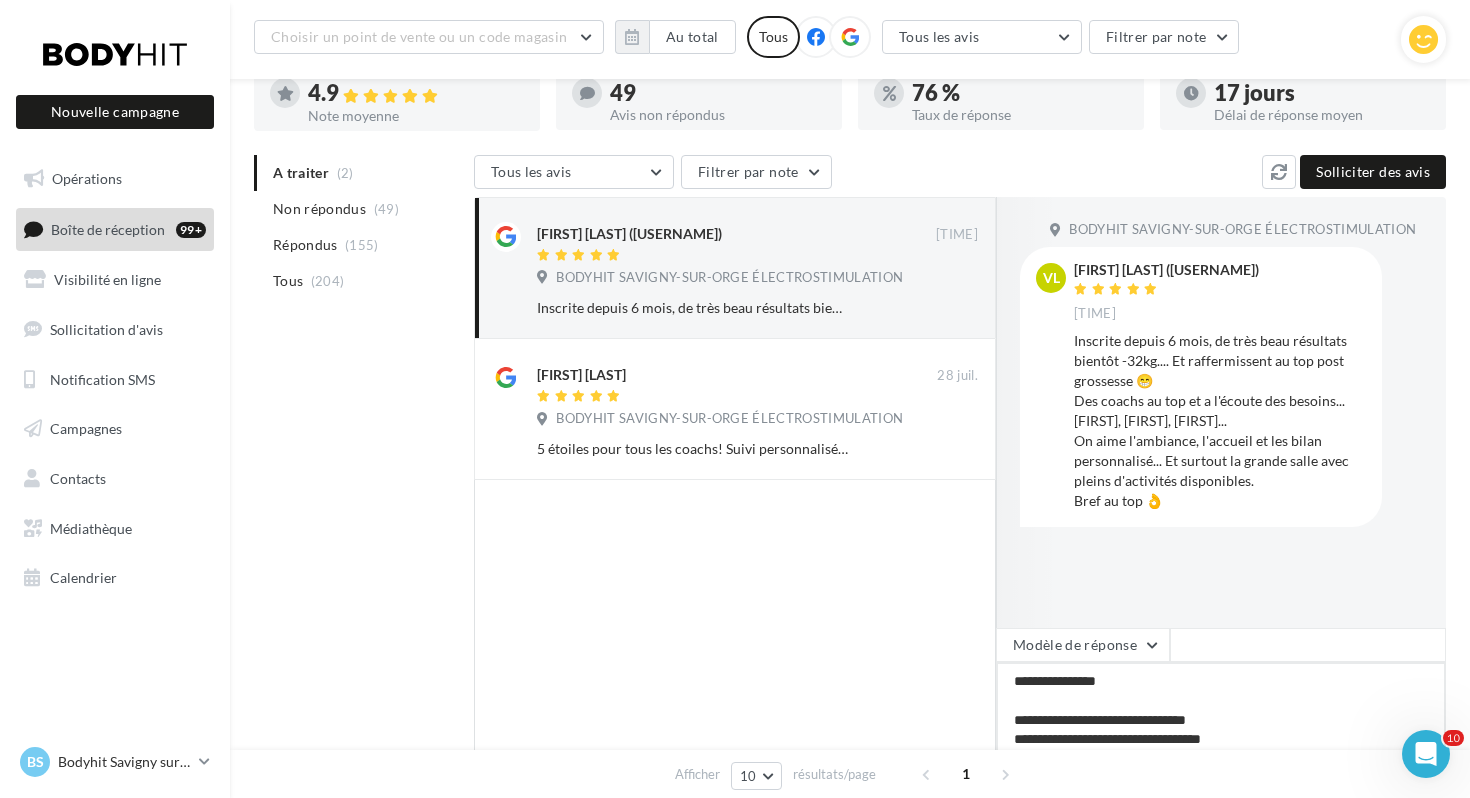 type on "**********" 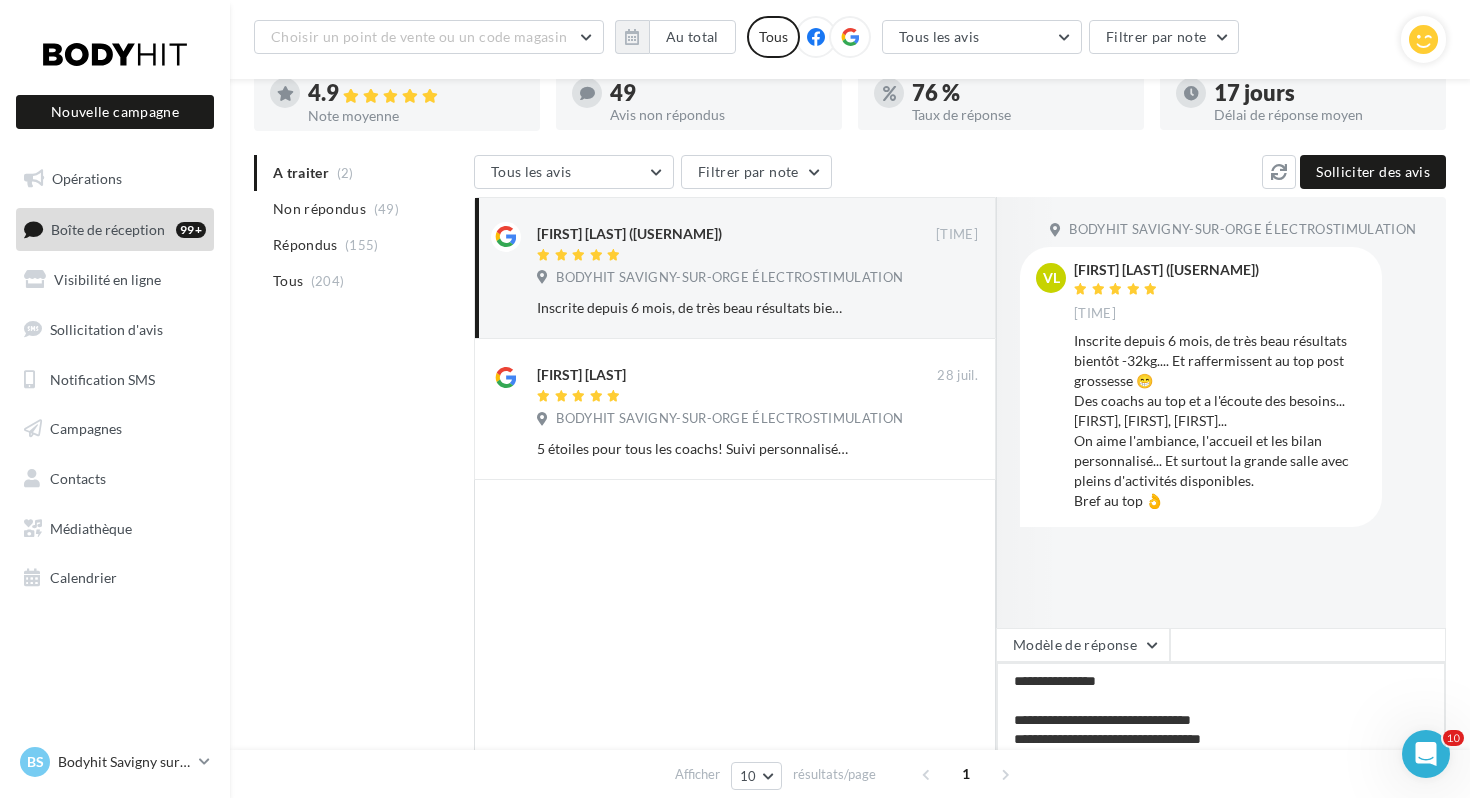 type on "**********" 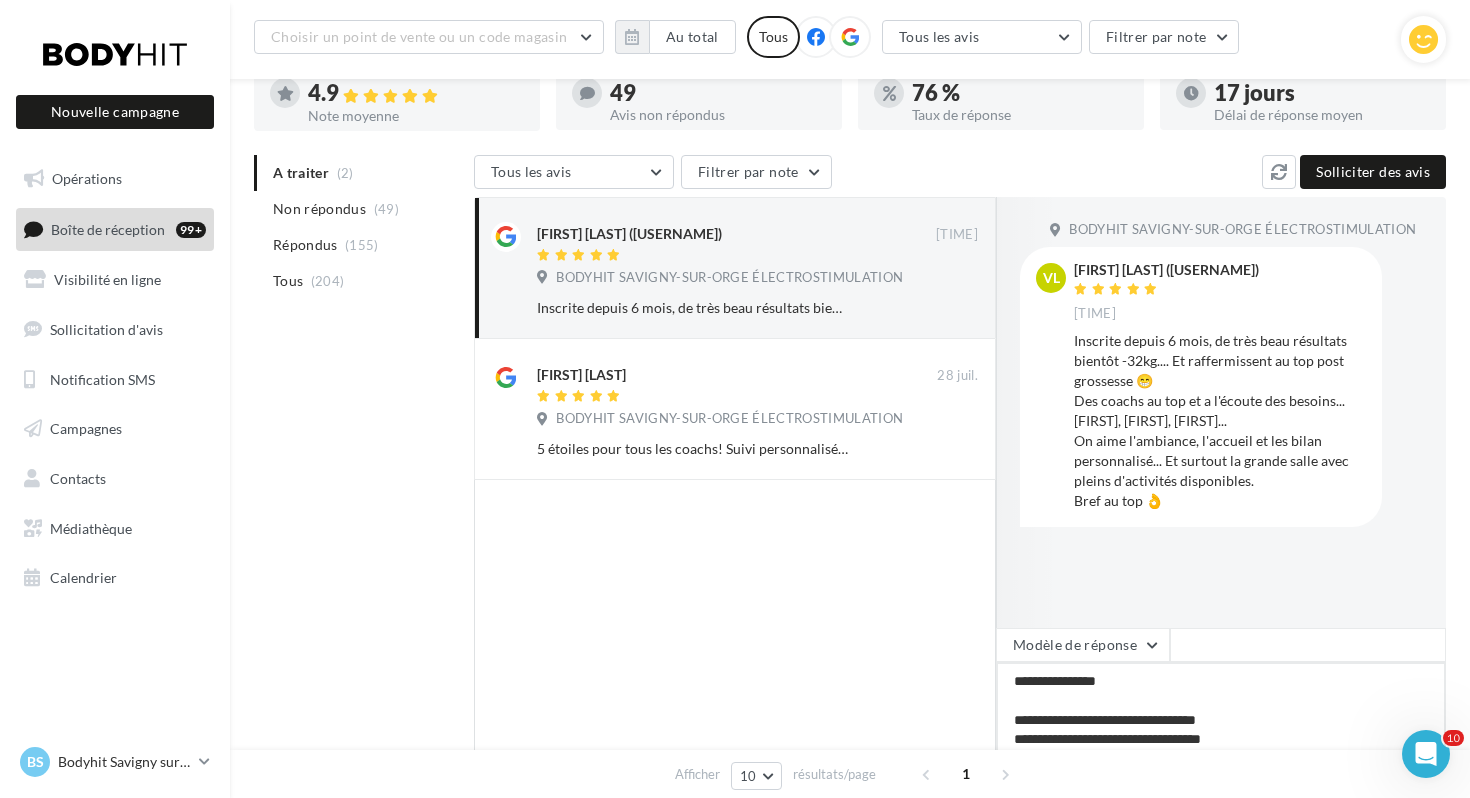 type on "**********" 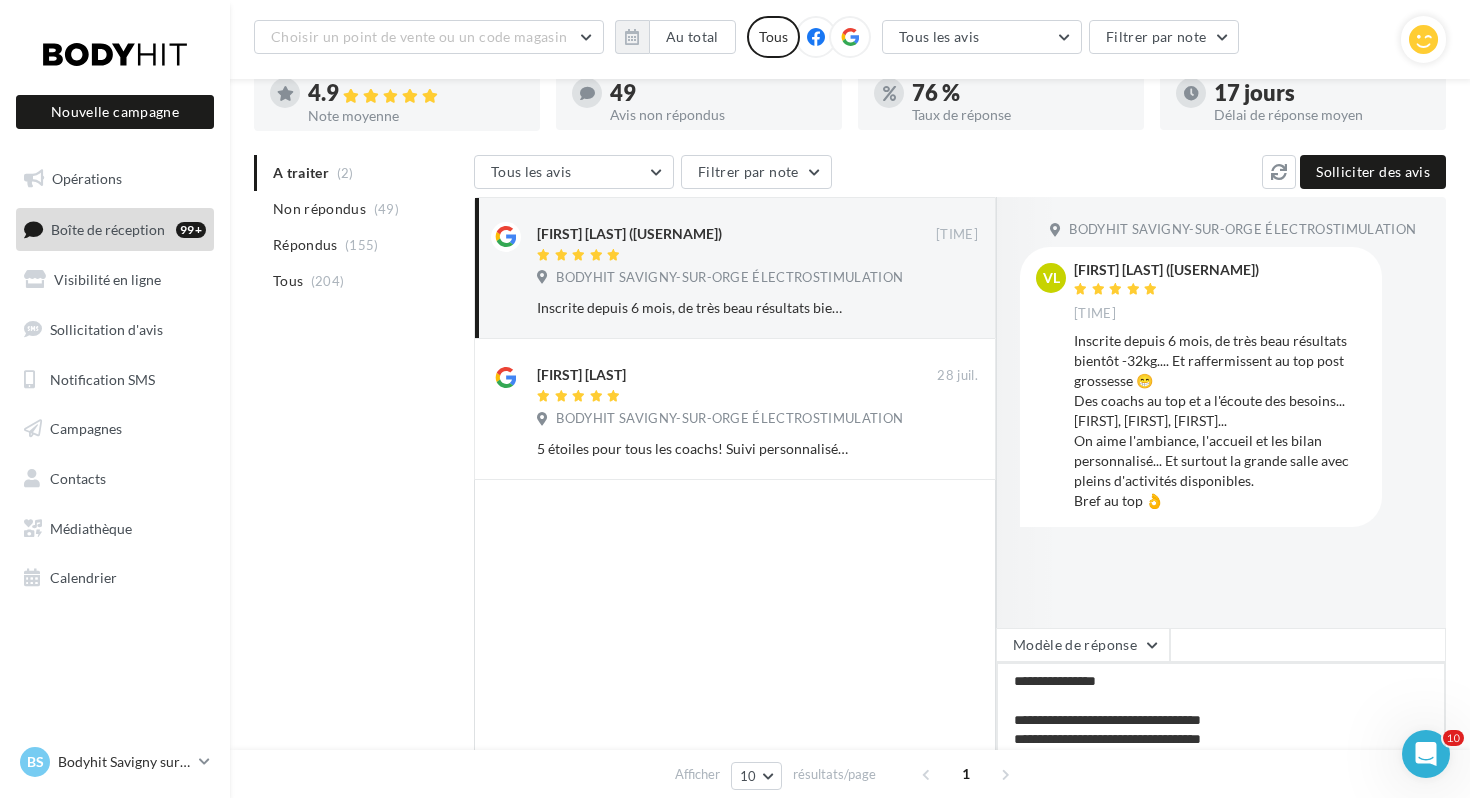 type on "**********" 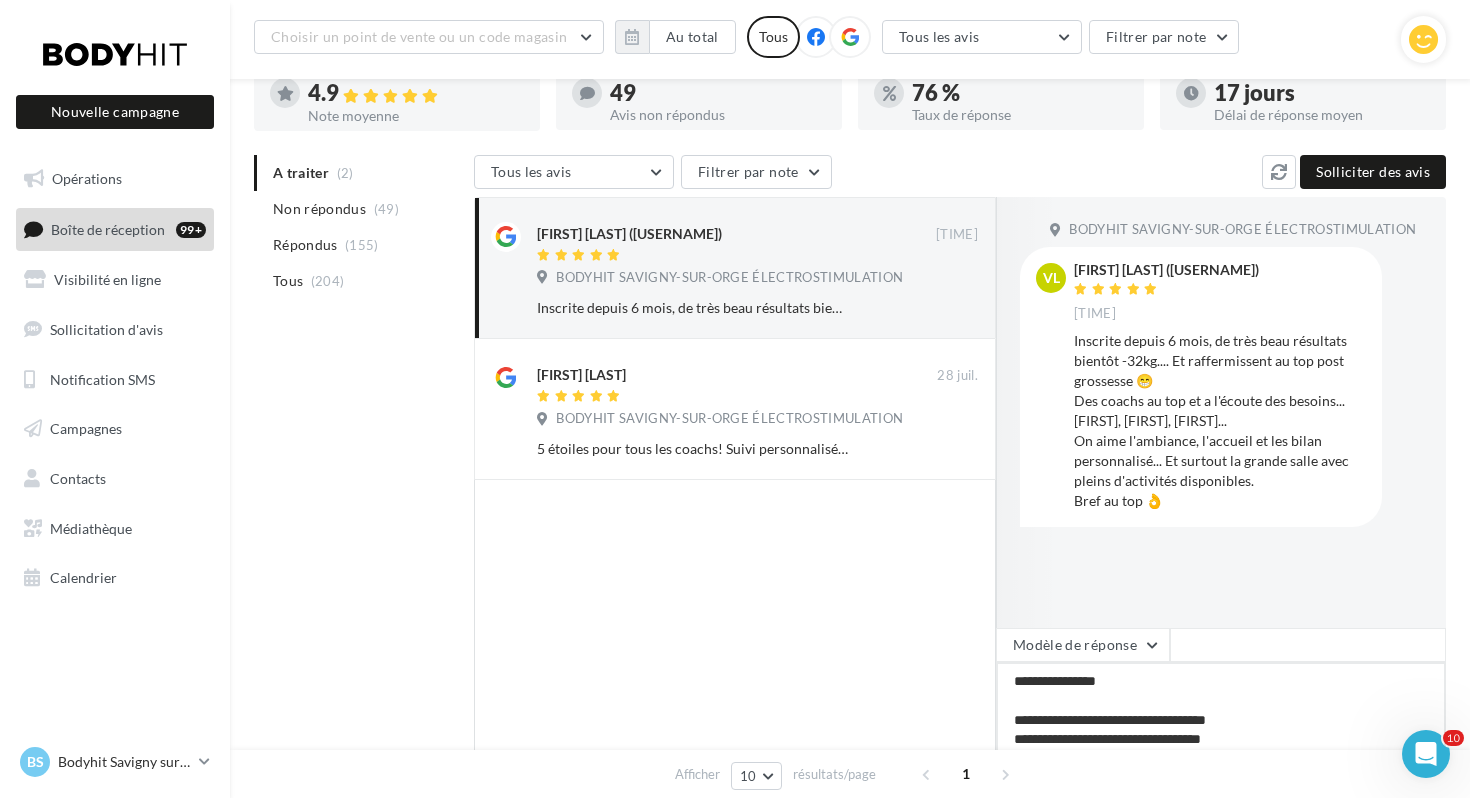 type on "**********" 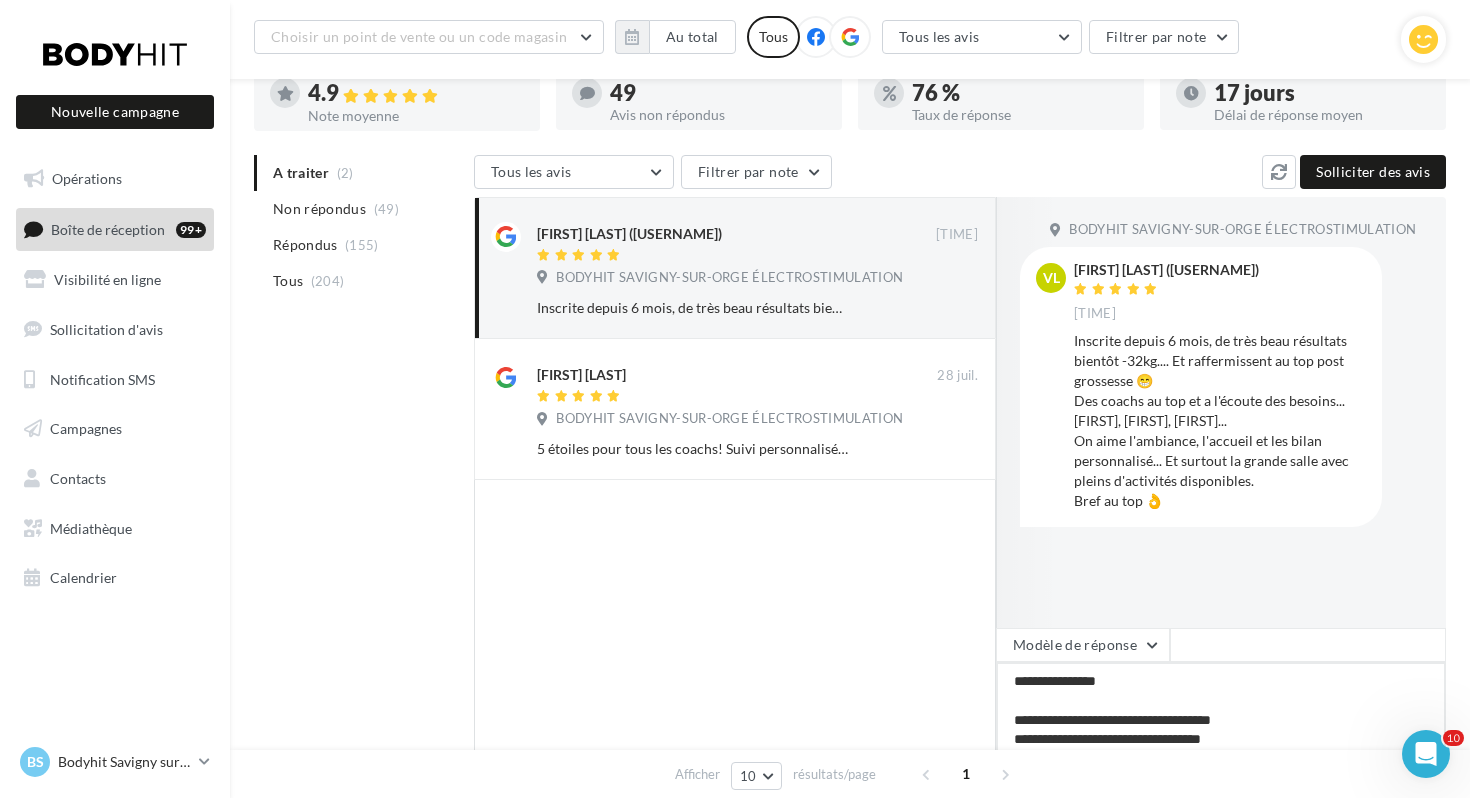 type on "**********" 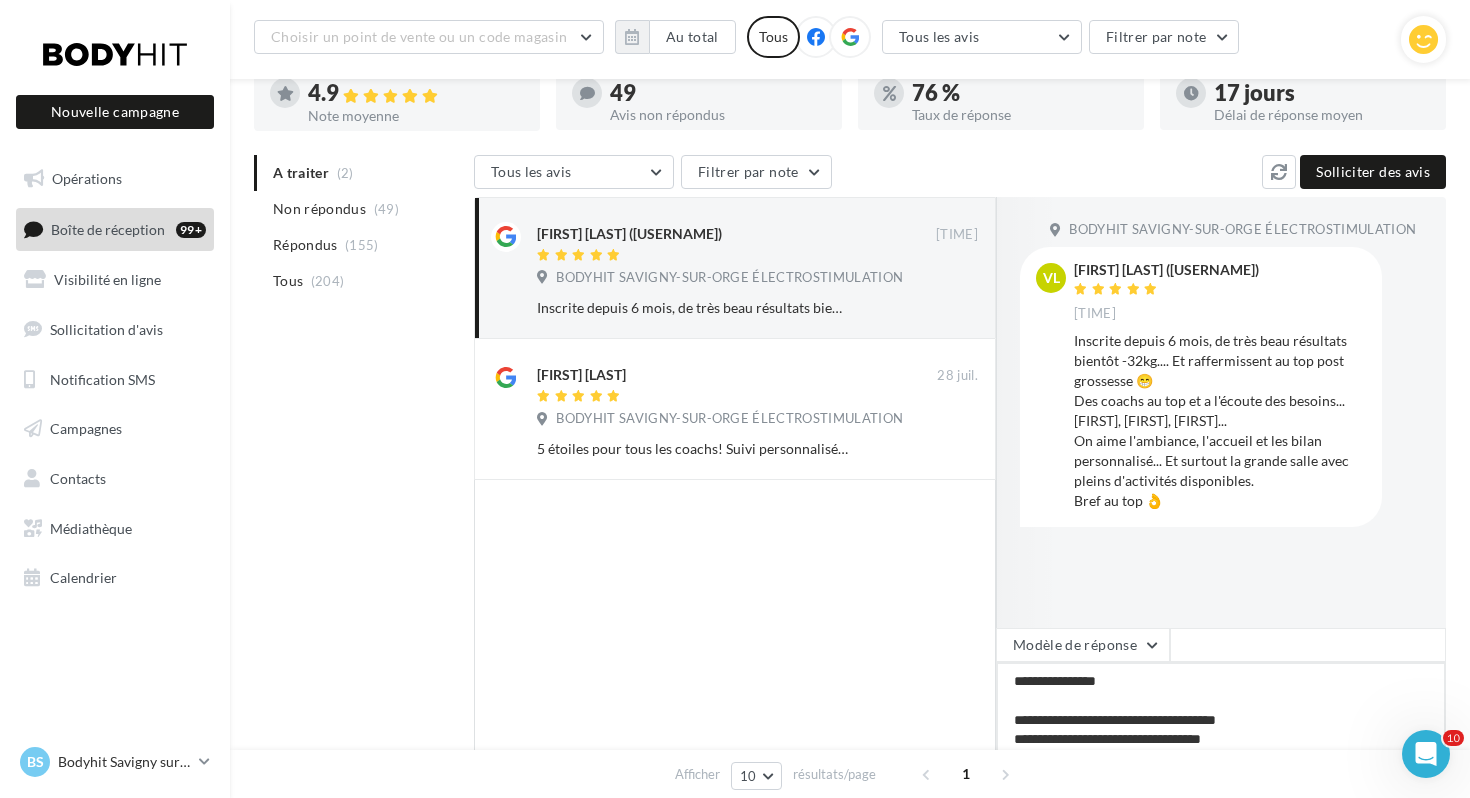 type on "**********" 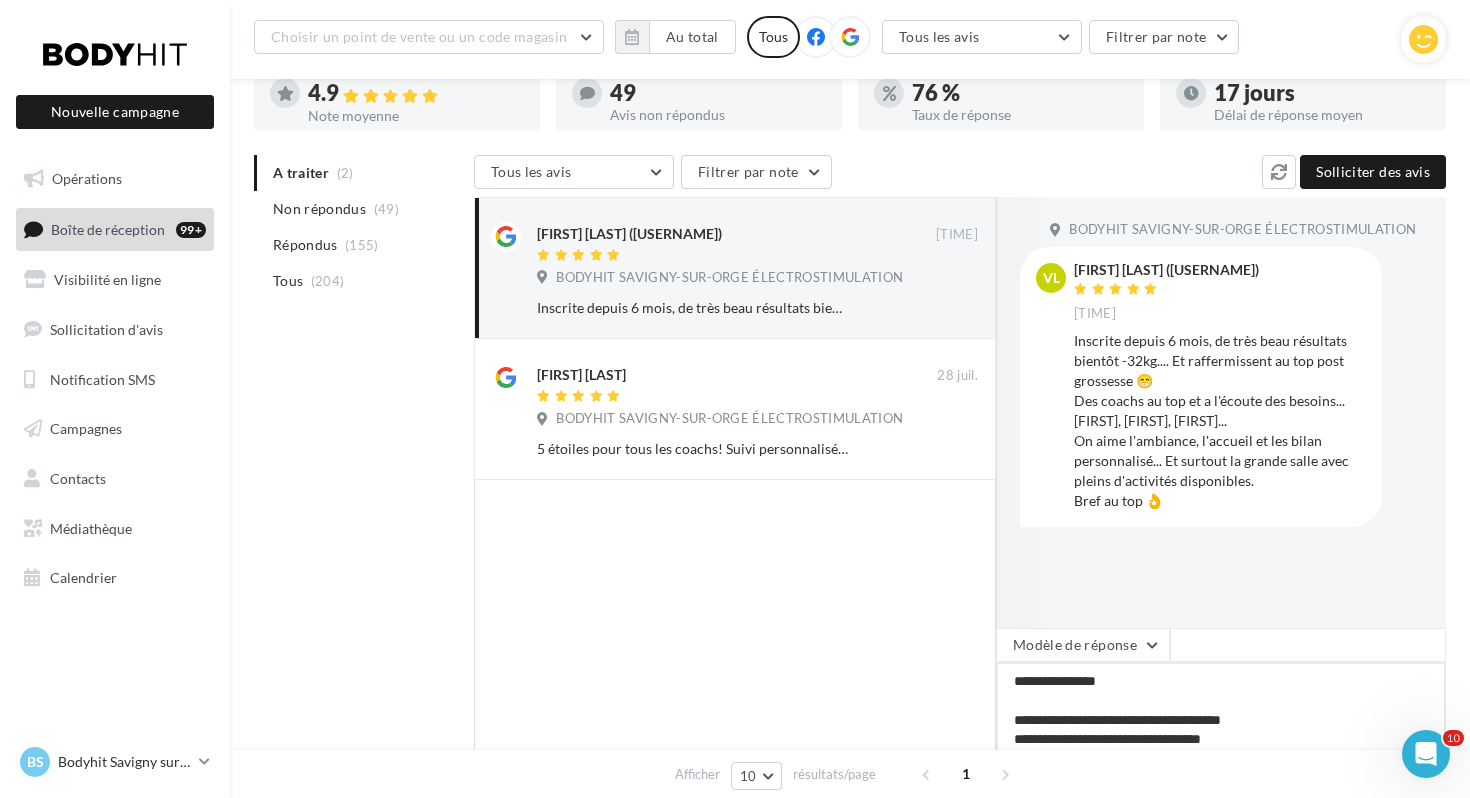 type on "**********" 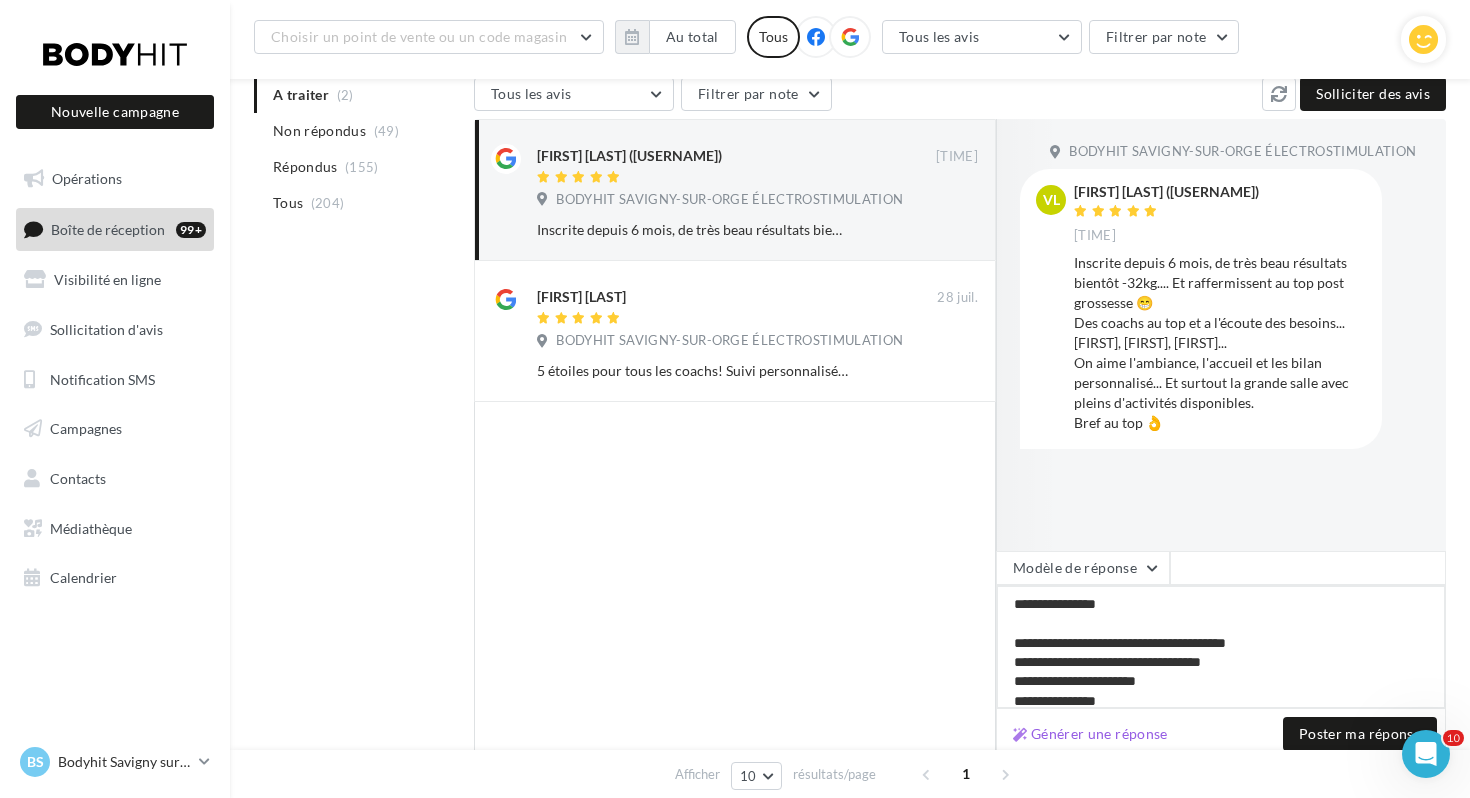 scroll, scrollTop: 225, scrollLeft: 0, axis: vertical 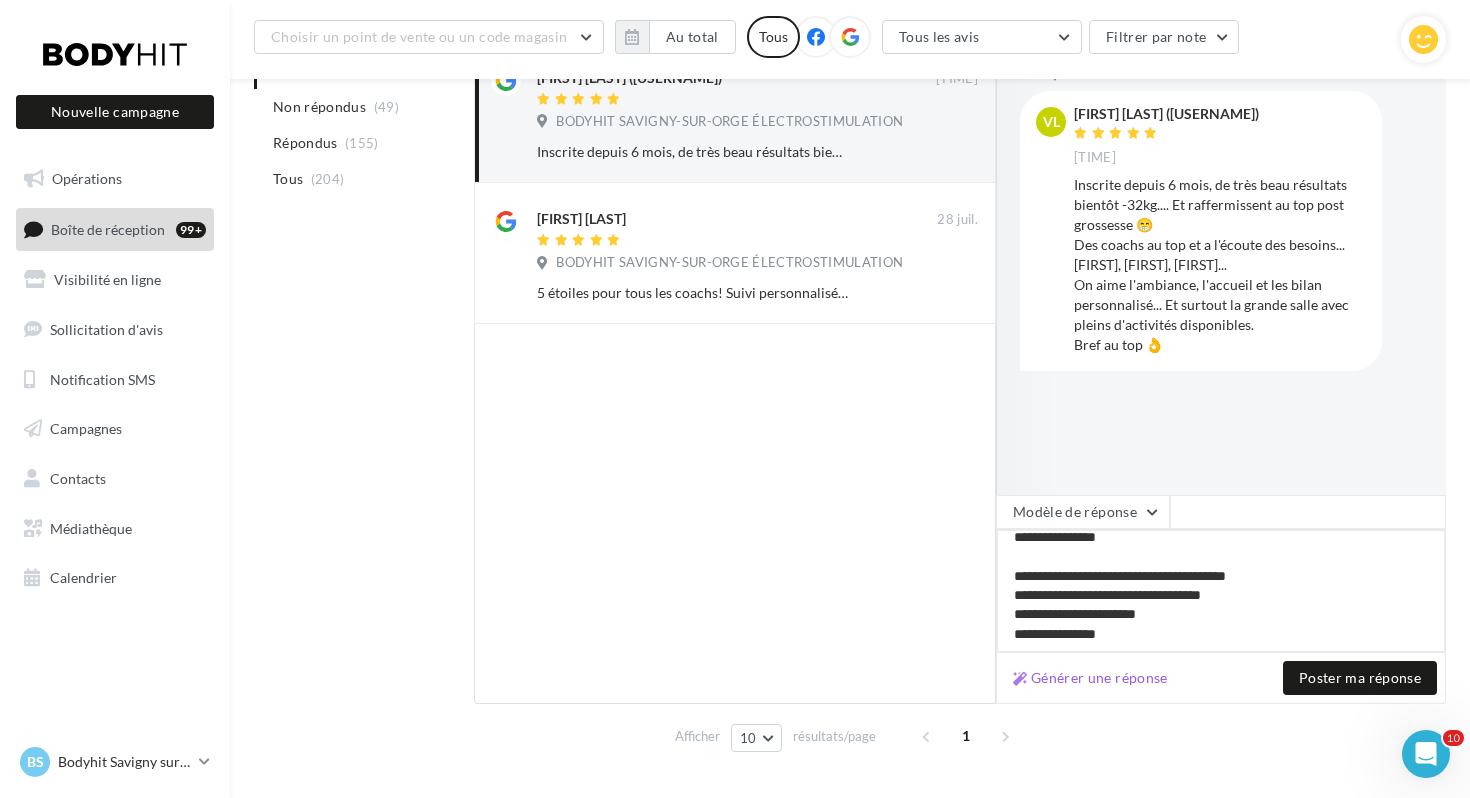click on "**********" at bounding box center [1221, 591] 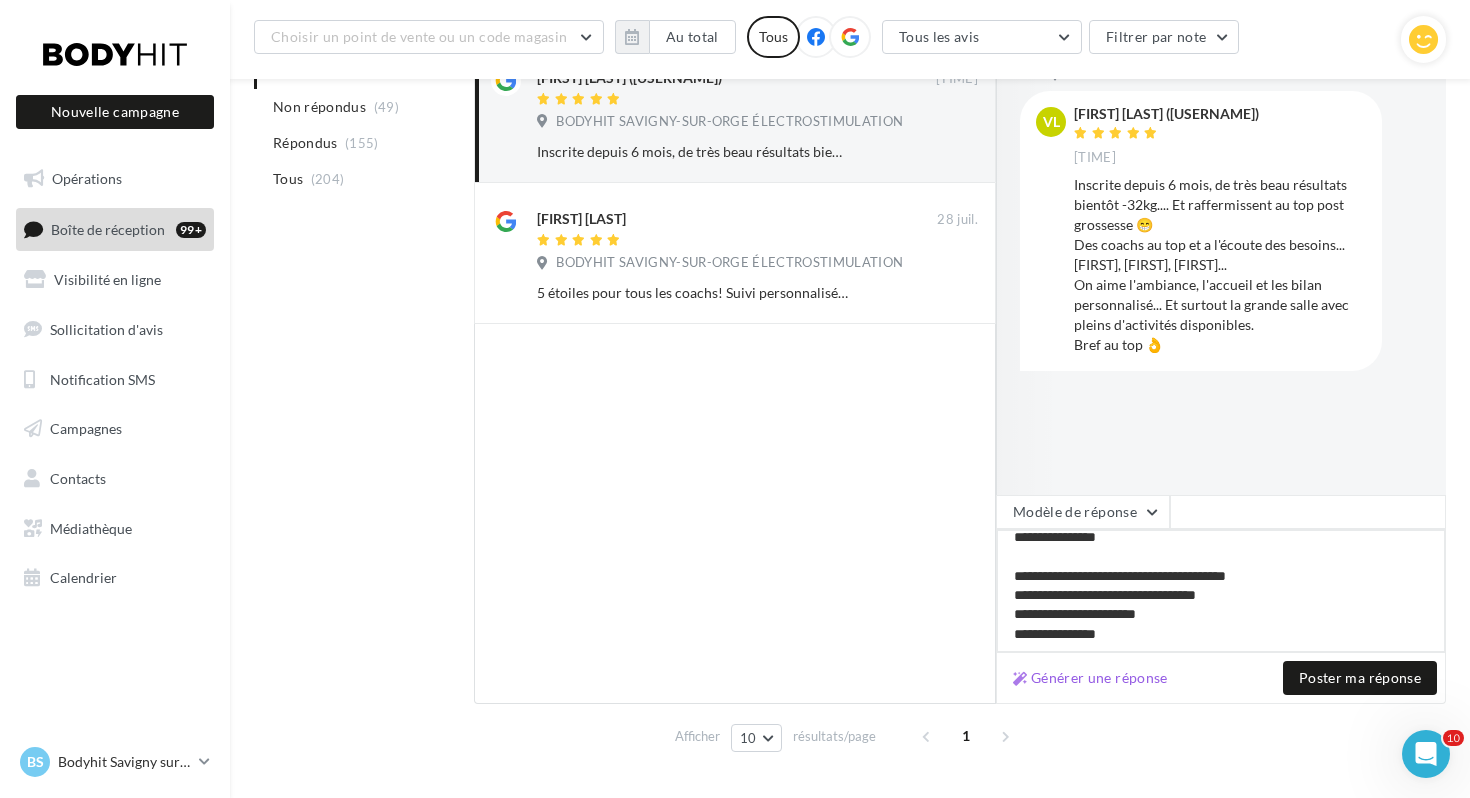 type on "**********" 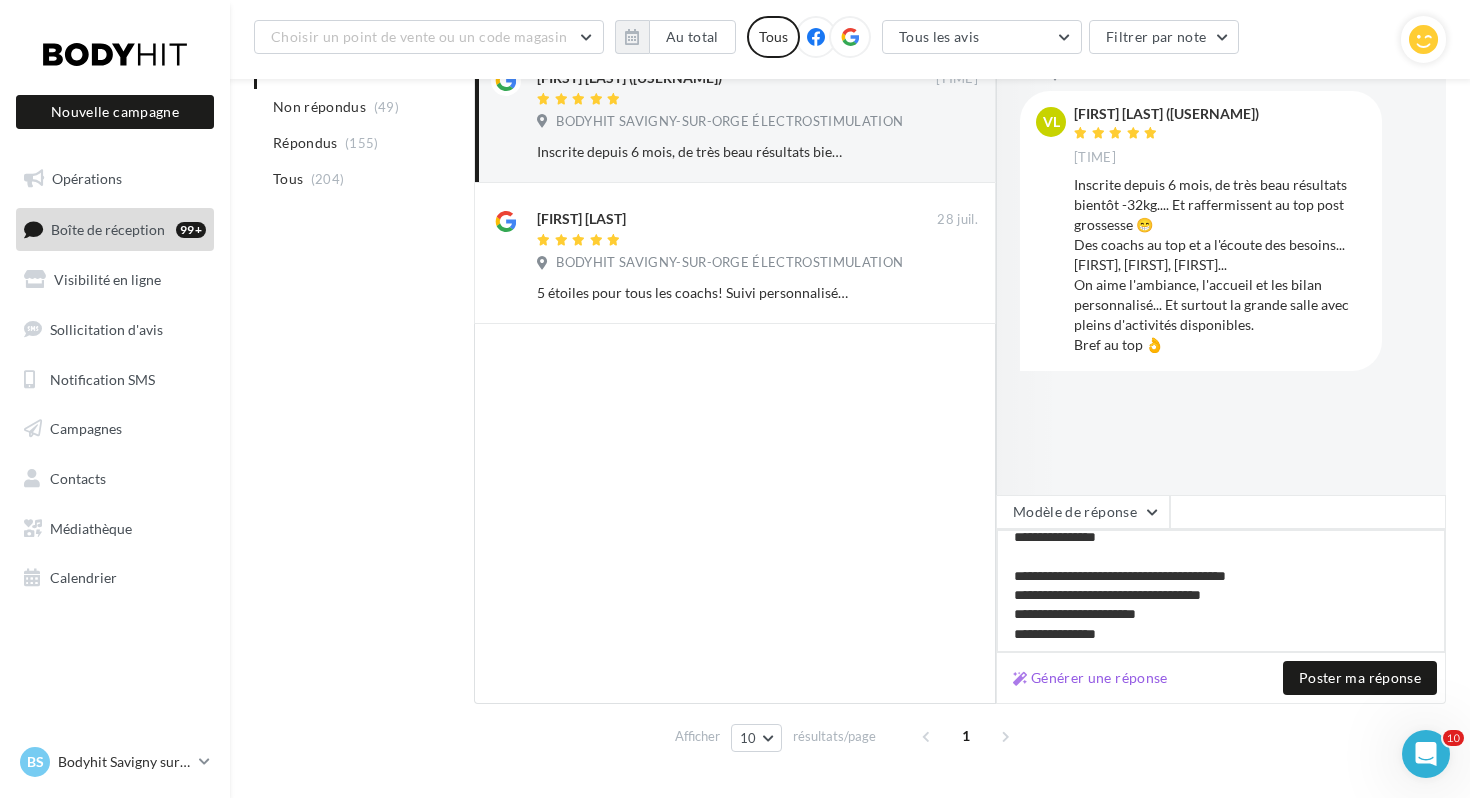 type on "**********" 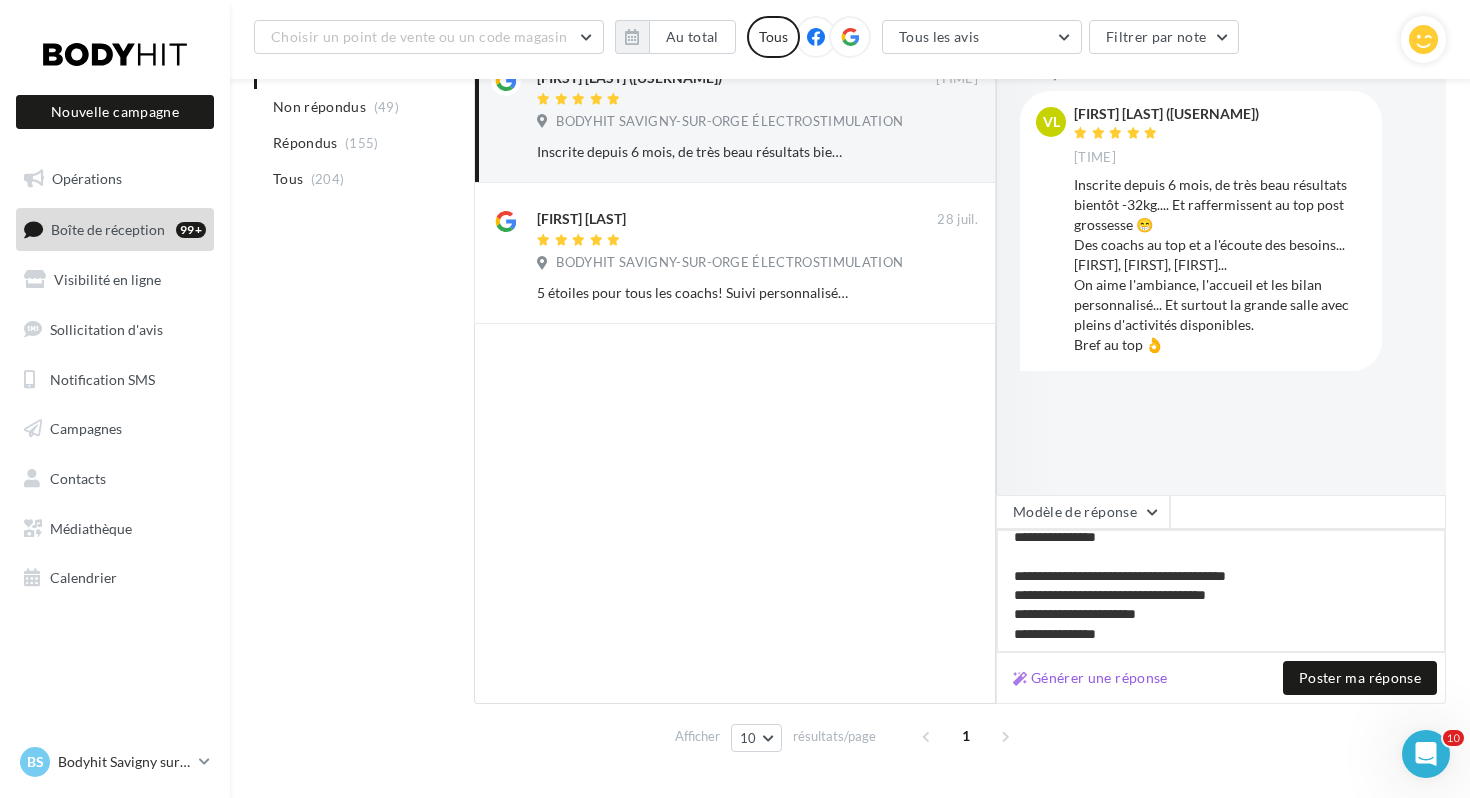 type on "**********" 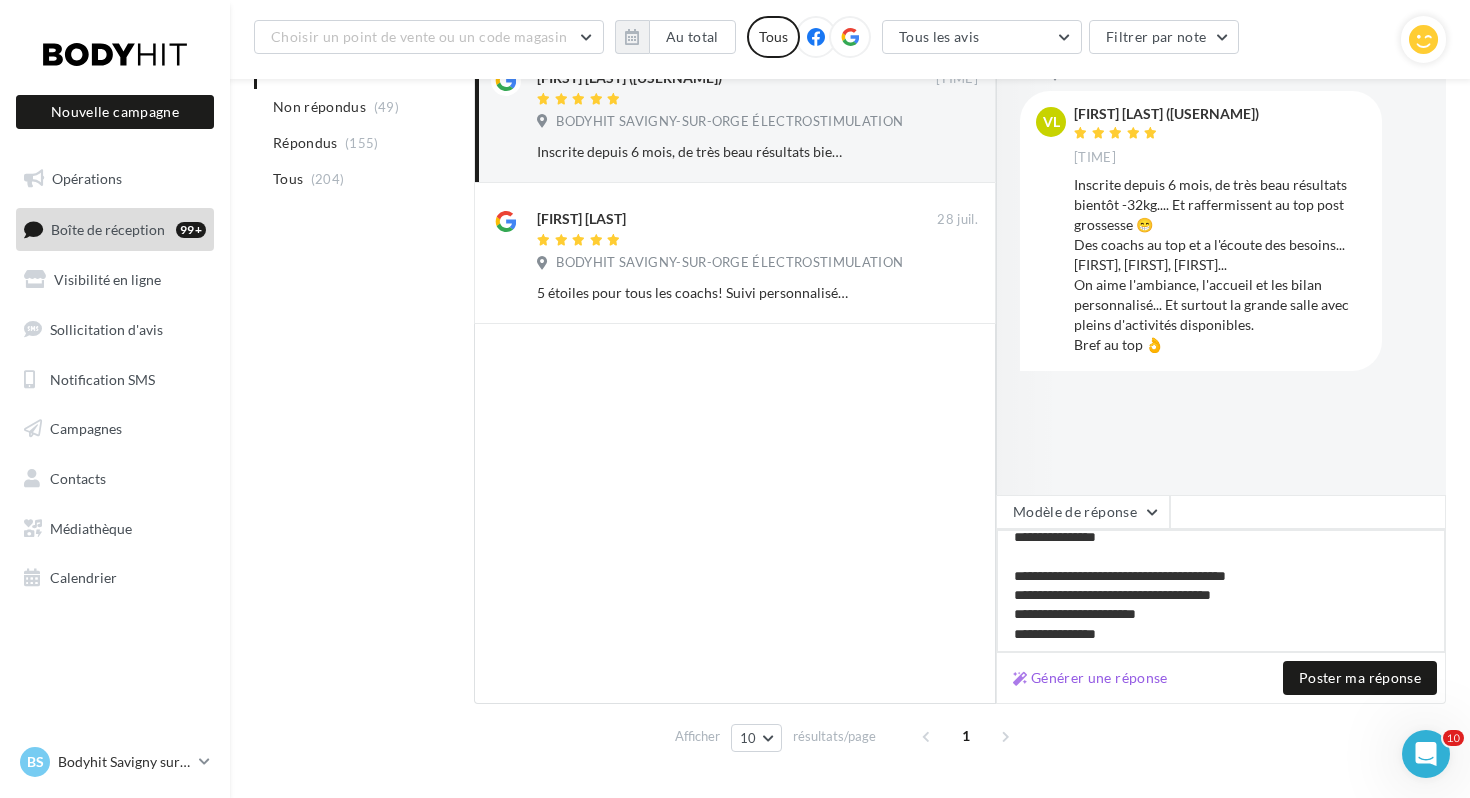 type on "**********" 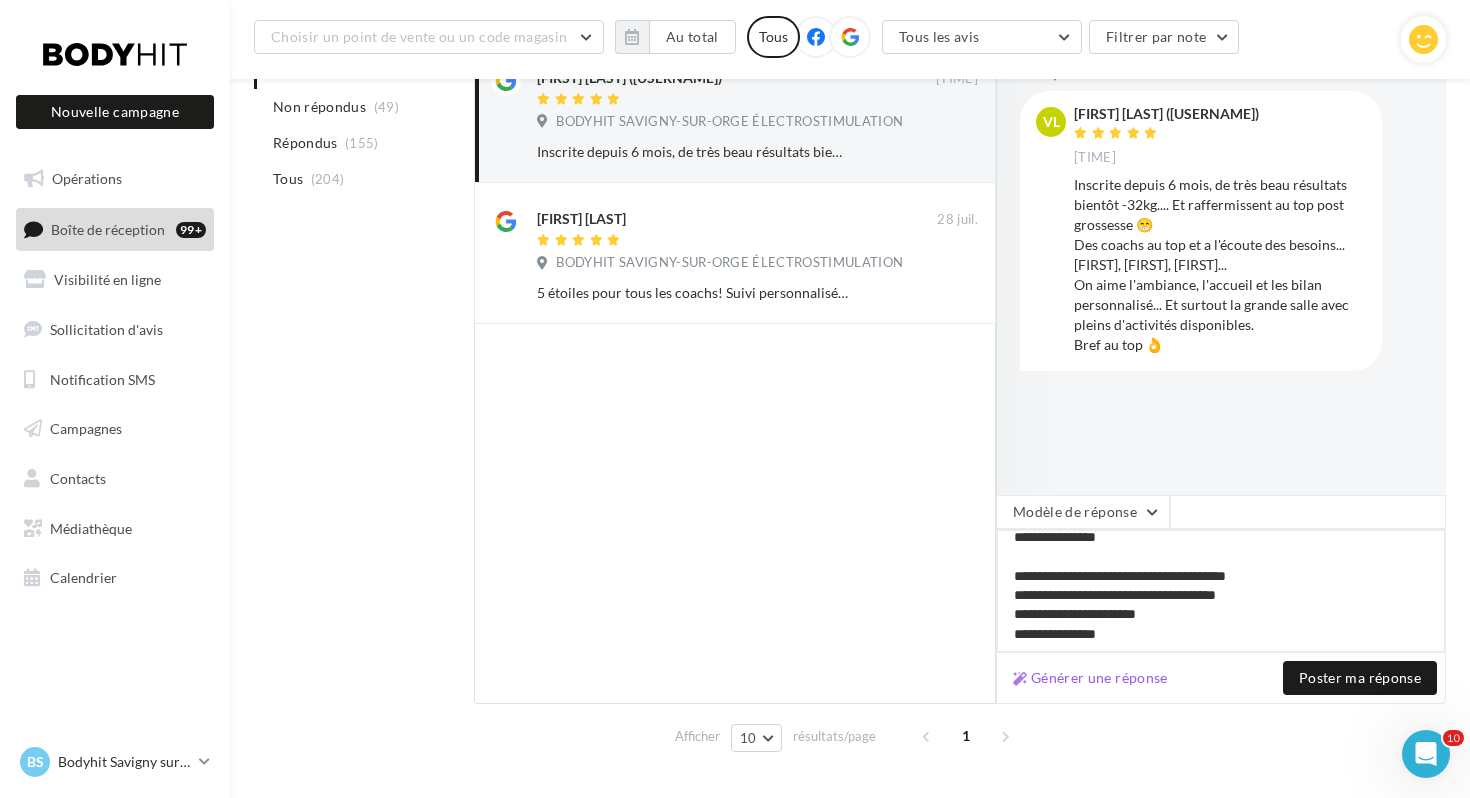 type on "**********" 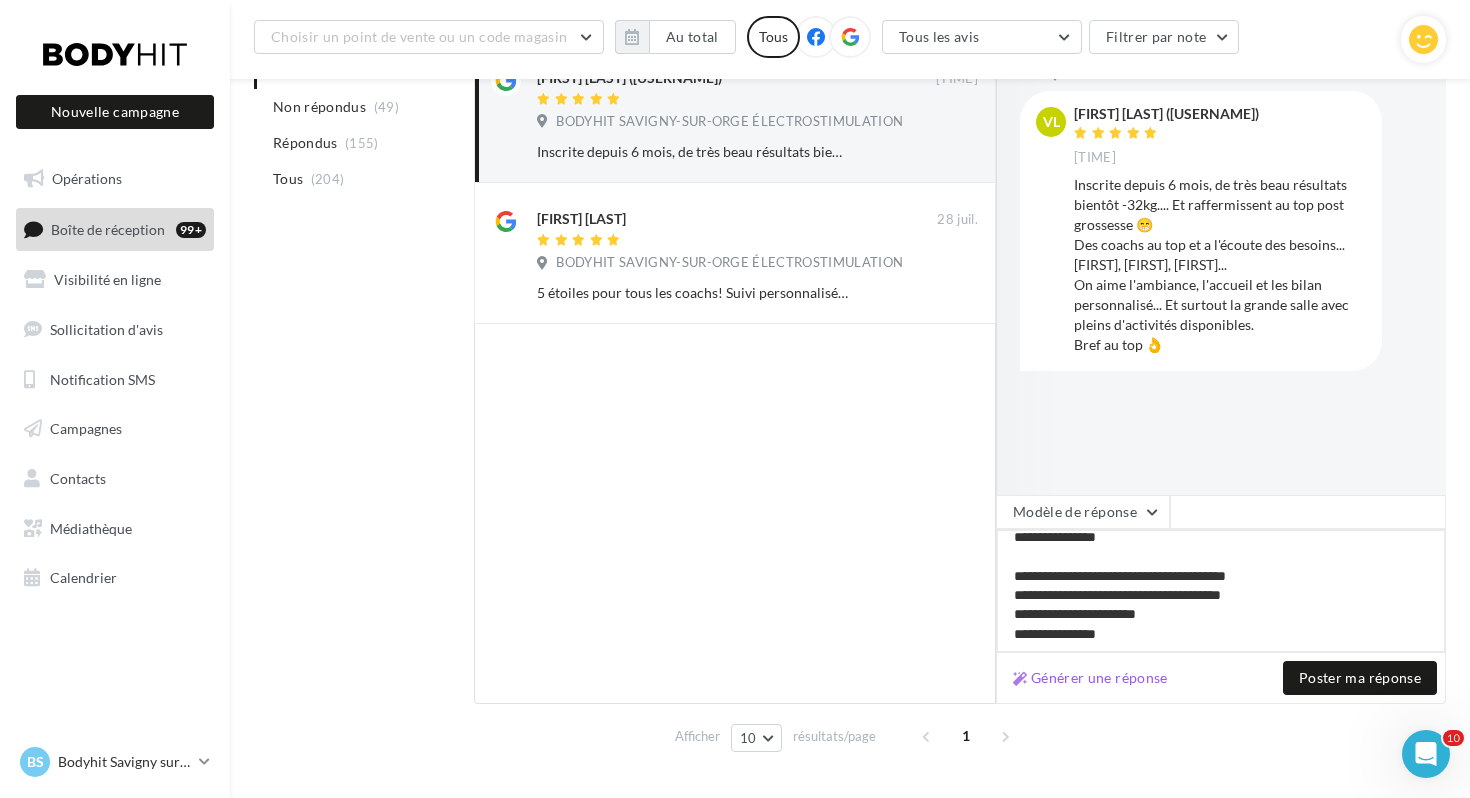 type on "**********" 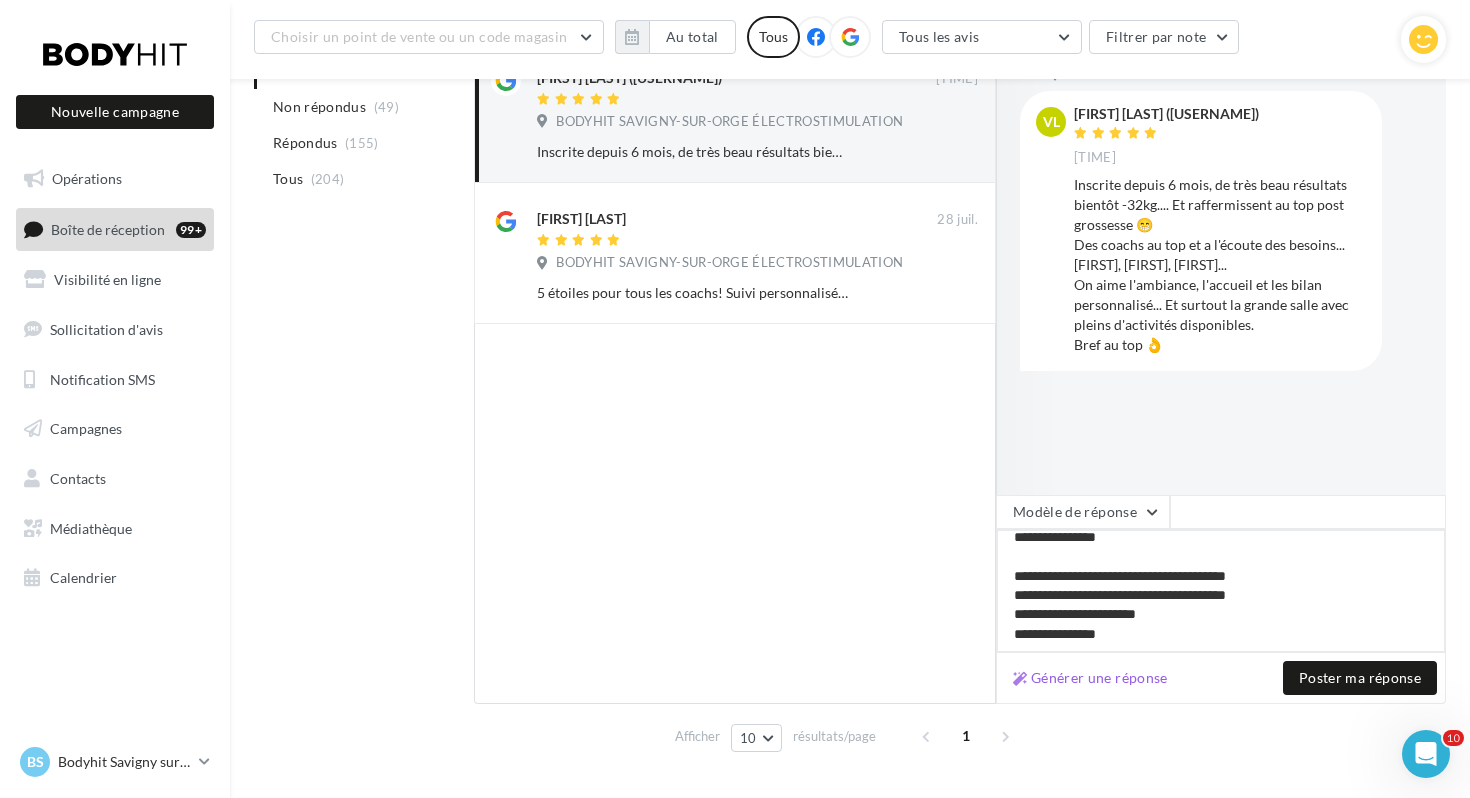 type on "**********" 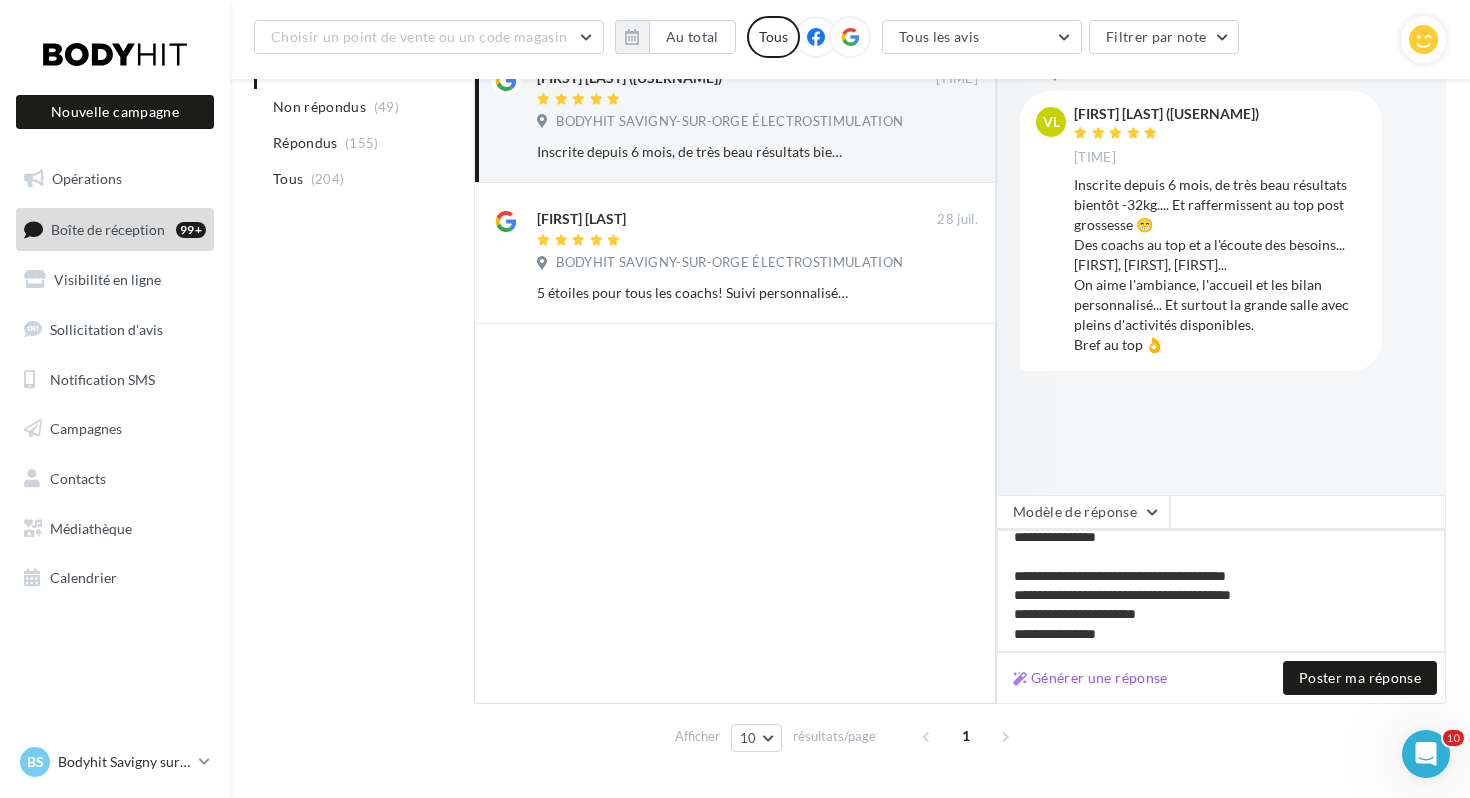 type on "**********" 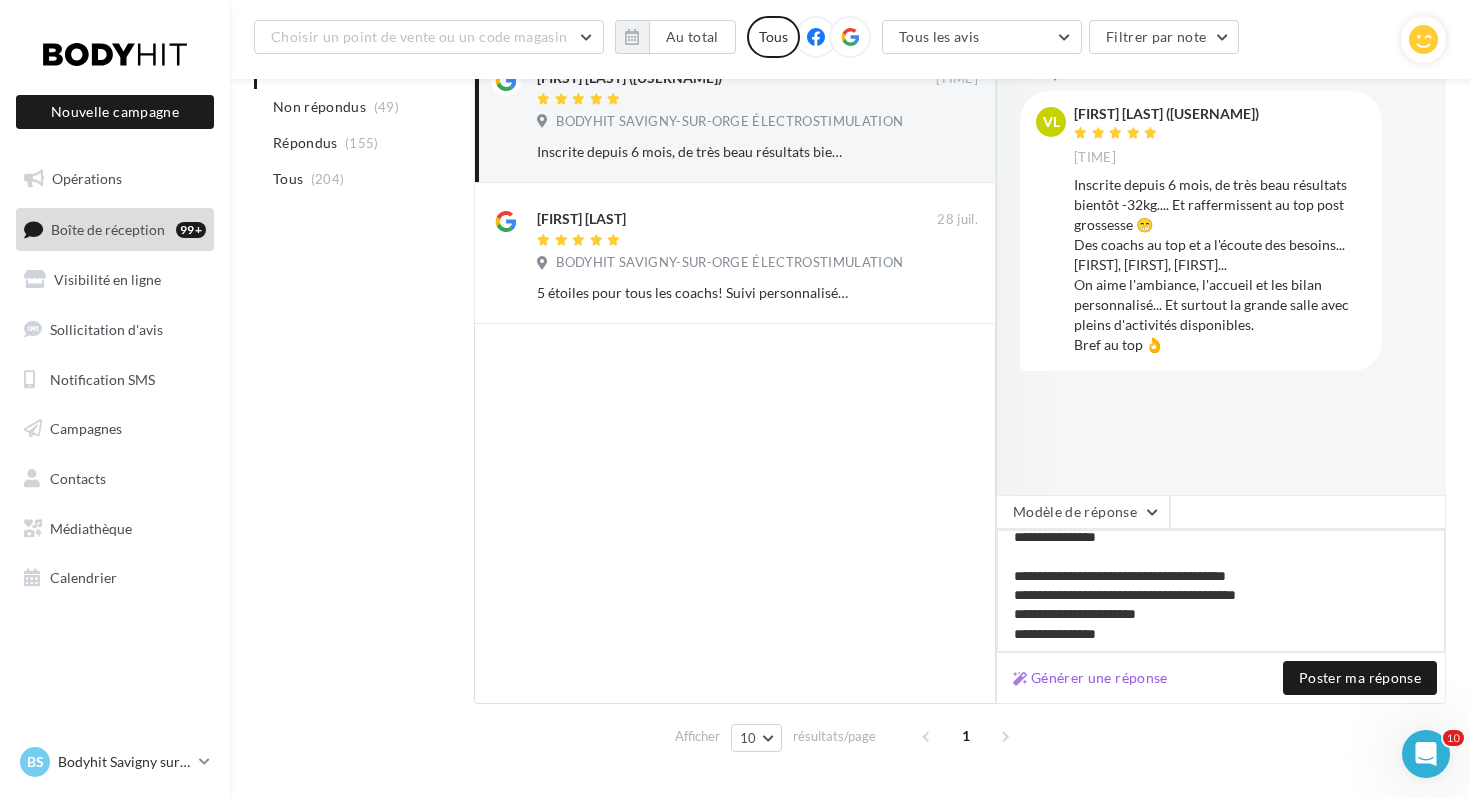 type on "**********" 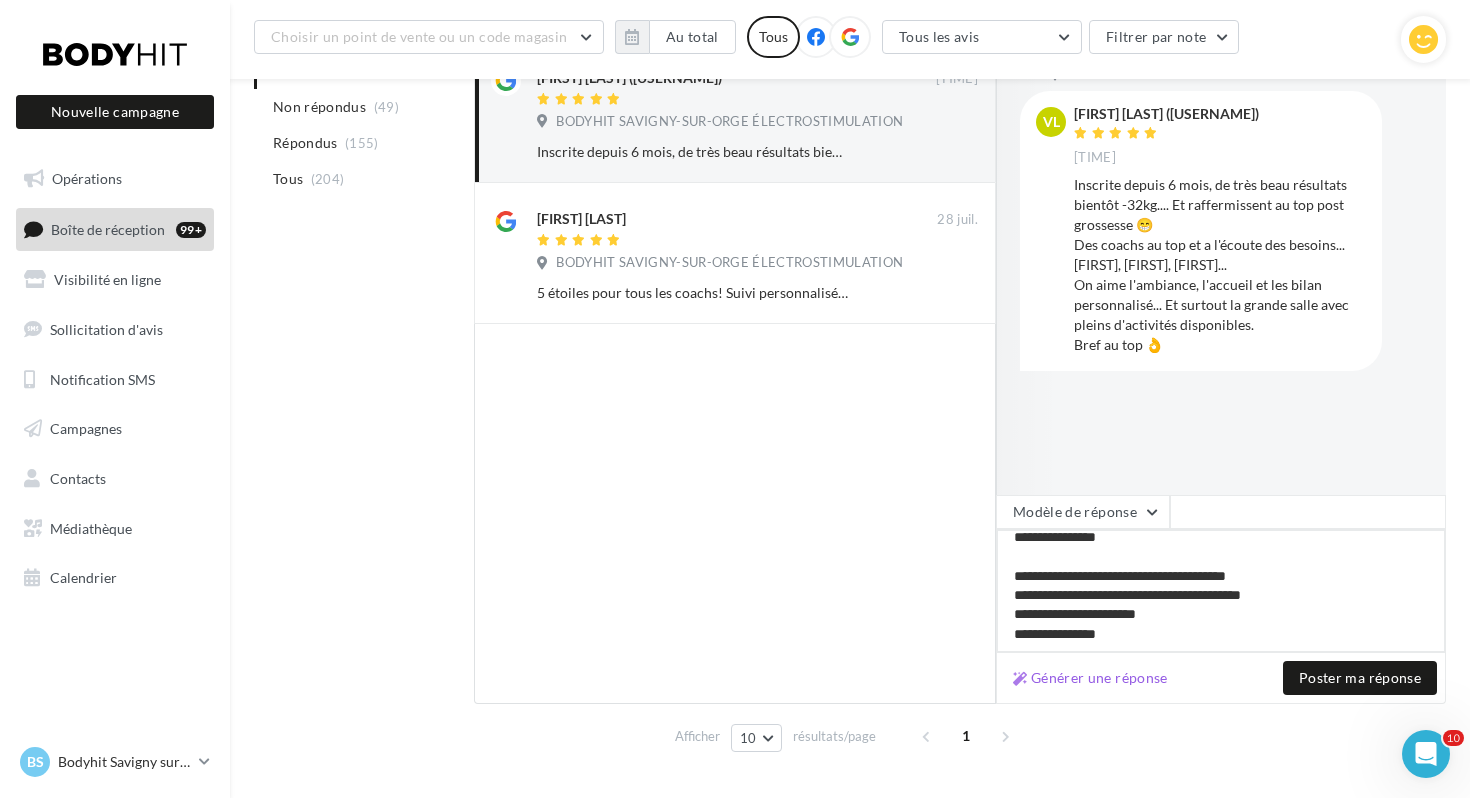 type on "**********" 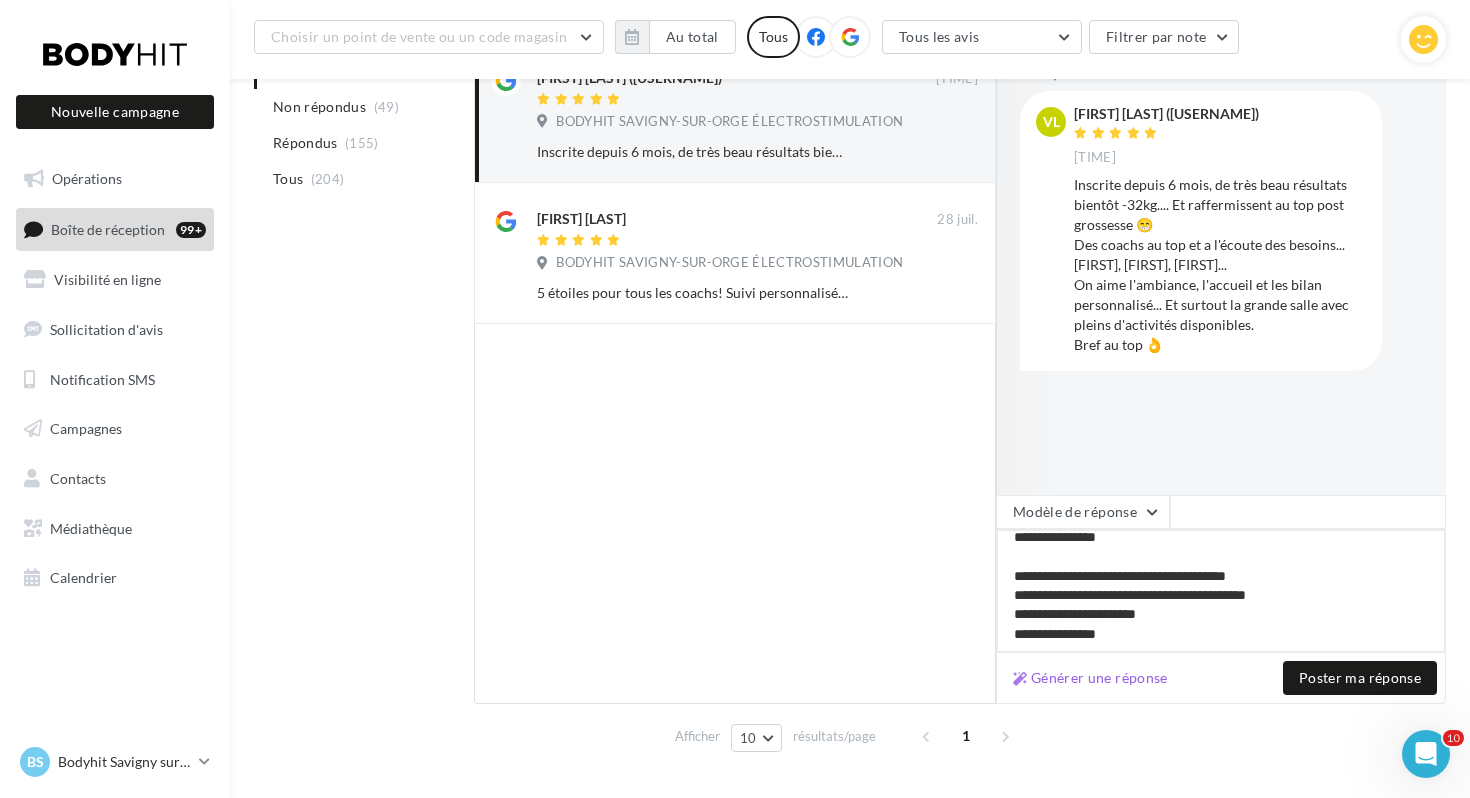 type on "**********" 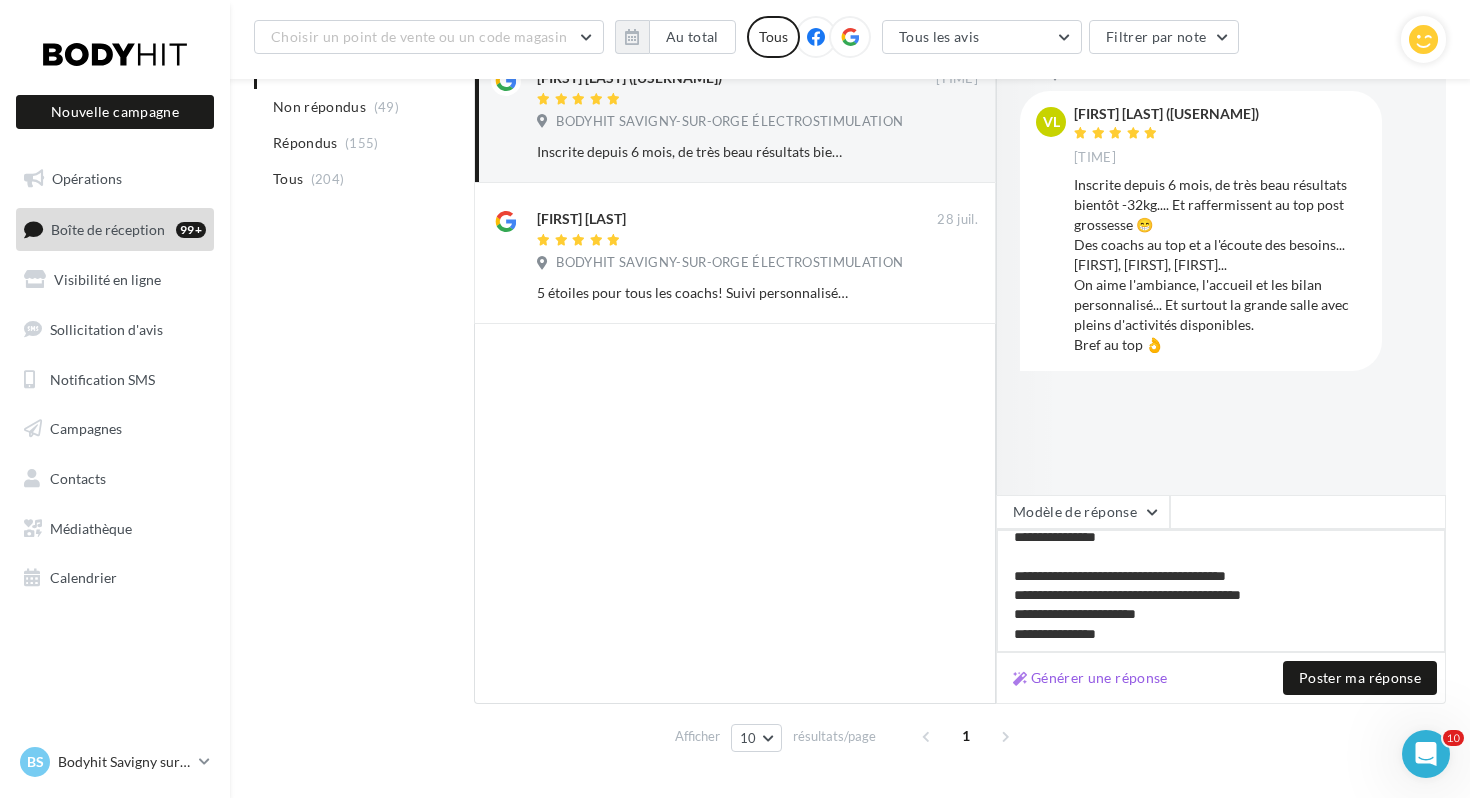 type on "**********" 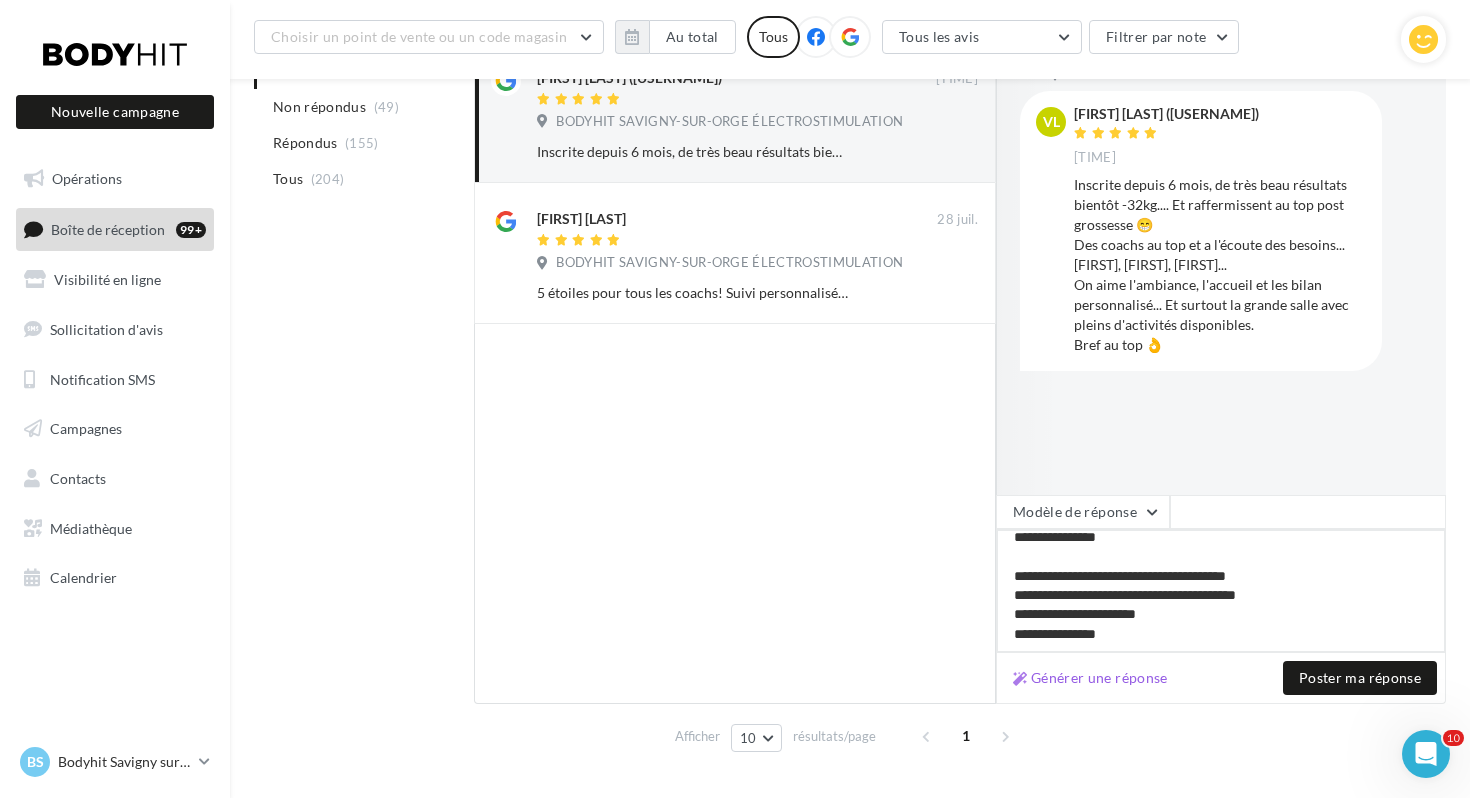 type on "**********" 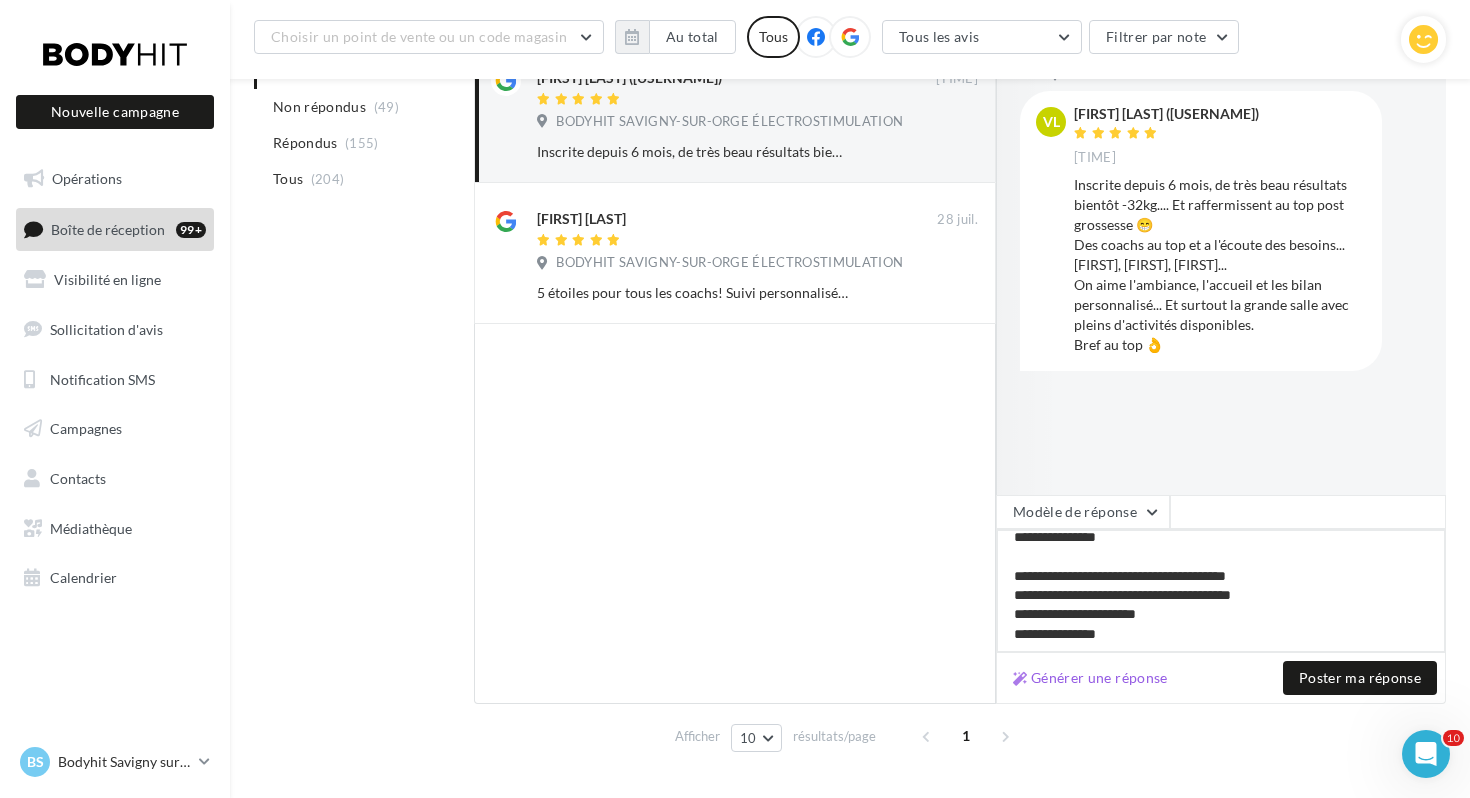 type on "**********" 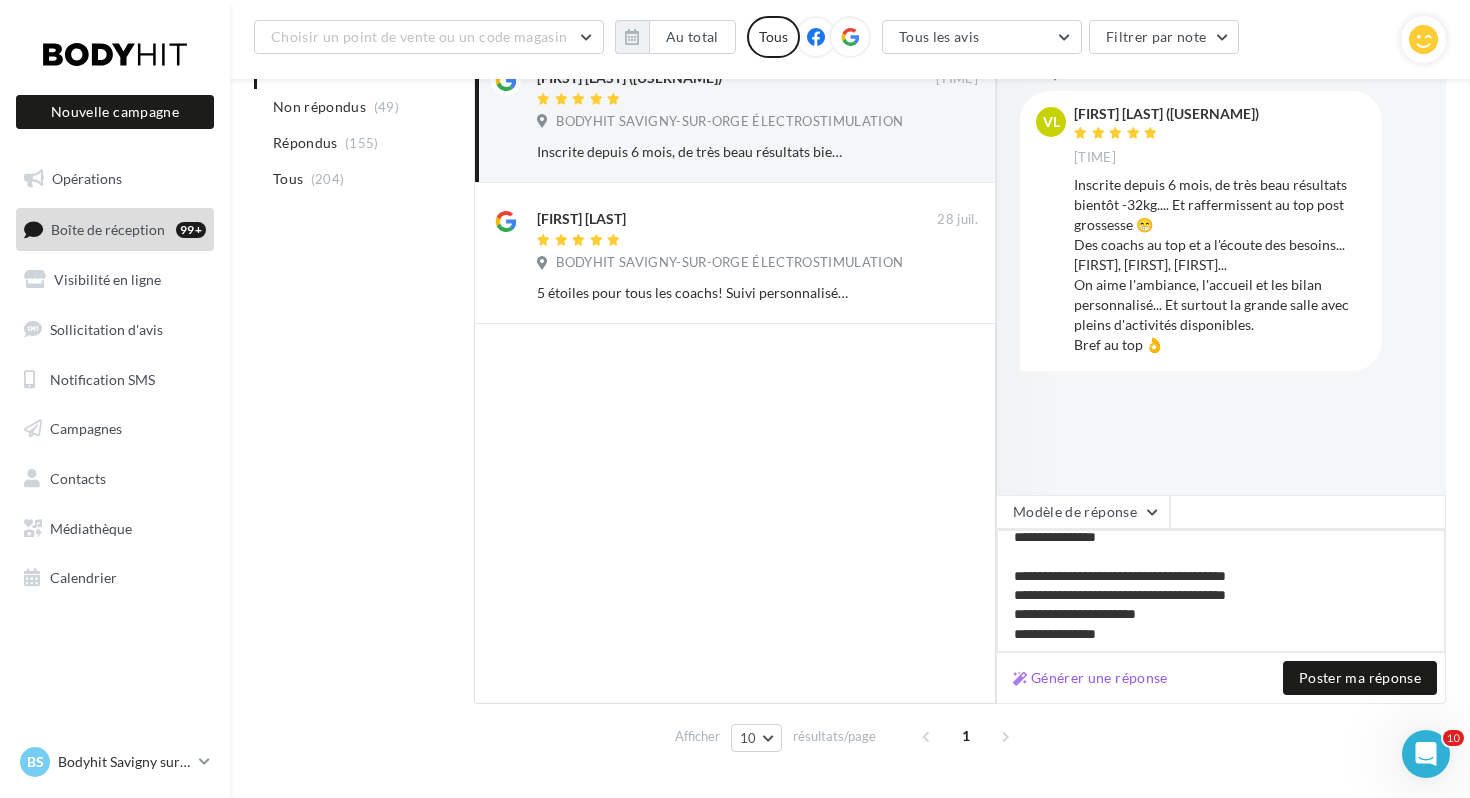 type on "**********" 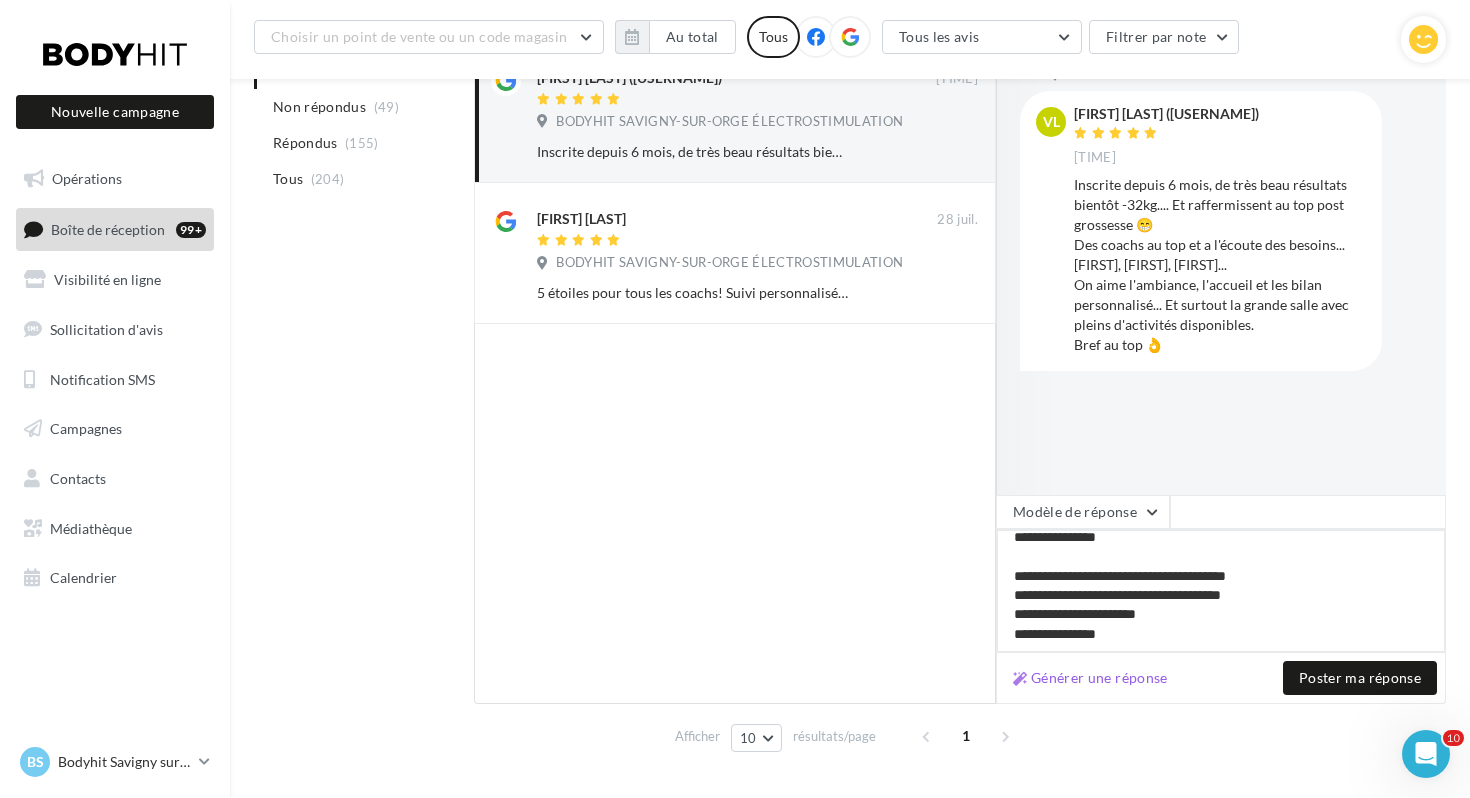 type on "**********" 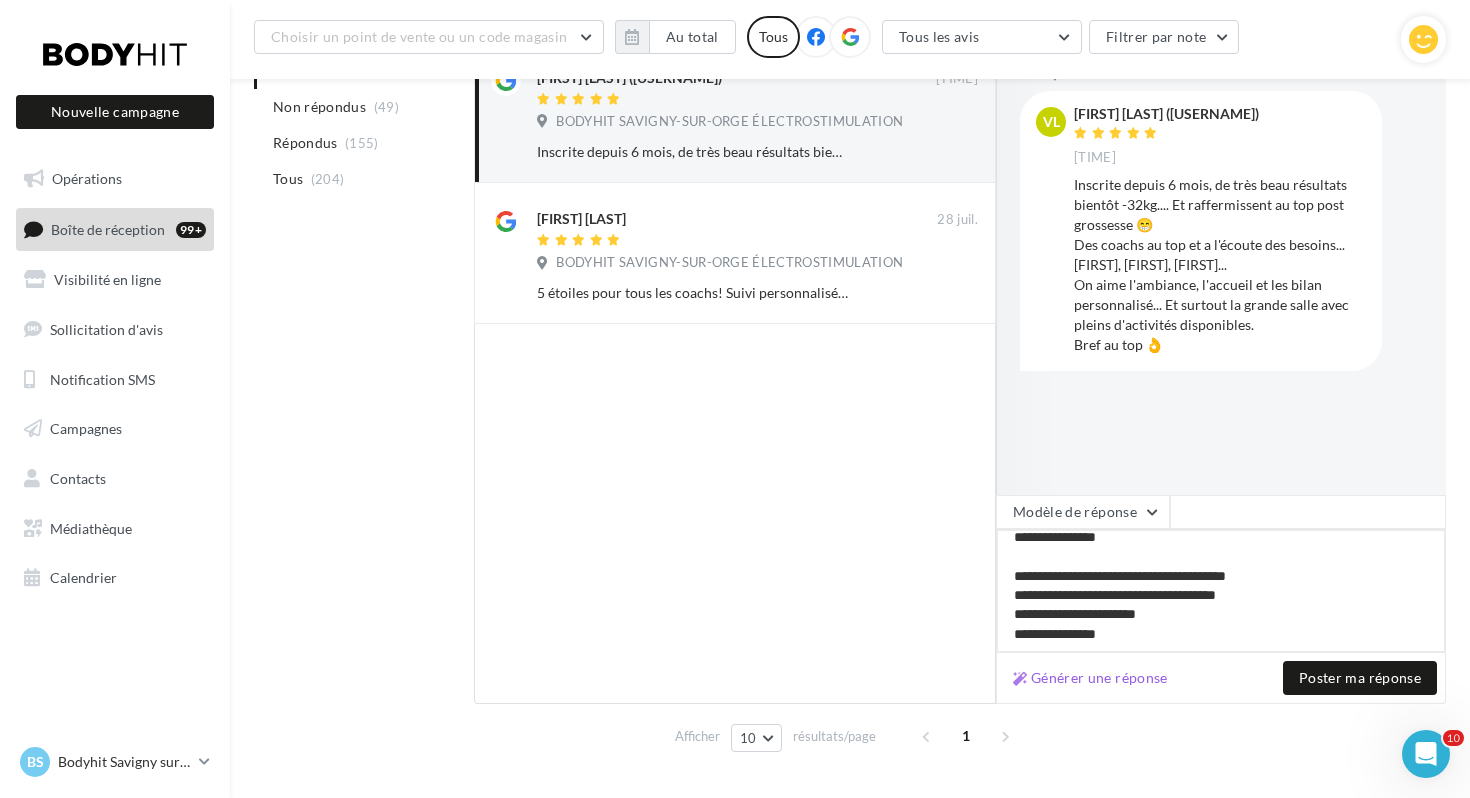 type on "**********" 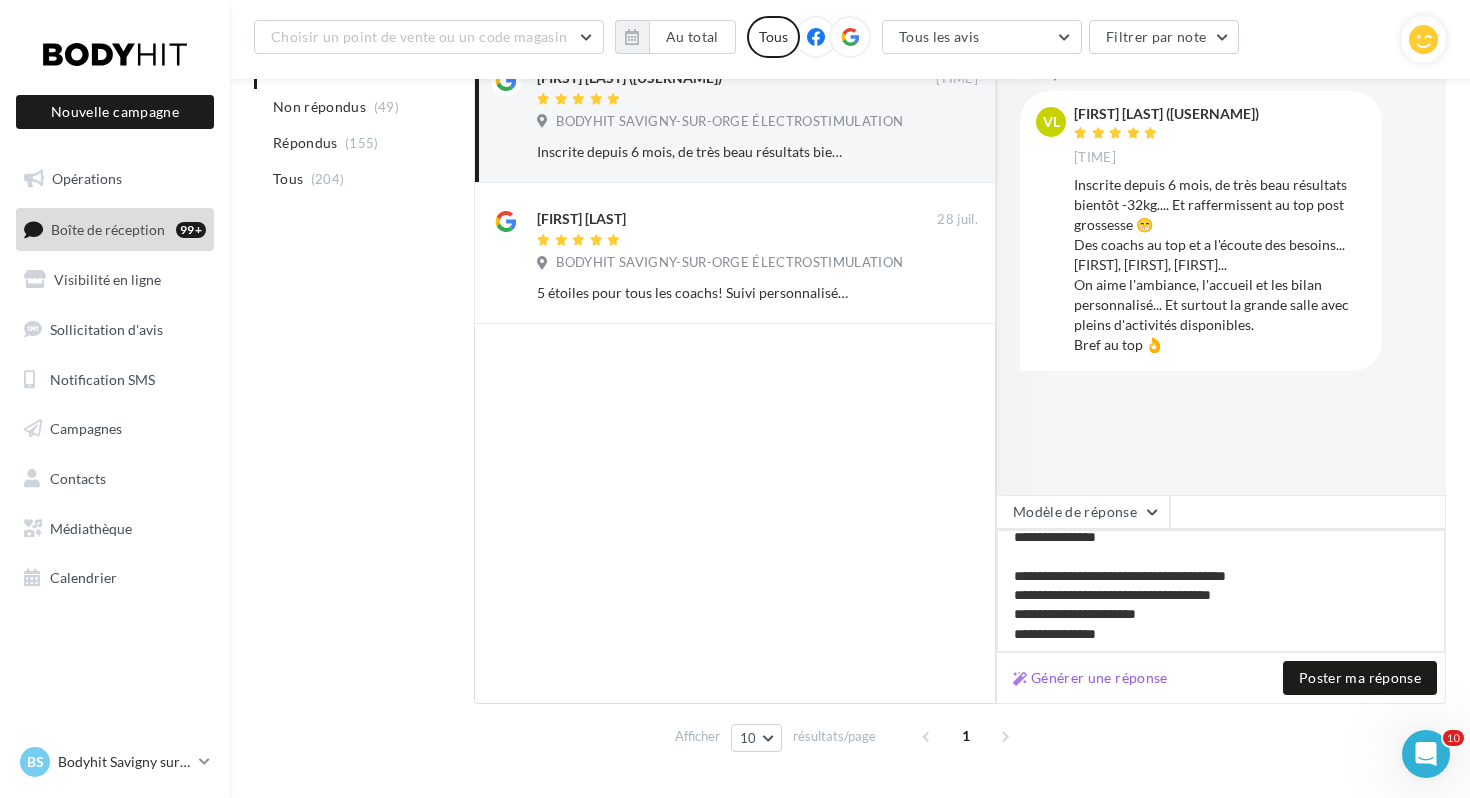 type on "**********" 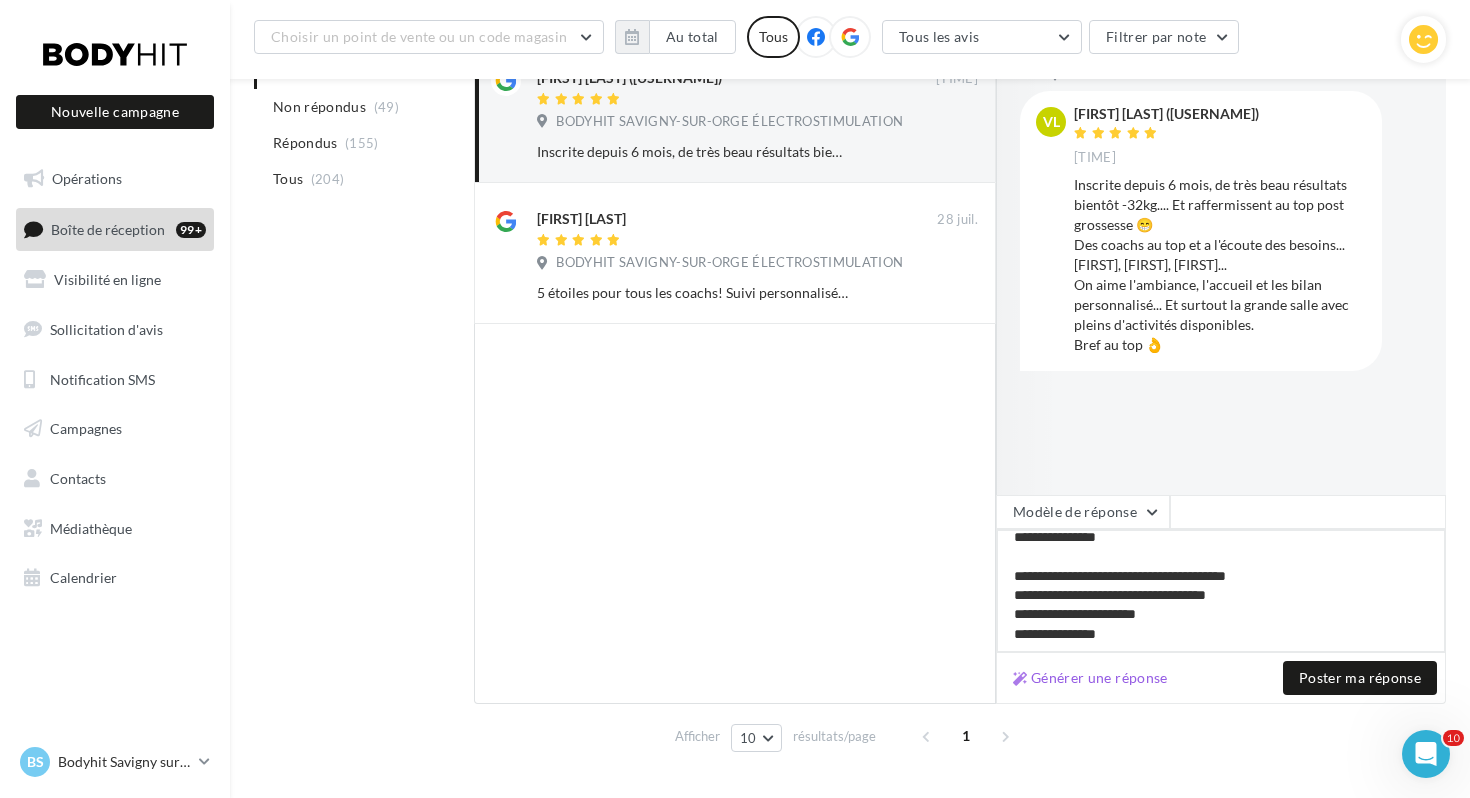 type on "**********" 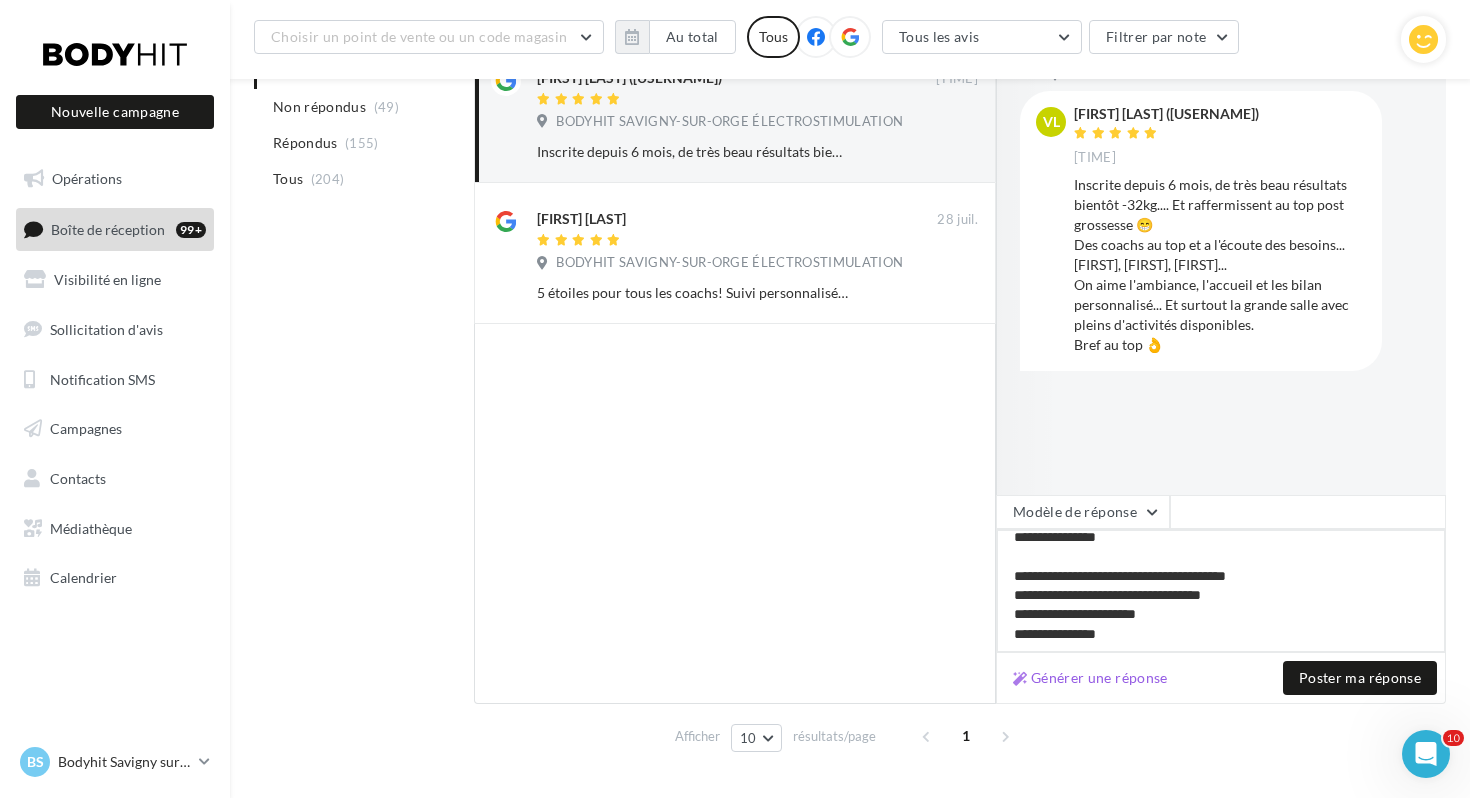 click on "**********" at bounding box center (1221, 591) 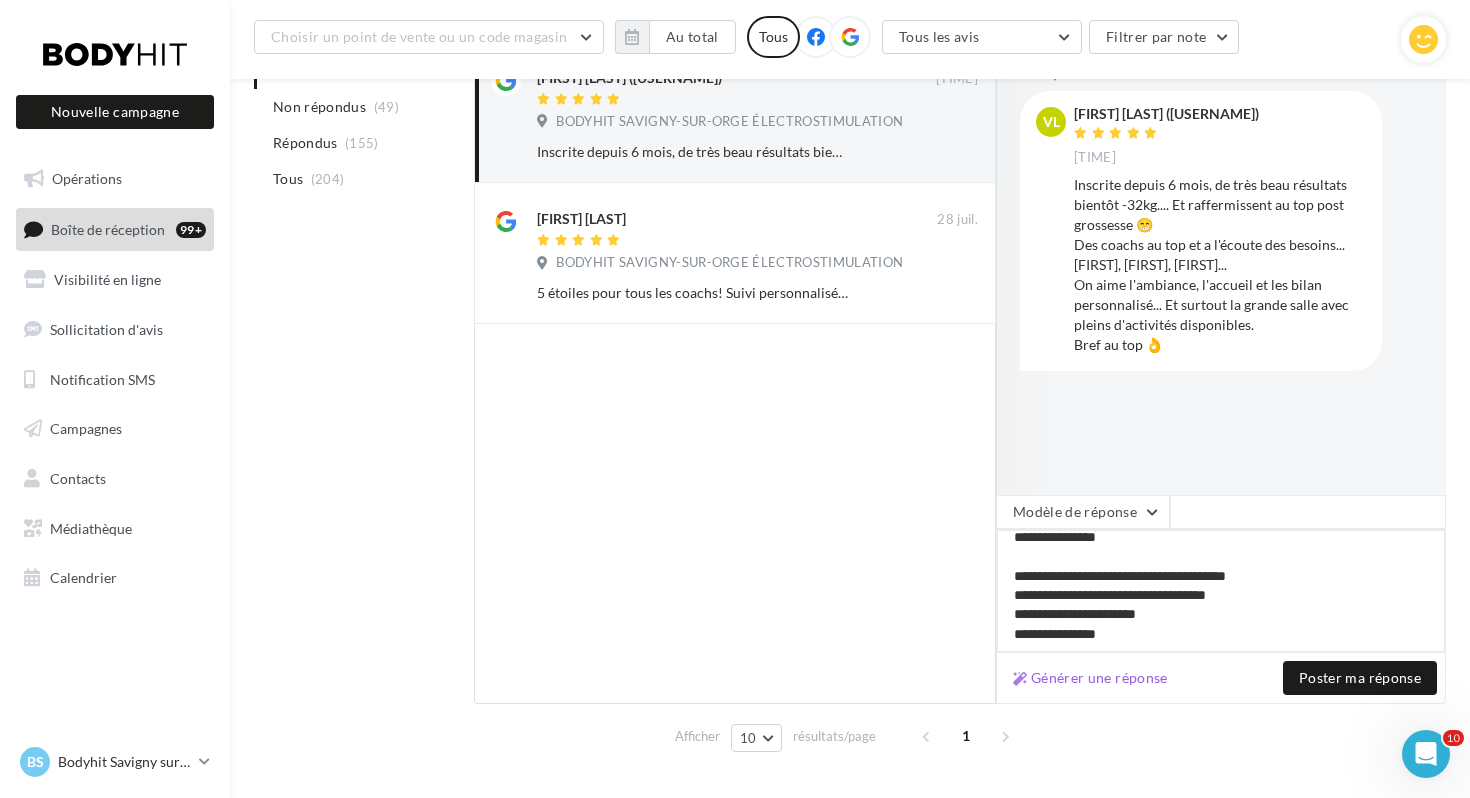 type on "**********" 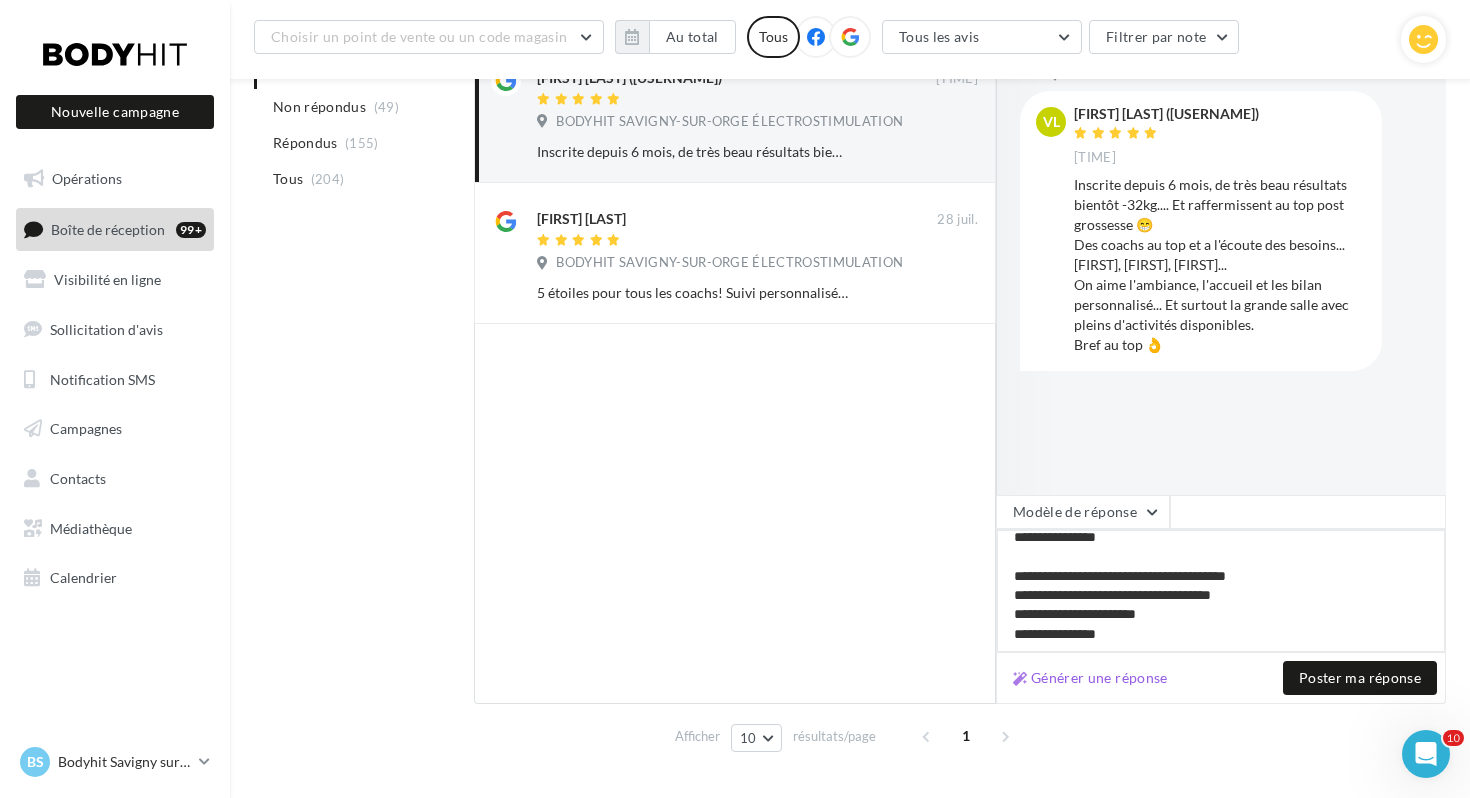 type on "**********" 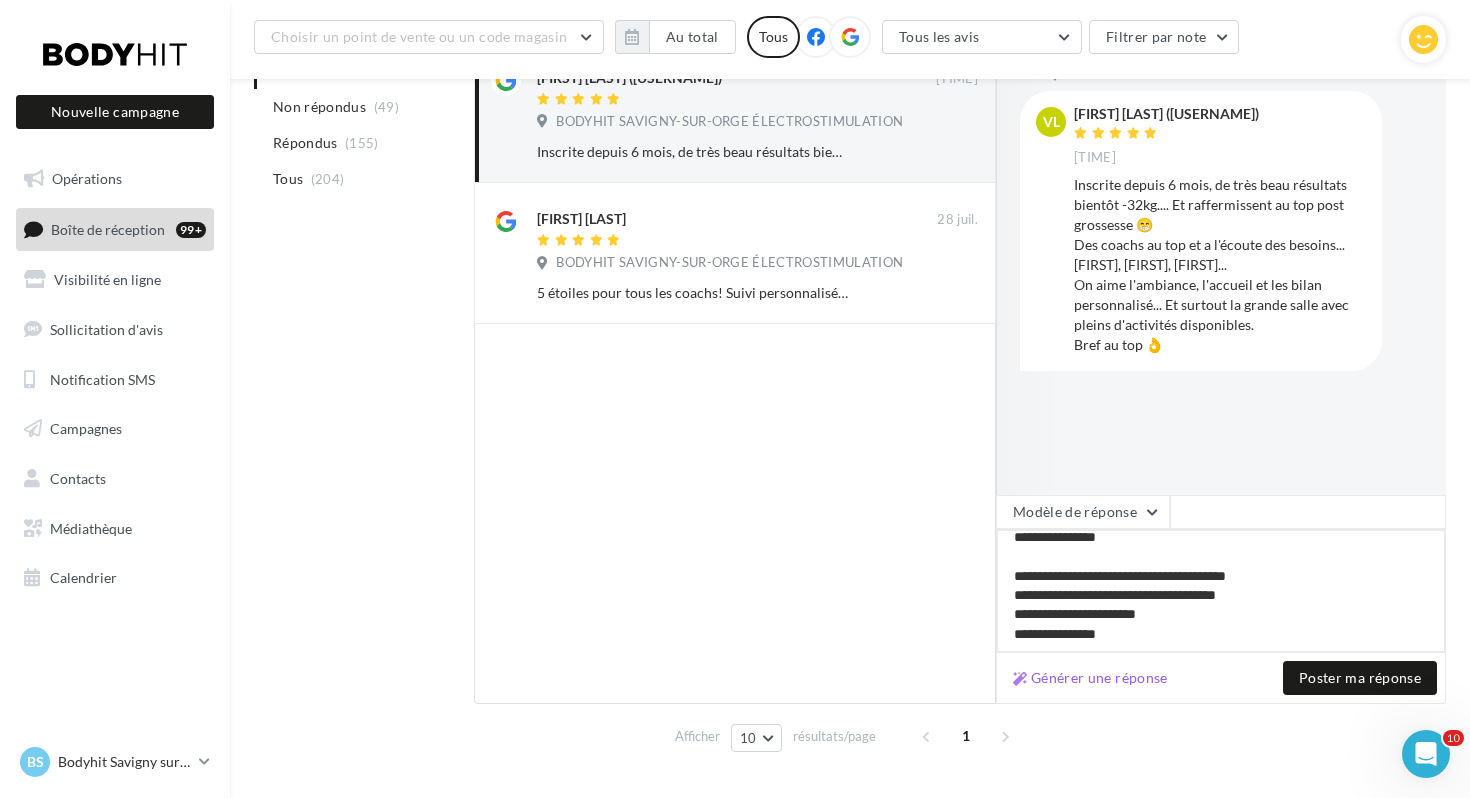 type on "**********" 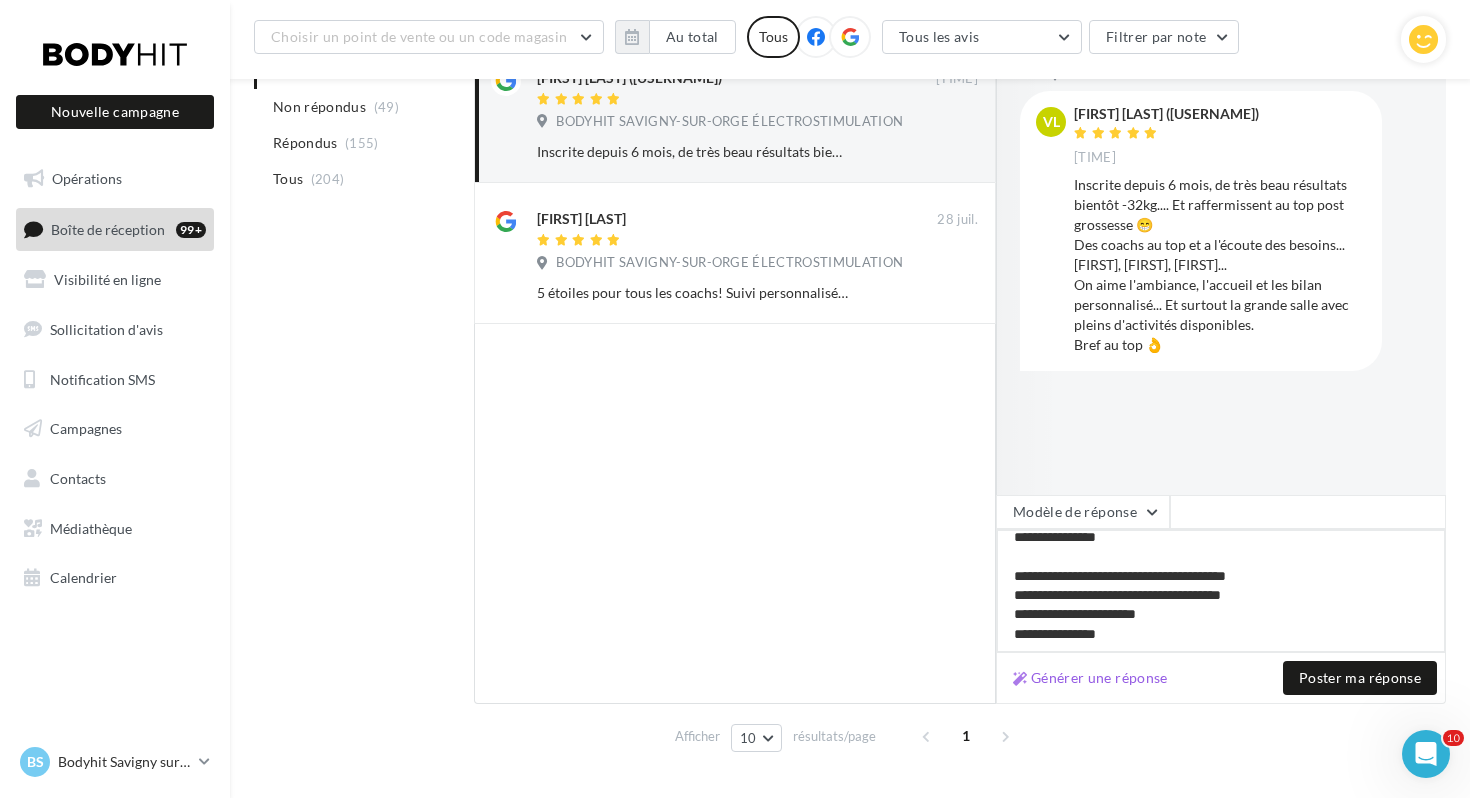 type on "**********" 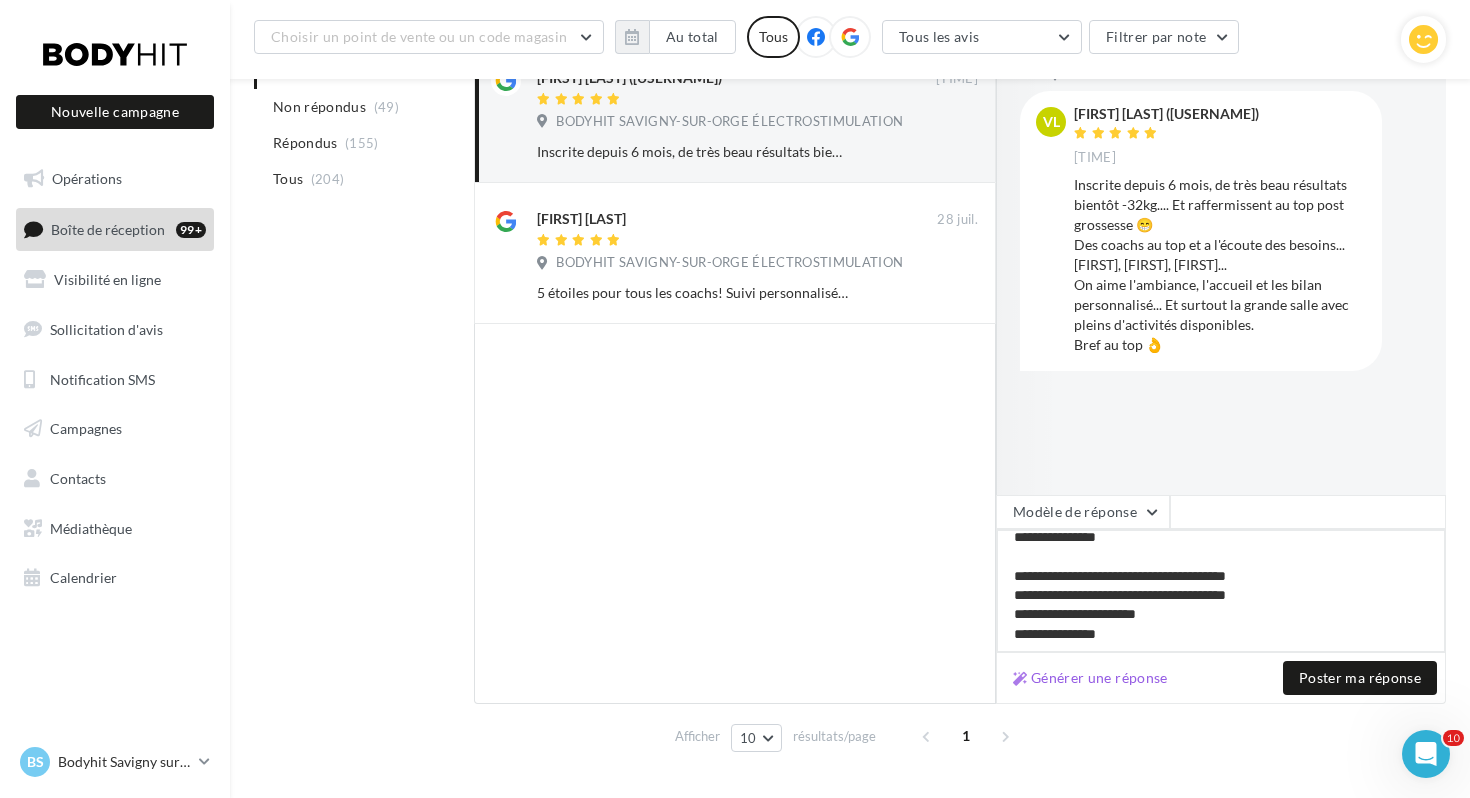type on "**********" 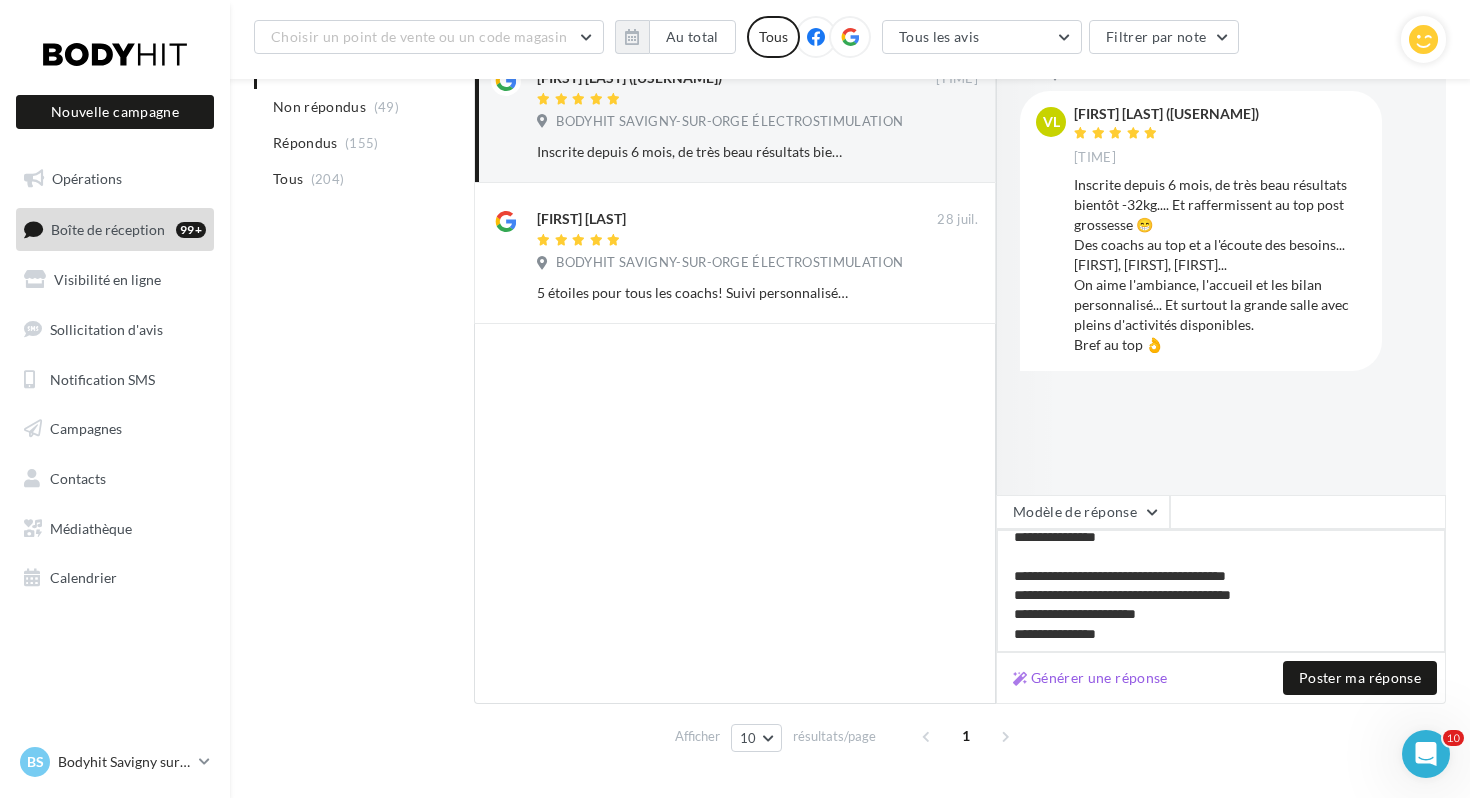 type on "**********" 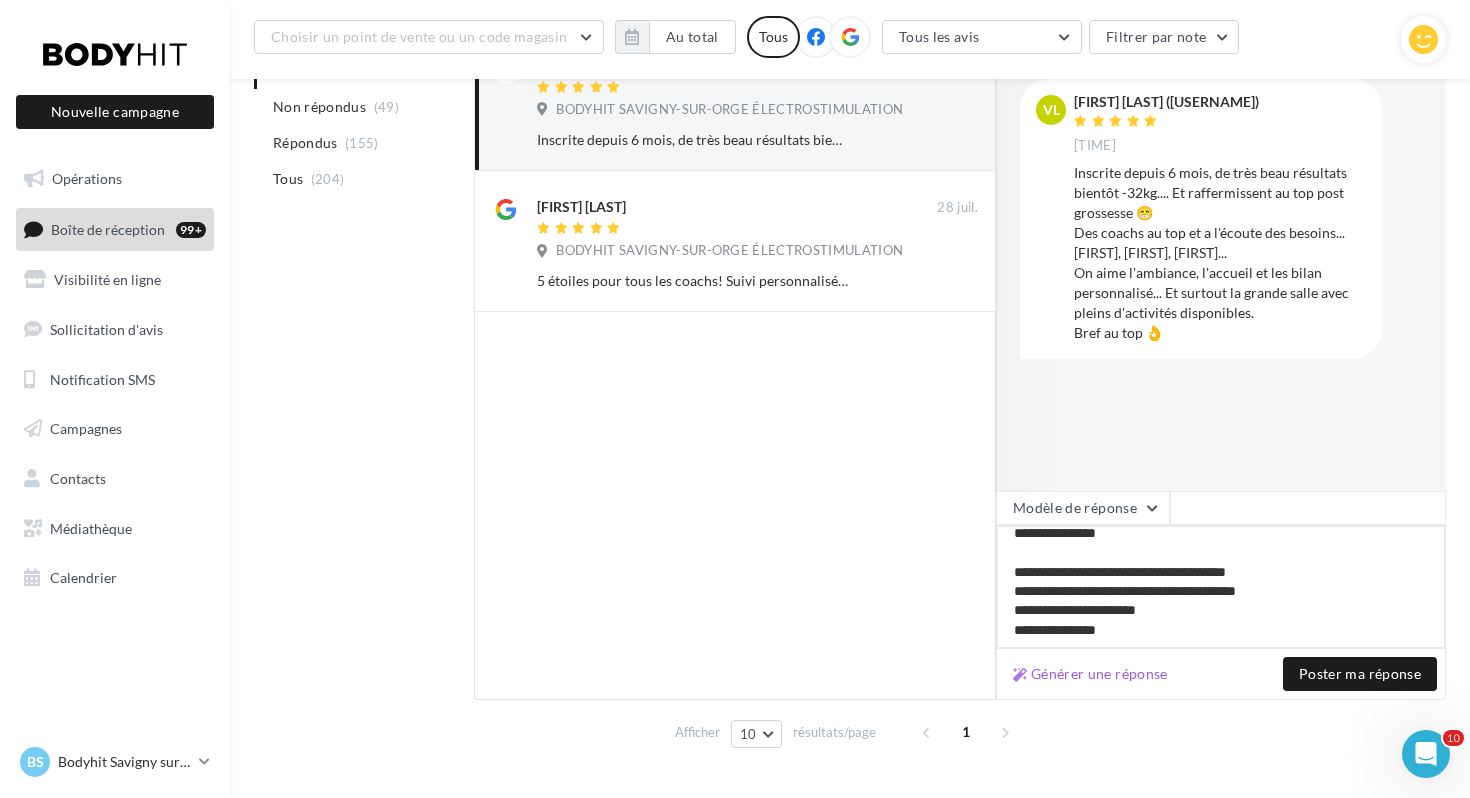 scroll, scrollTop: 307, scrollLeft: 0, axis: vertical 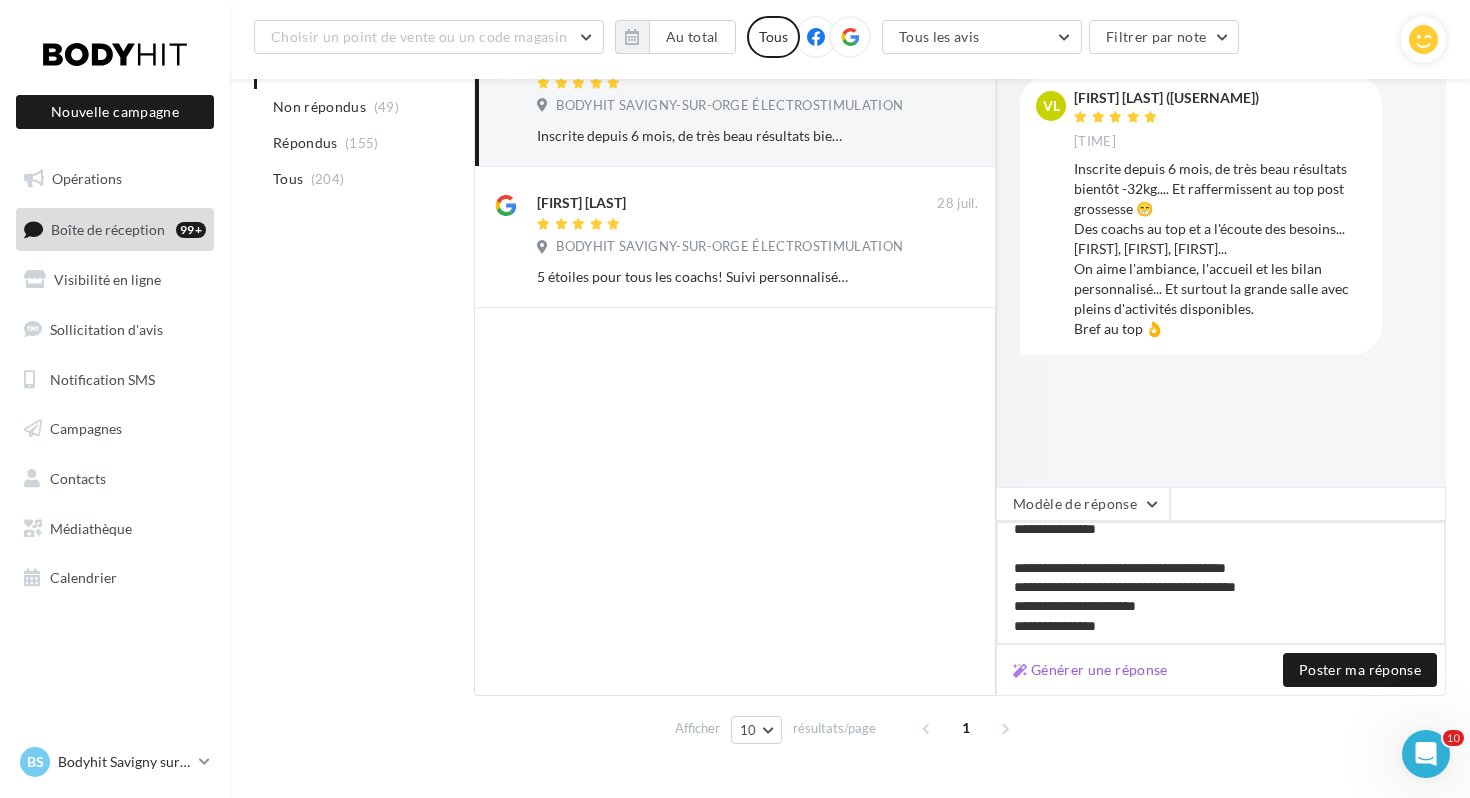 type on "**********" 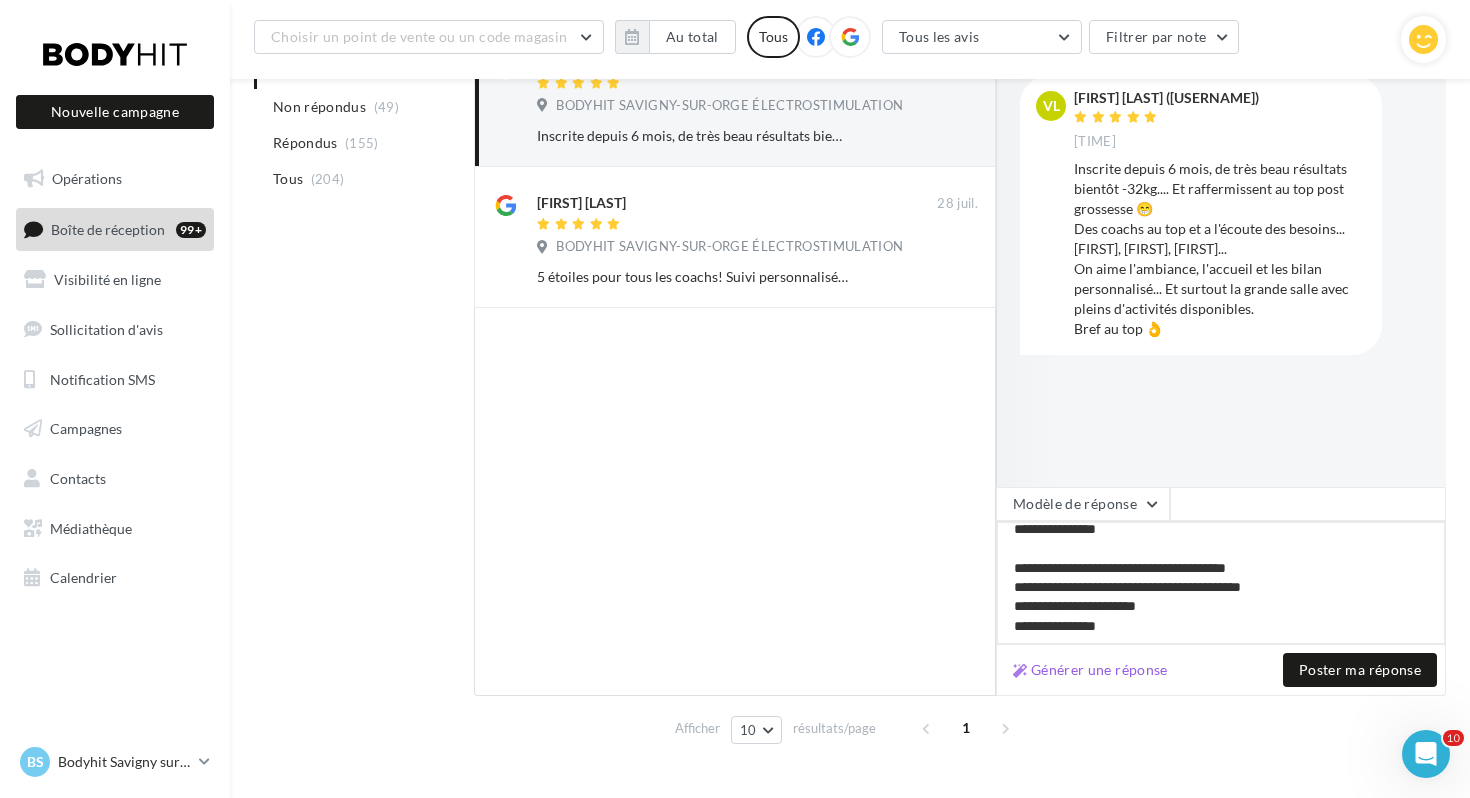 type on "**********" 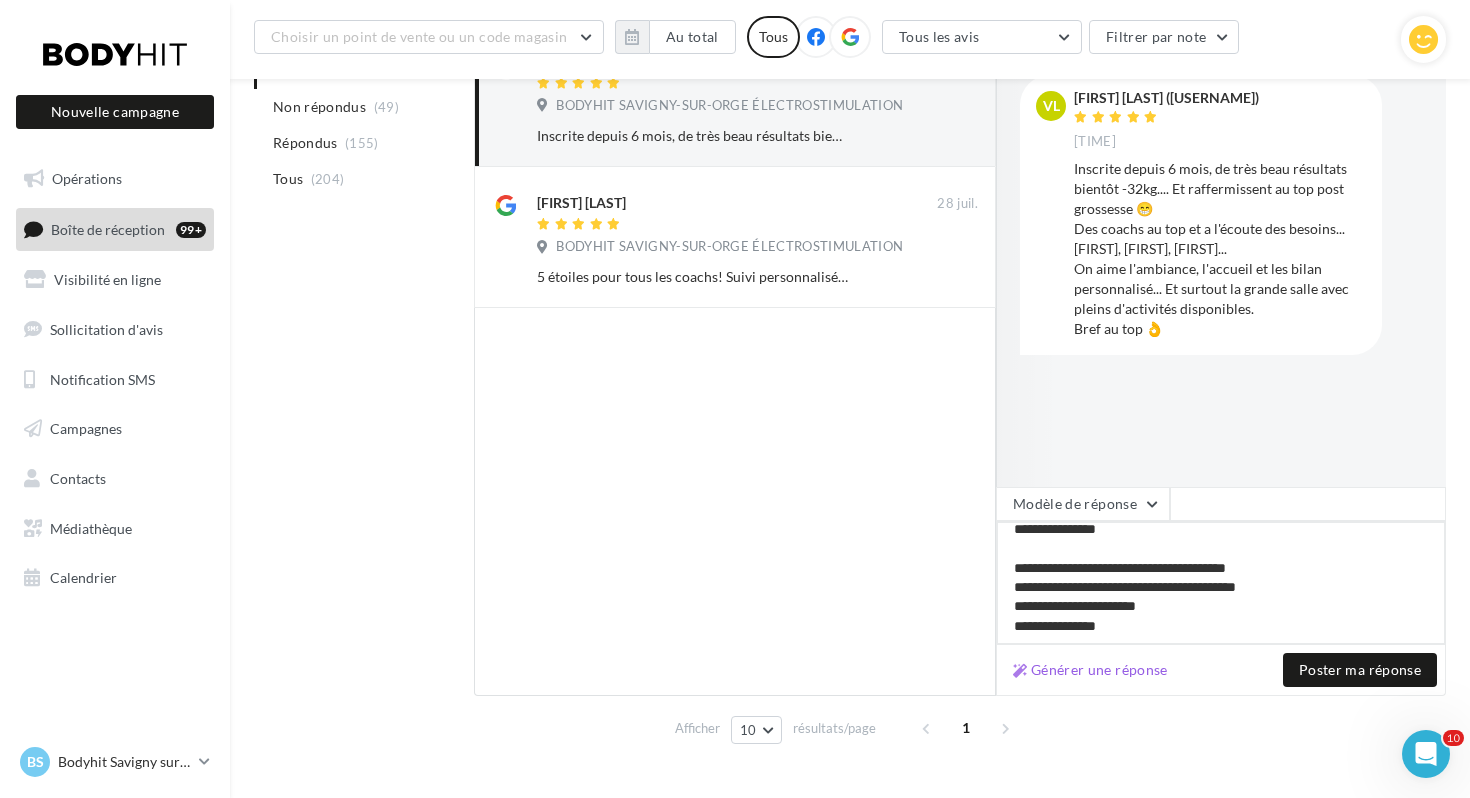 type on "**********" 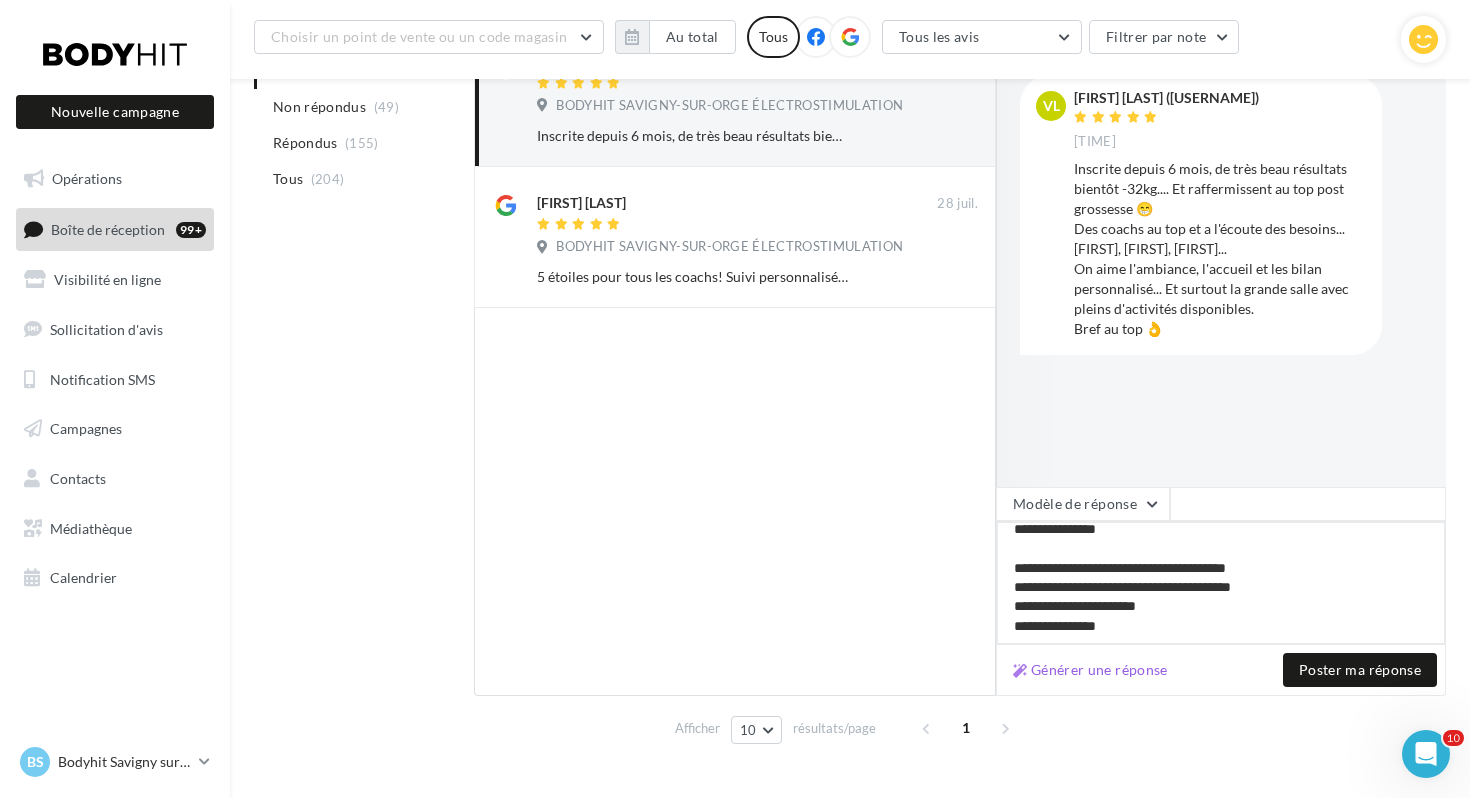 type on "**********" 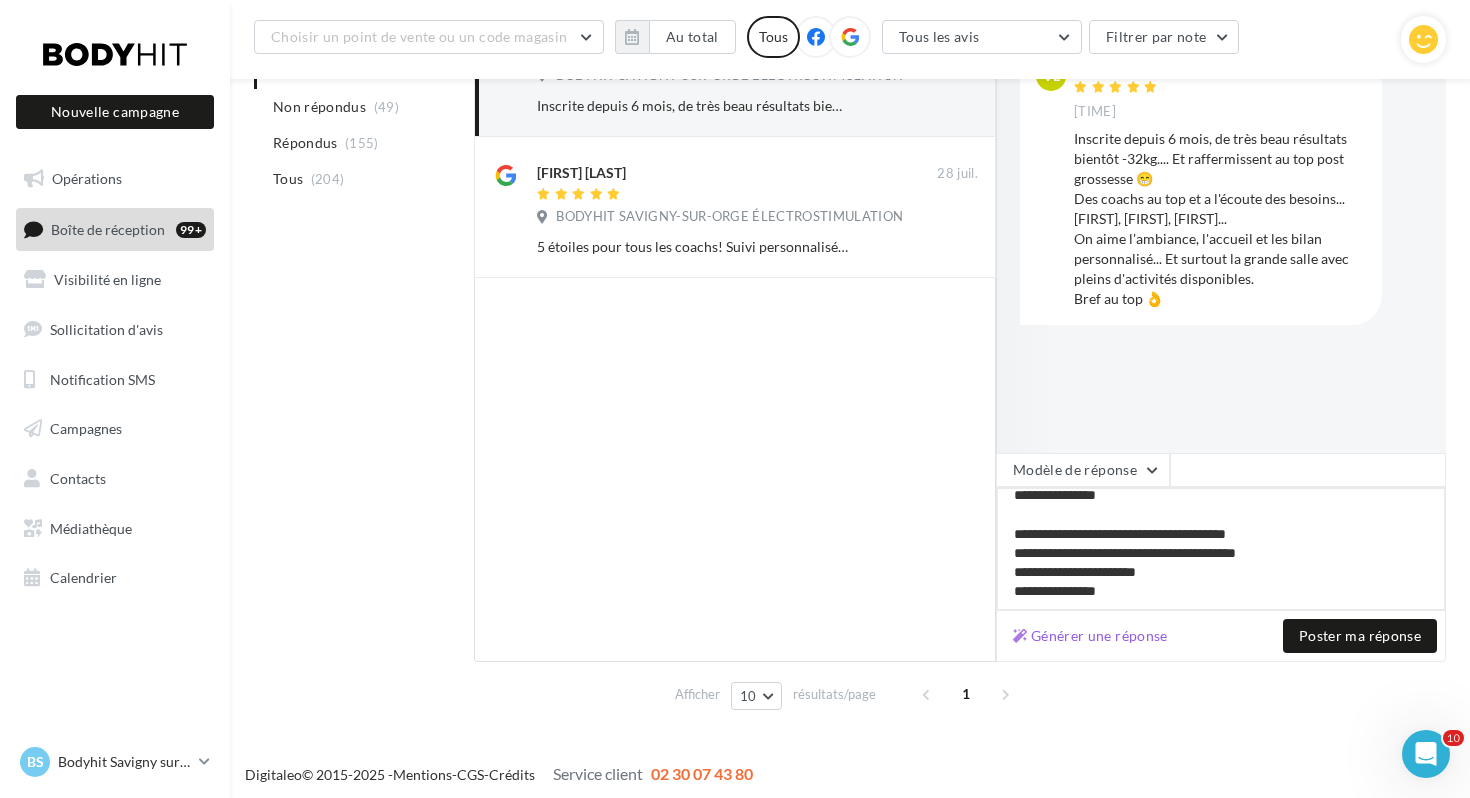 scroll, scrollTop: 334, scrollLeft: 0, axis: vertical 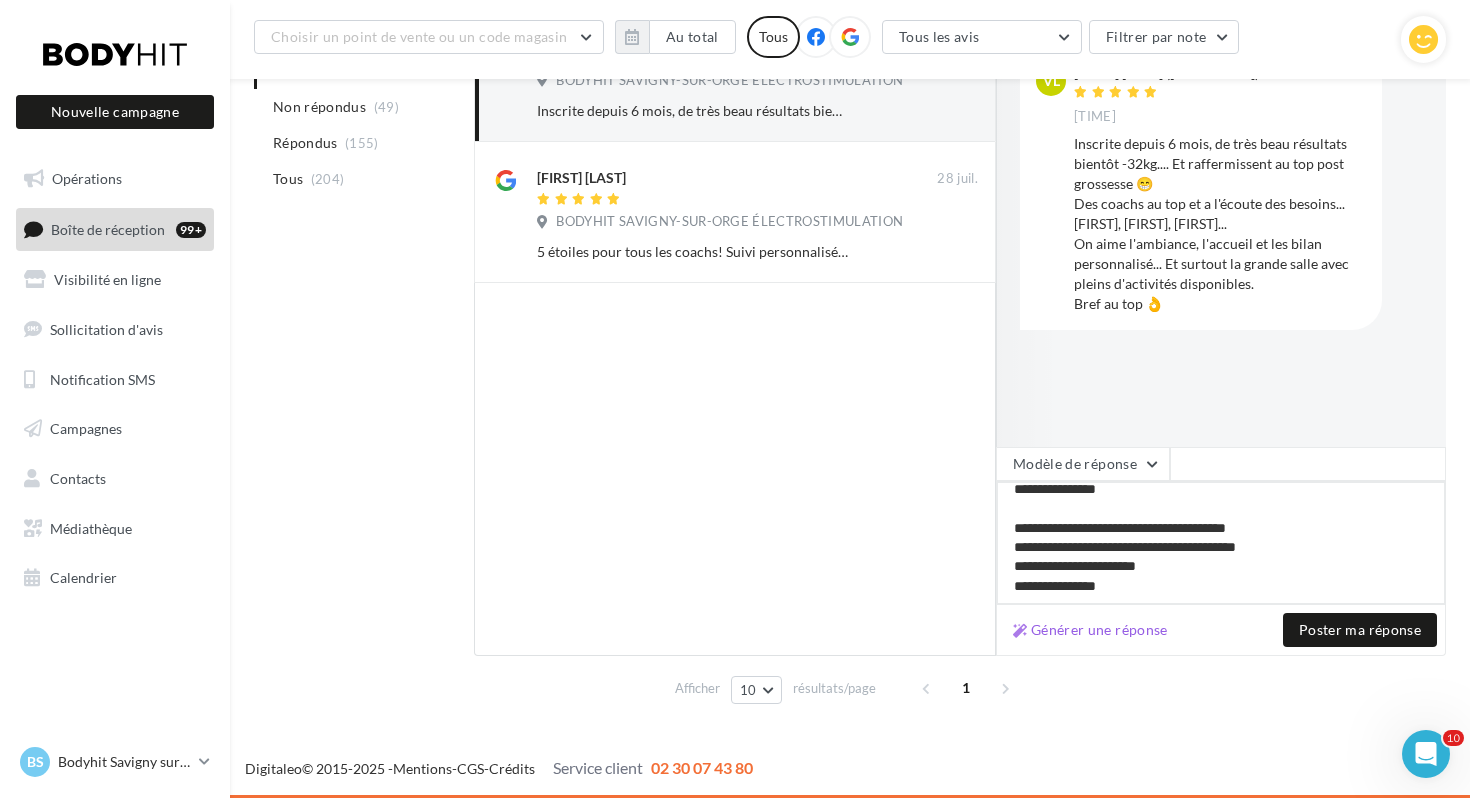 click on "**********" at bounding box center [1221, 543] 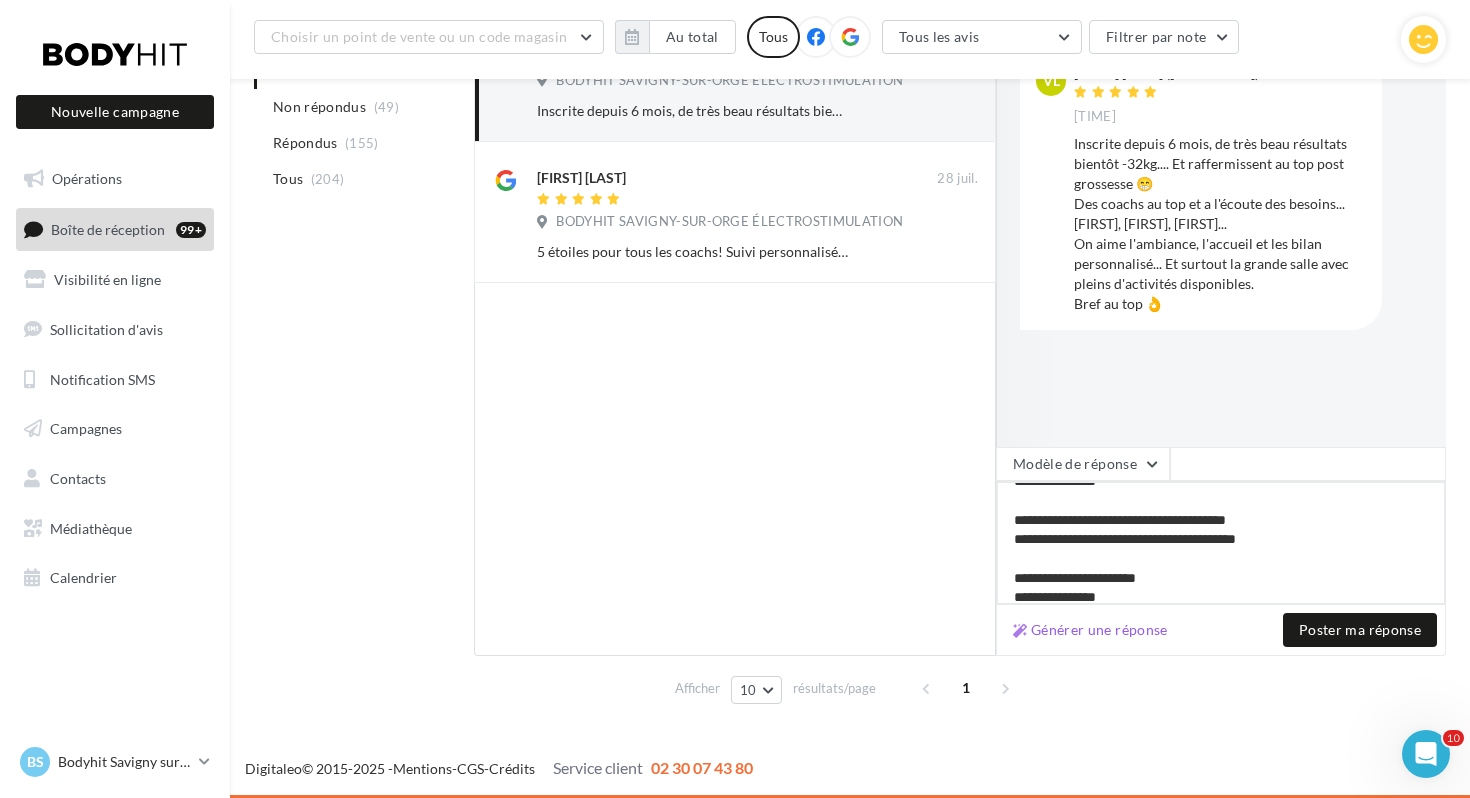 scroll, scrollTop: 30, scrollLeft: 0, axis: vertical 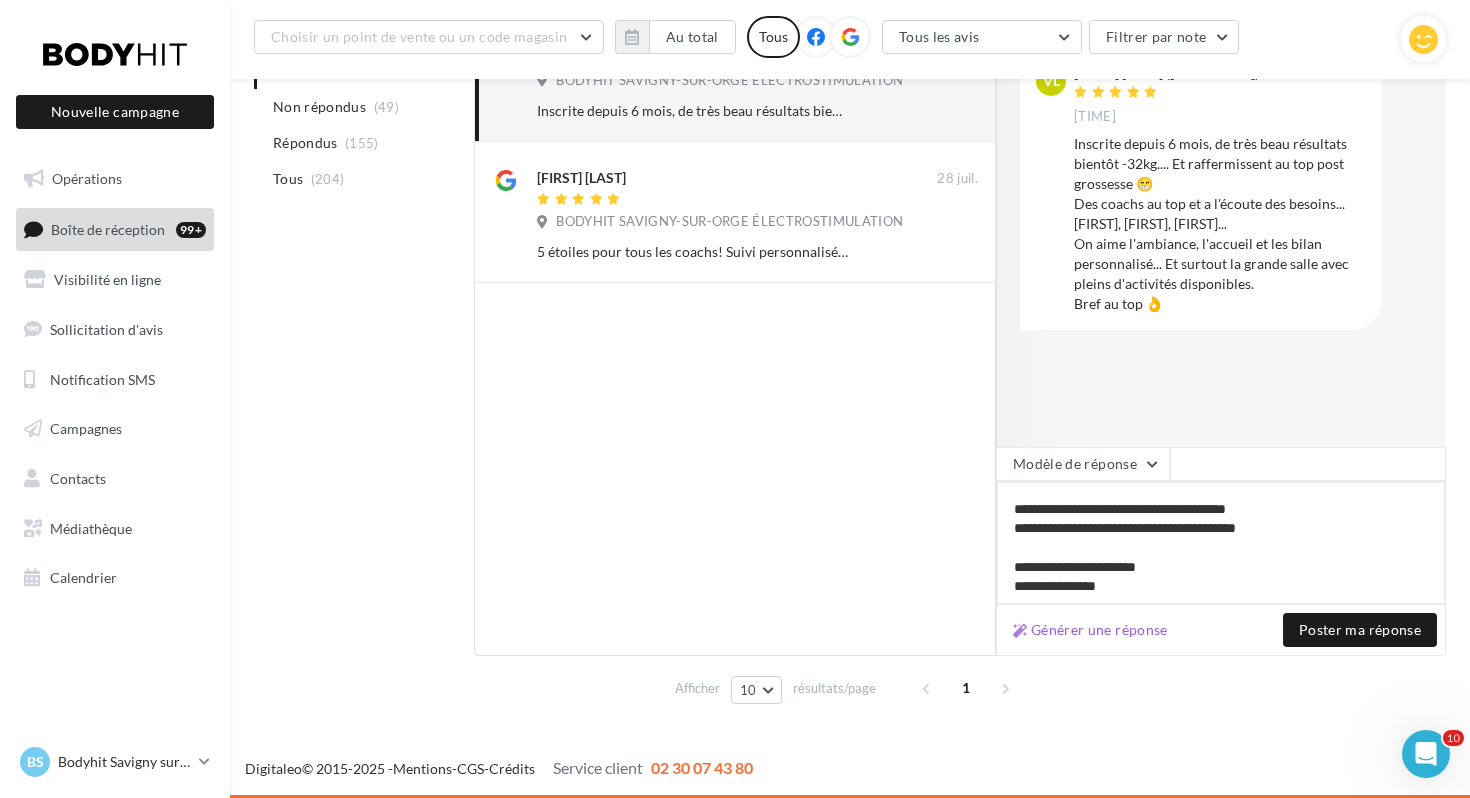 click on "**********" at bounding box center [1221, 543] 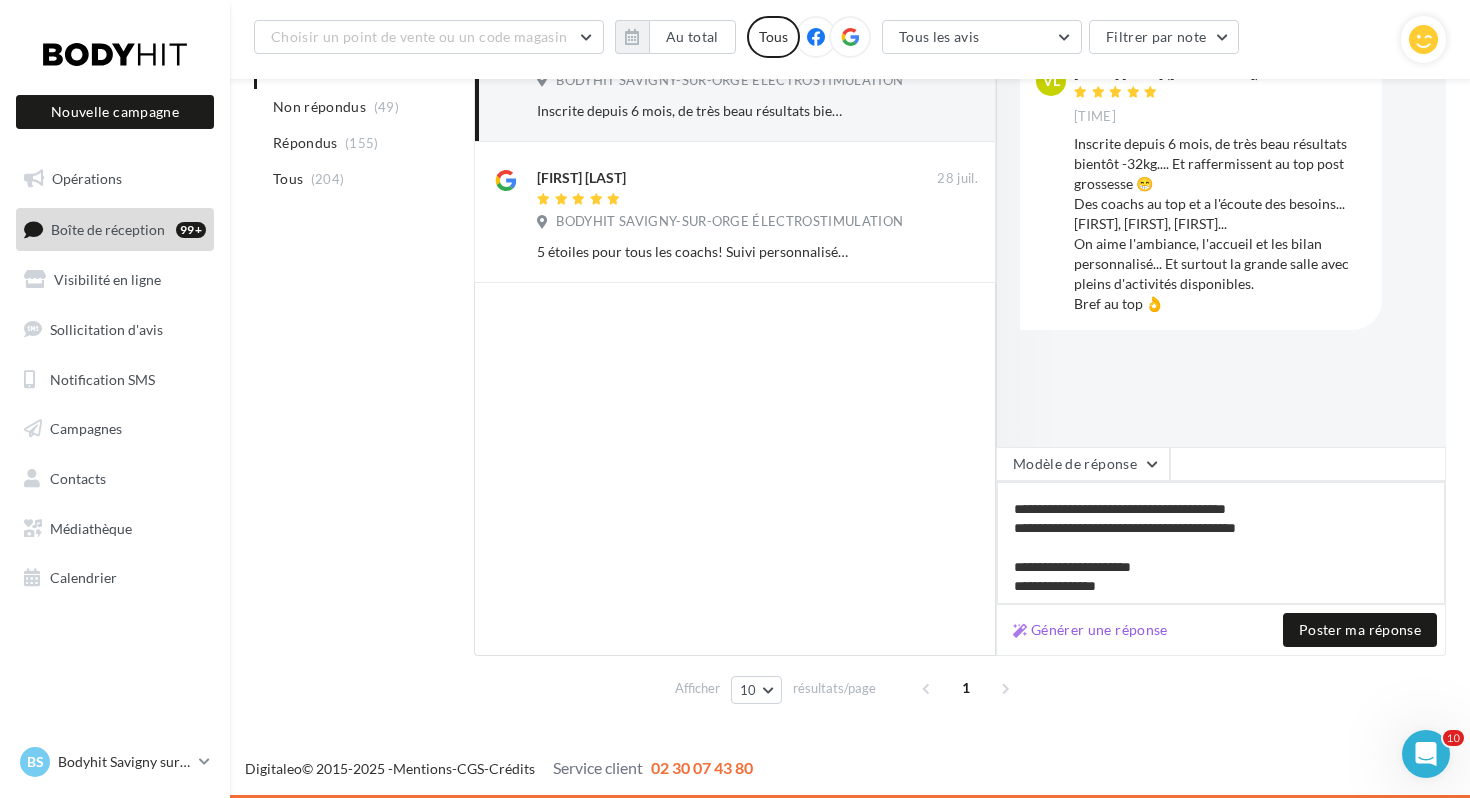 type on "**********" 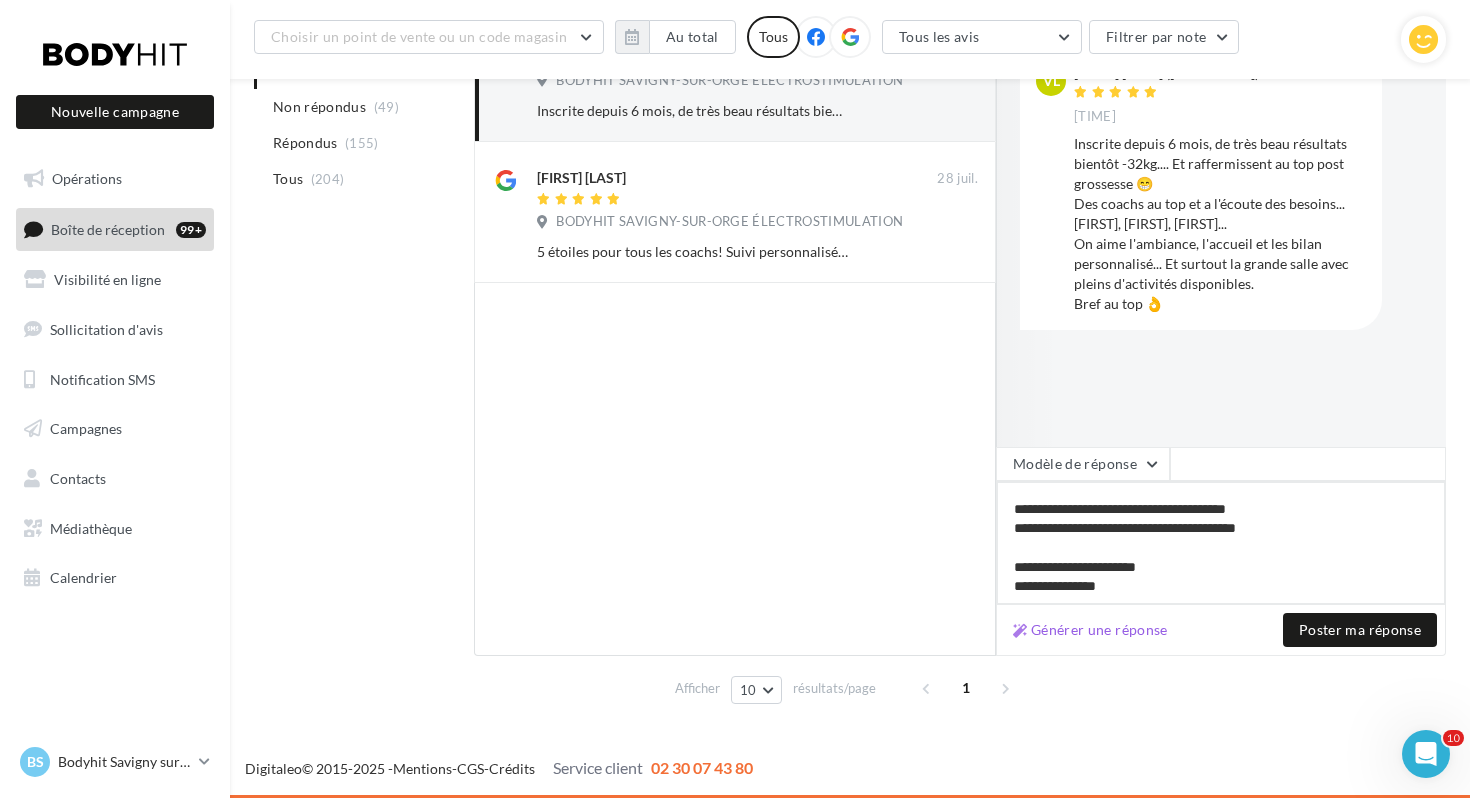 type on "**********" 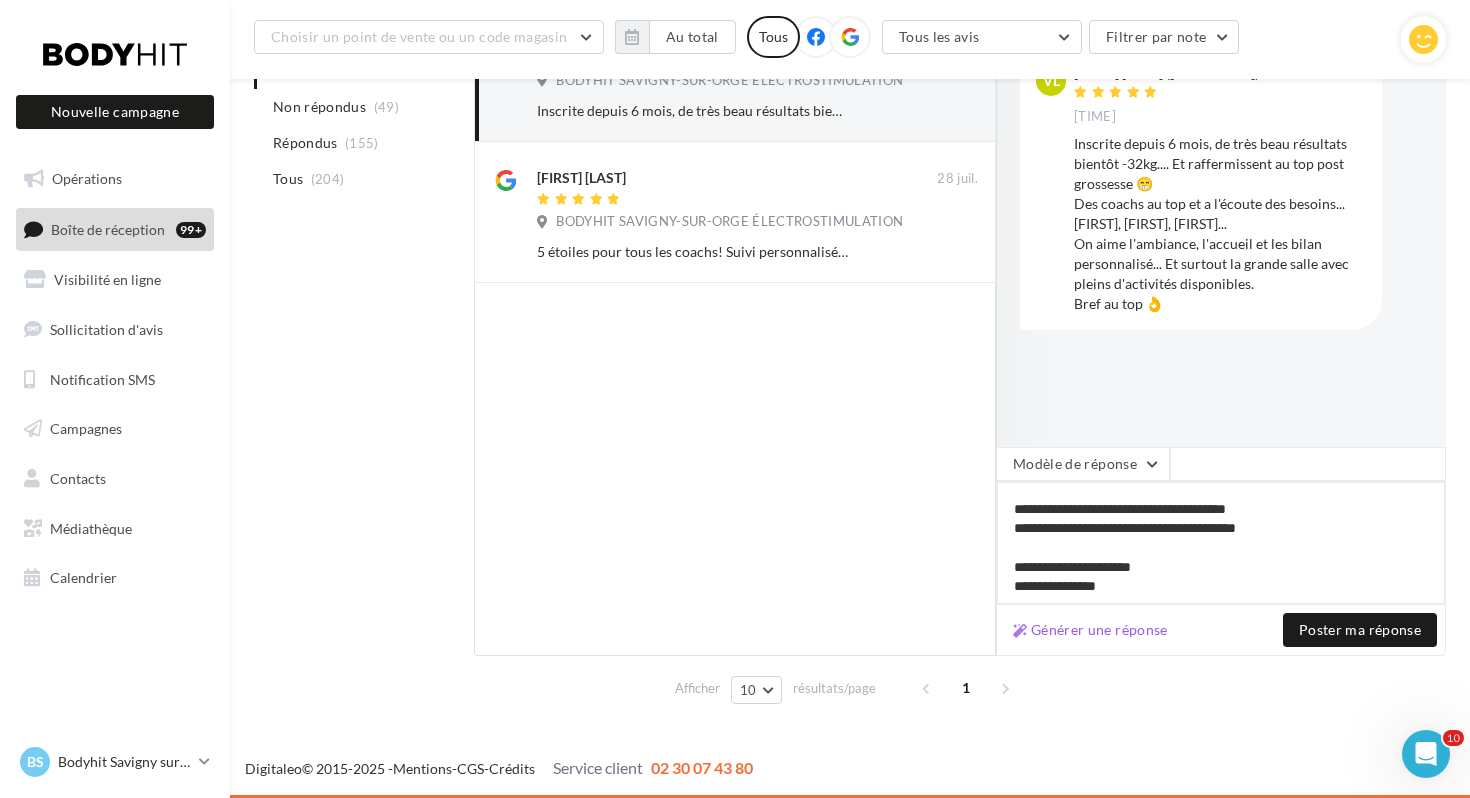 type on "**********" 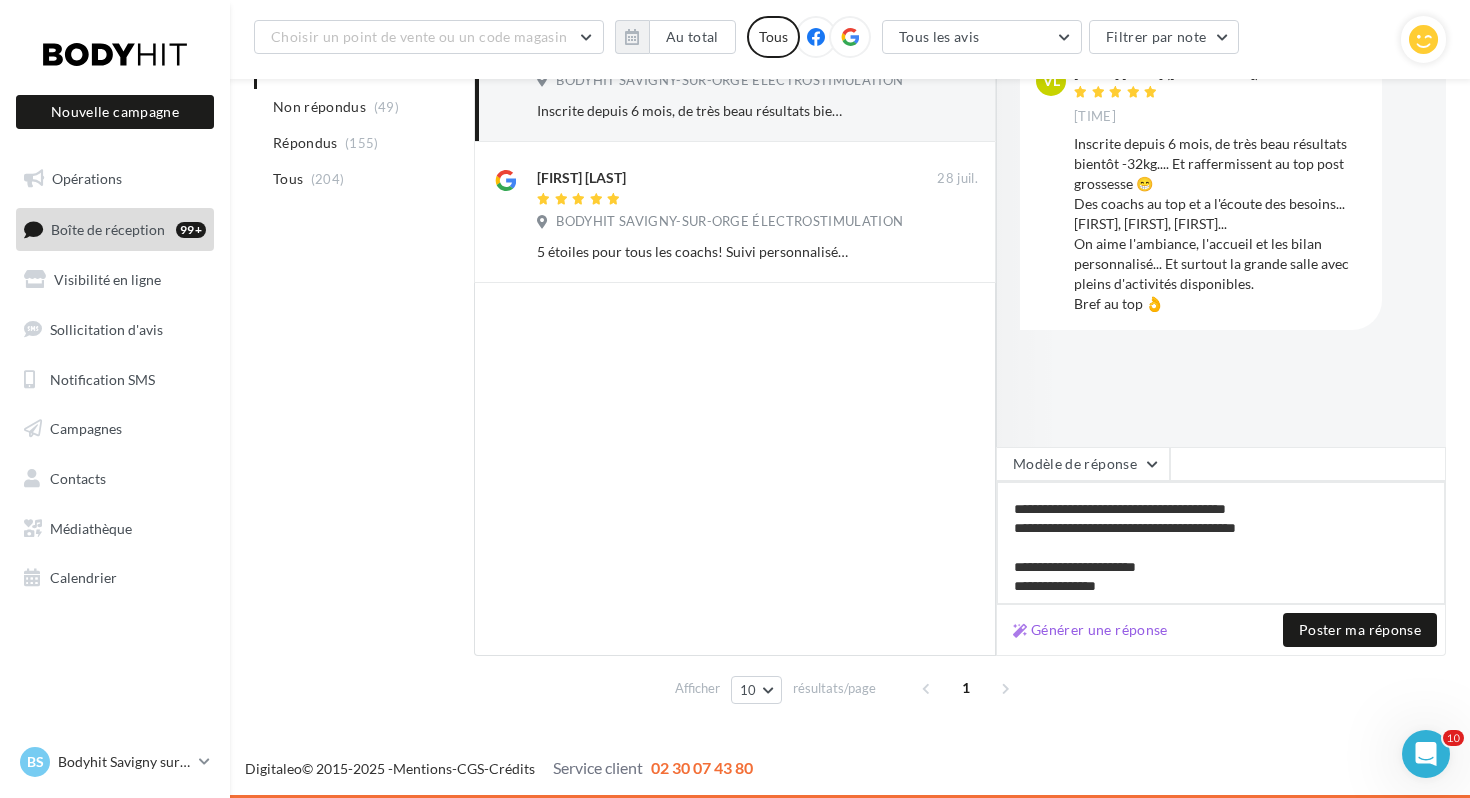 type on "**********" 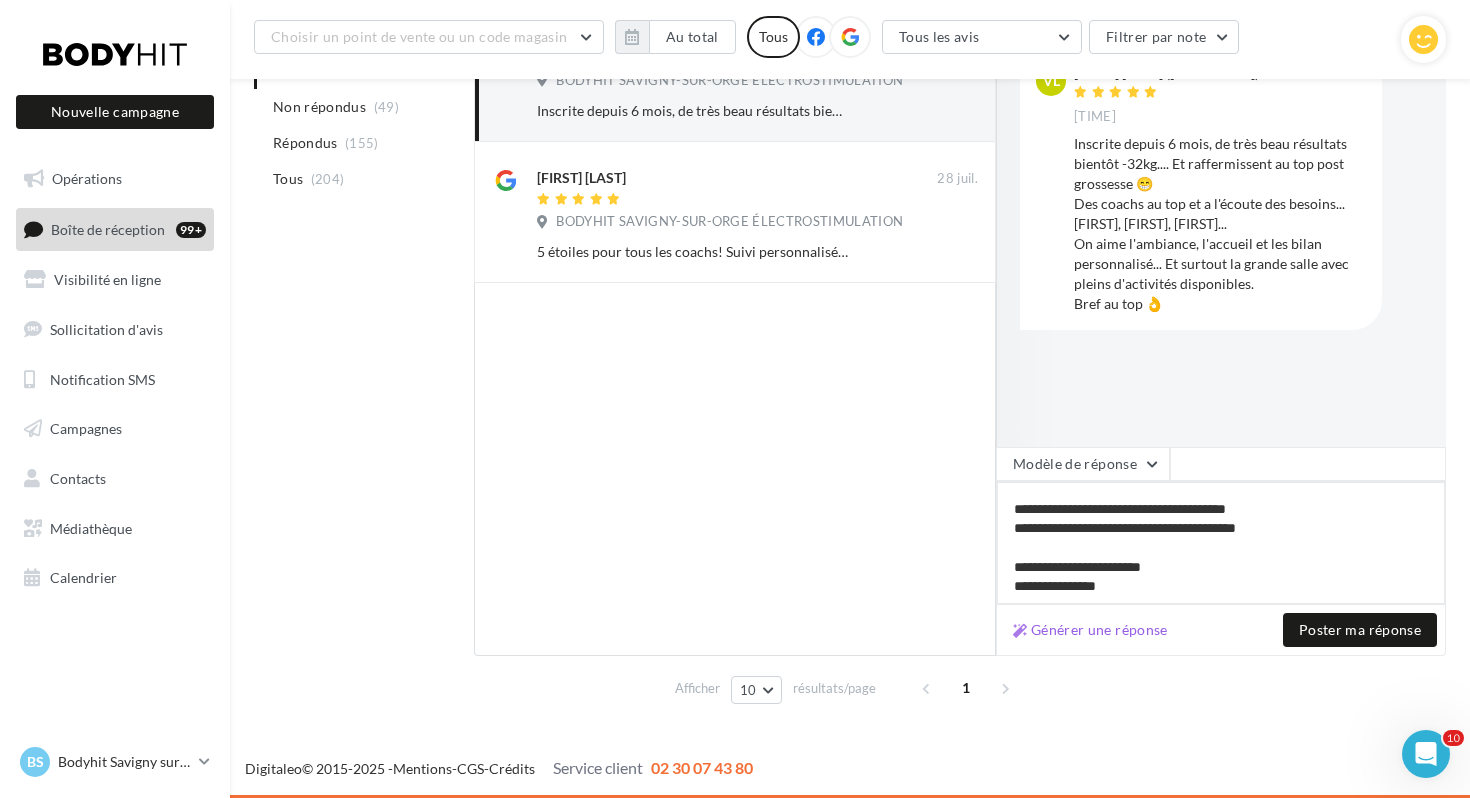 type on "**********" 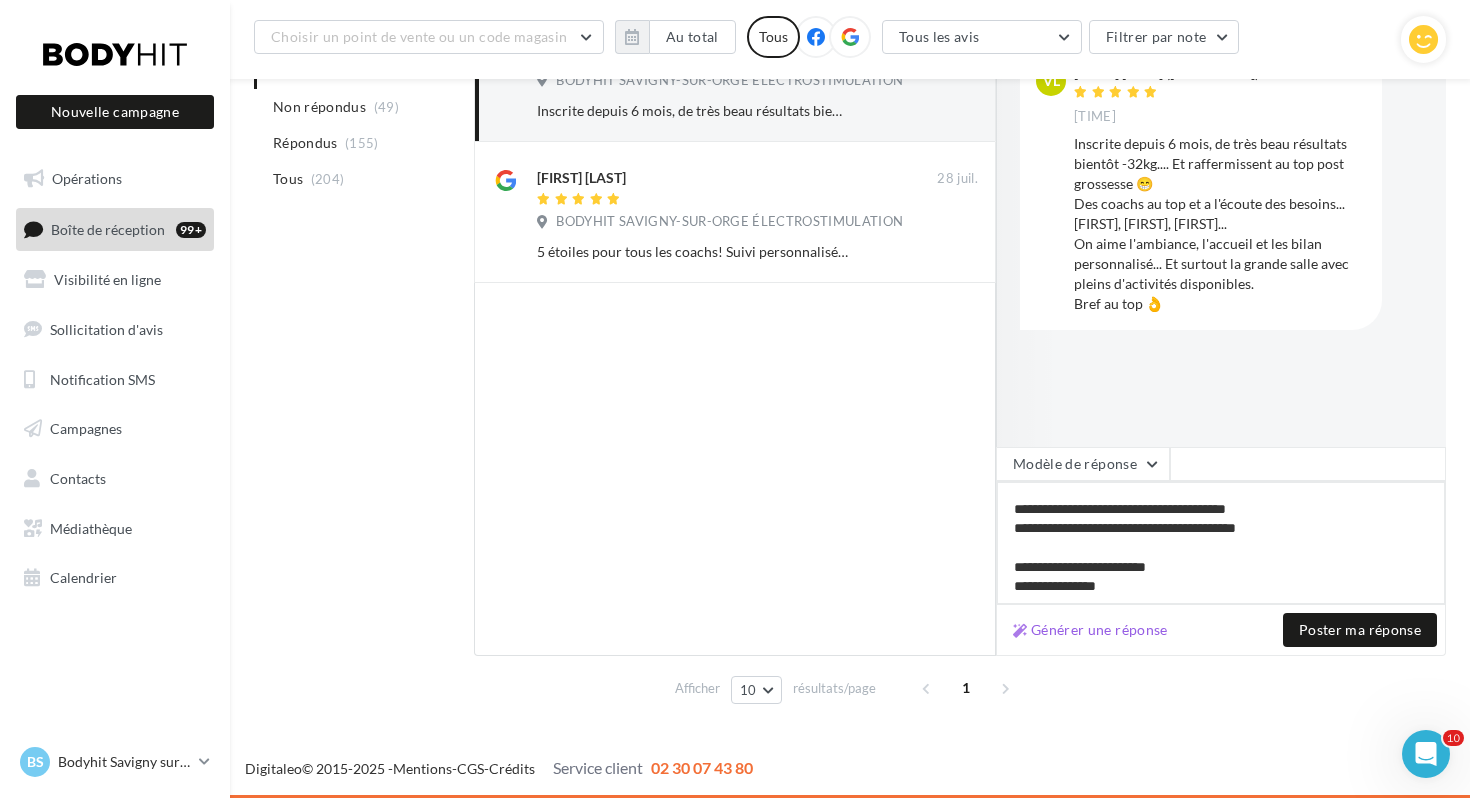 type on "**********" 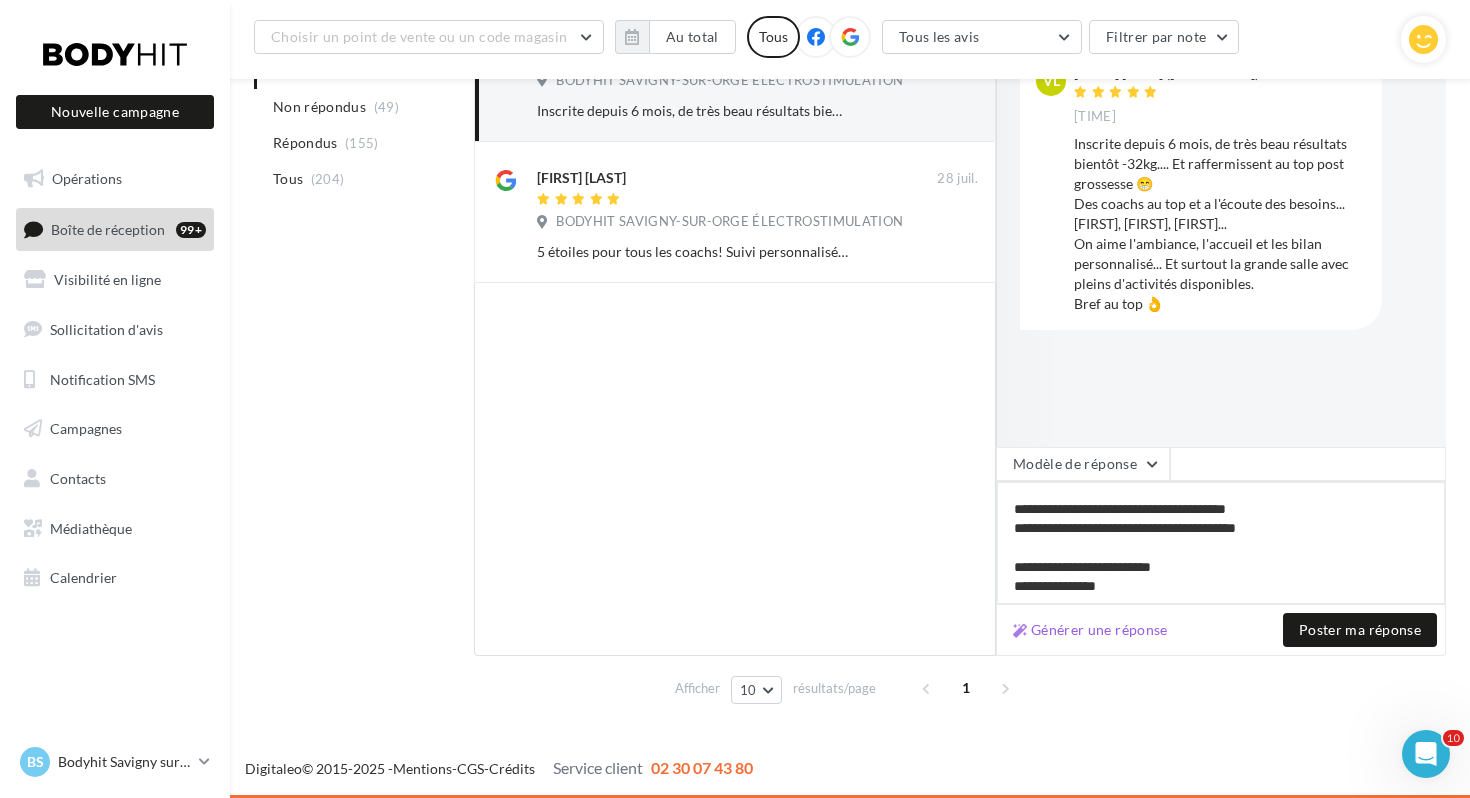 type on "**********" 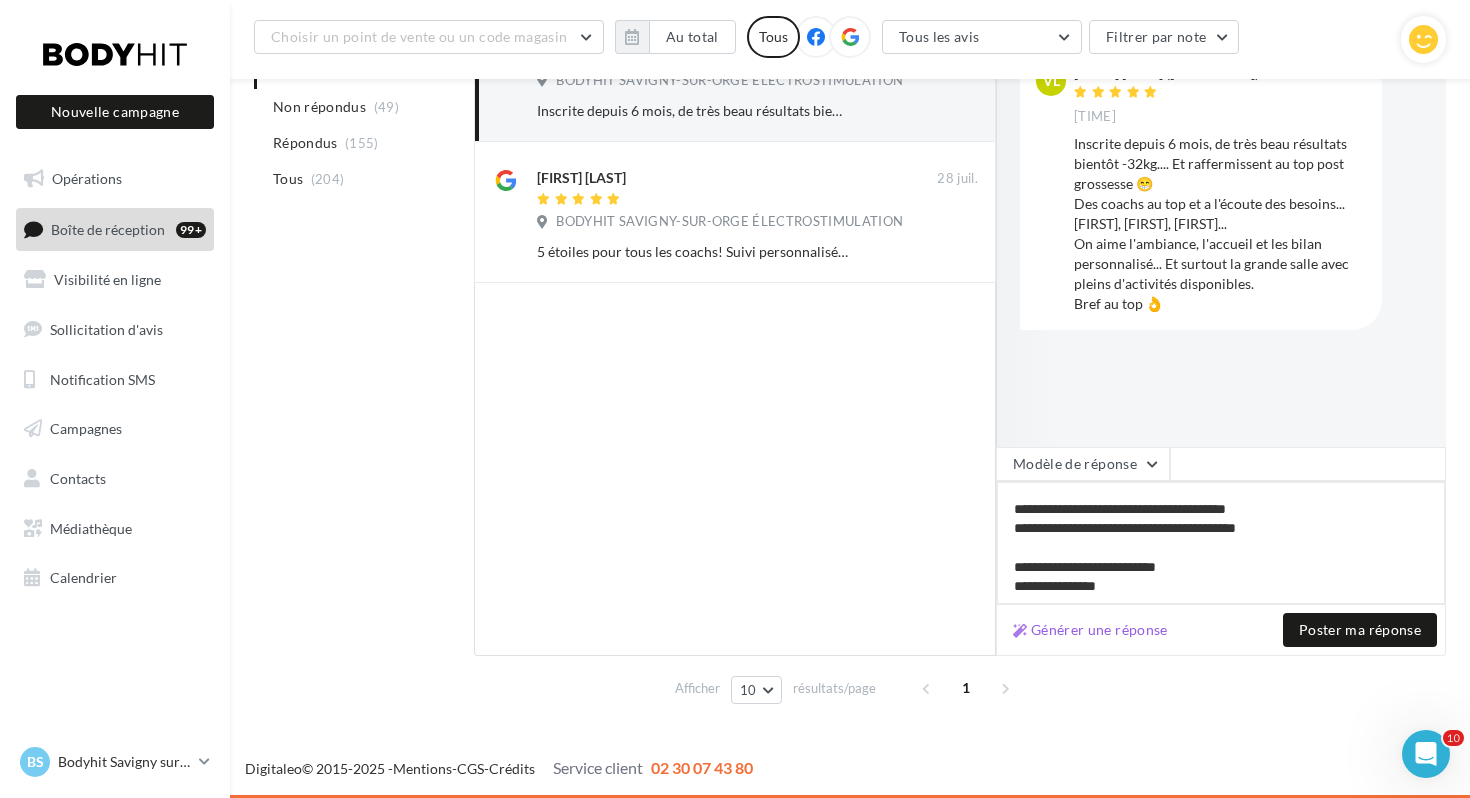 type on "**********" 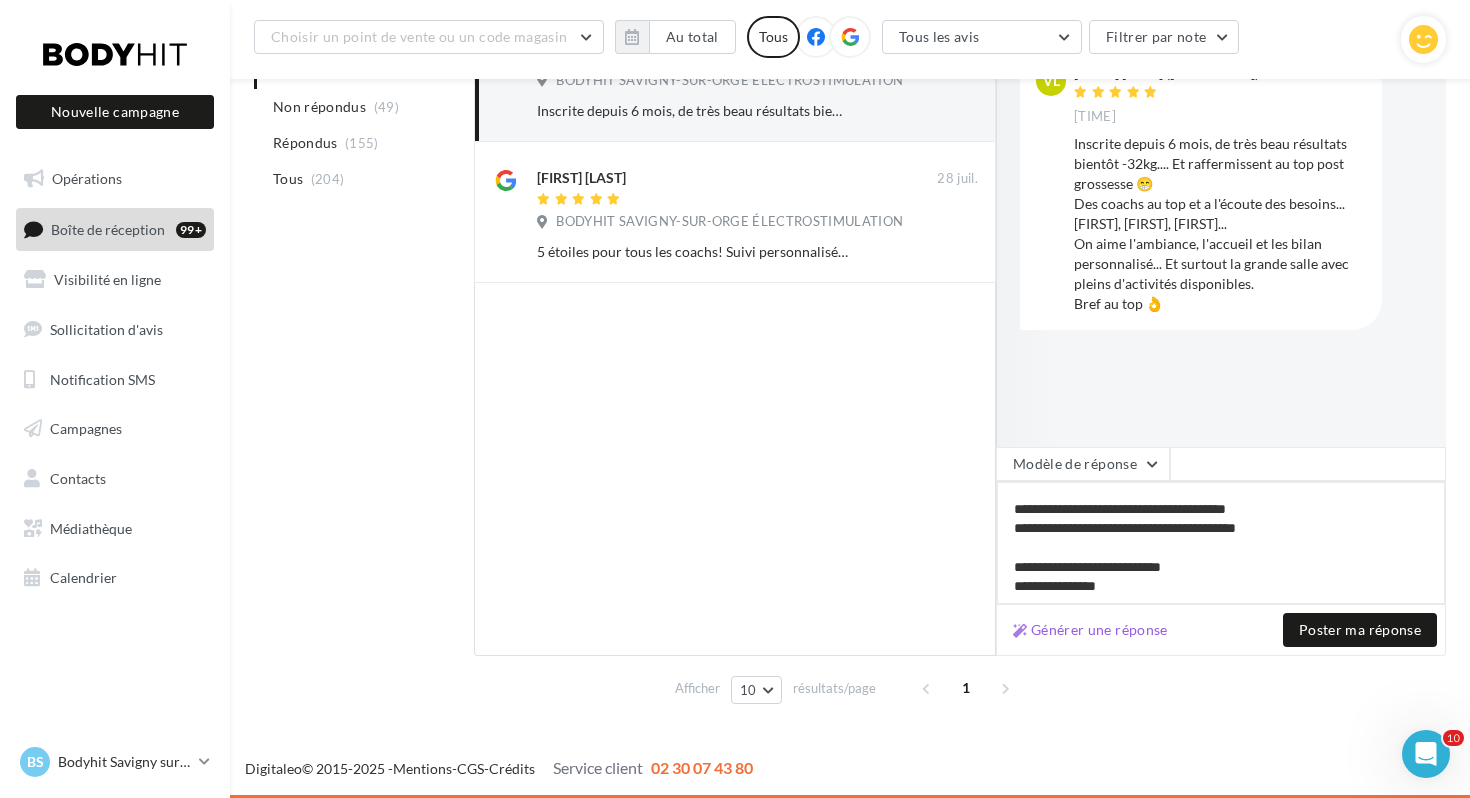 type on "**********" 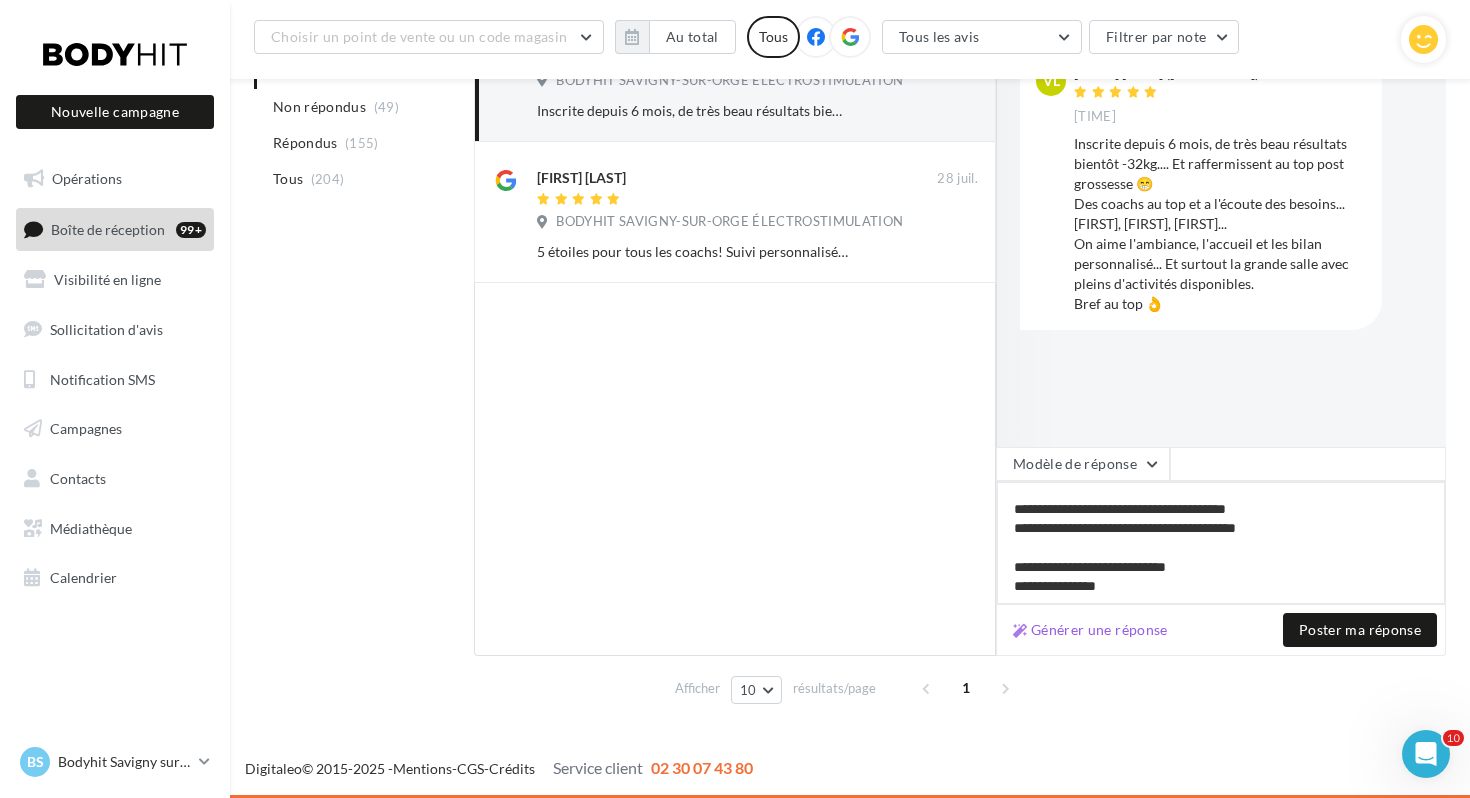 type on "**********" 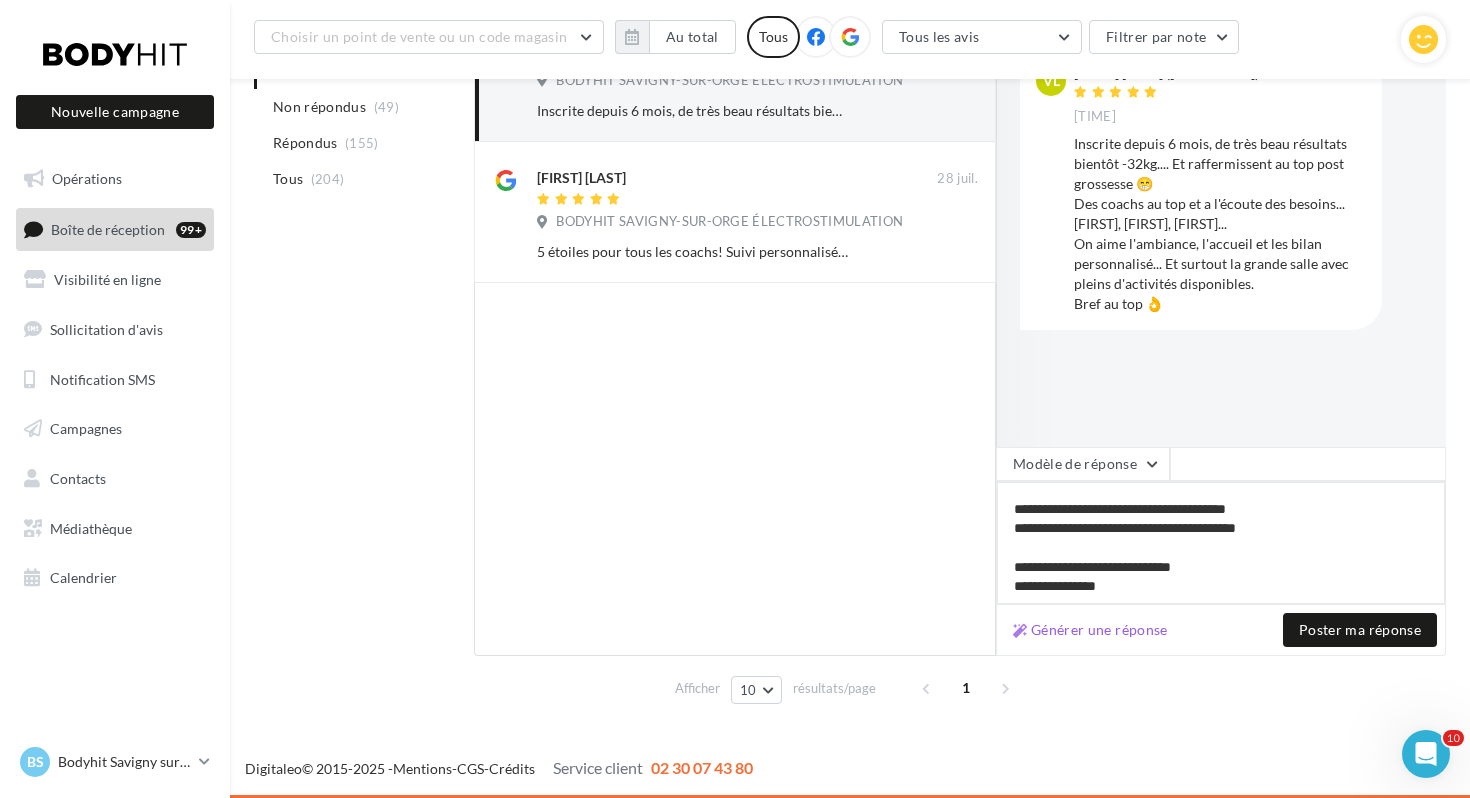 type 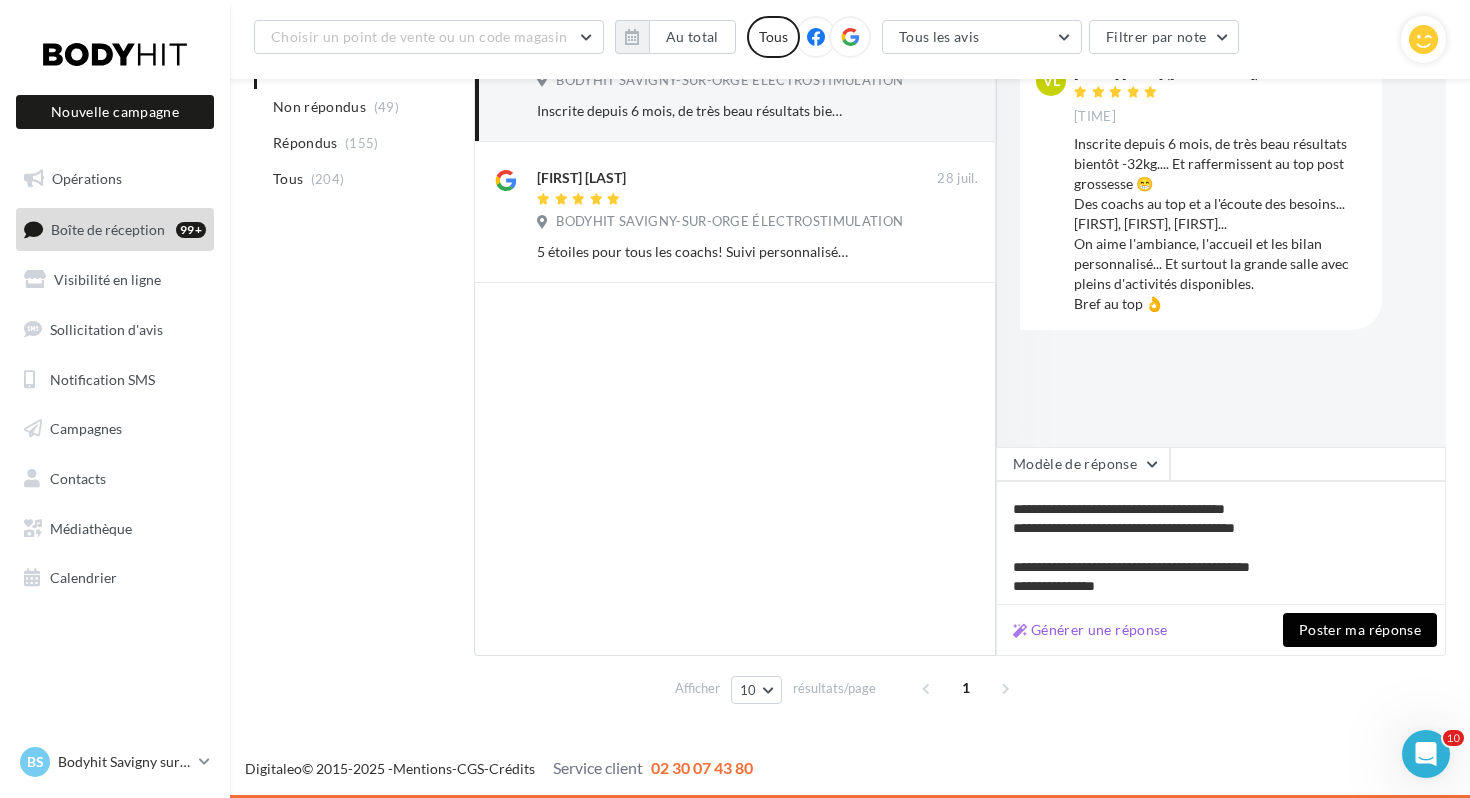 click on "Poster ma réponse" at bounding box center [1360, 630] 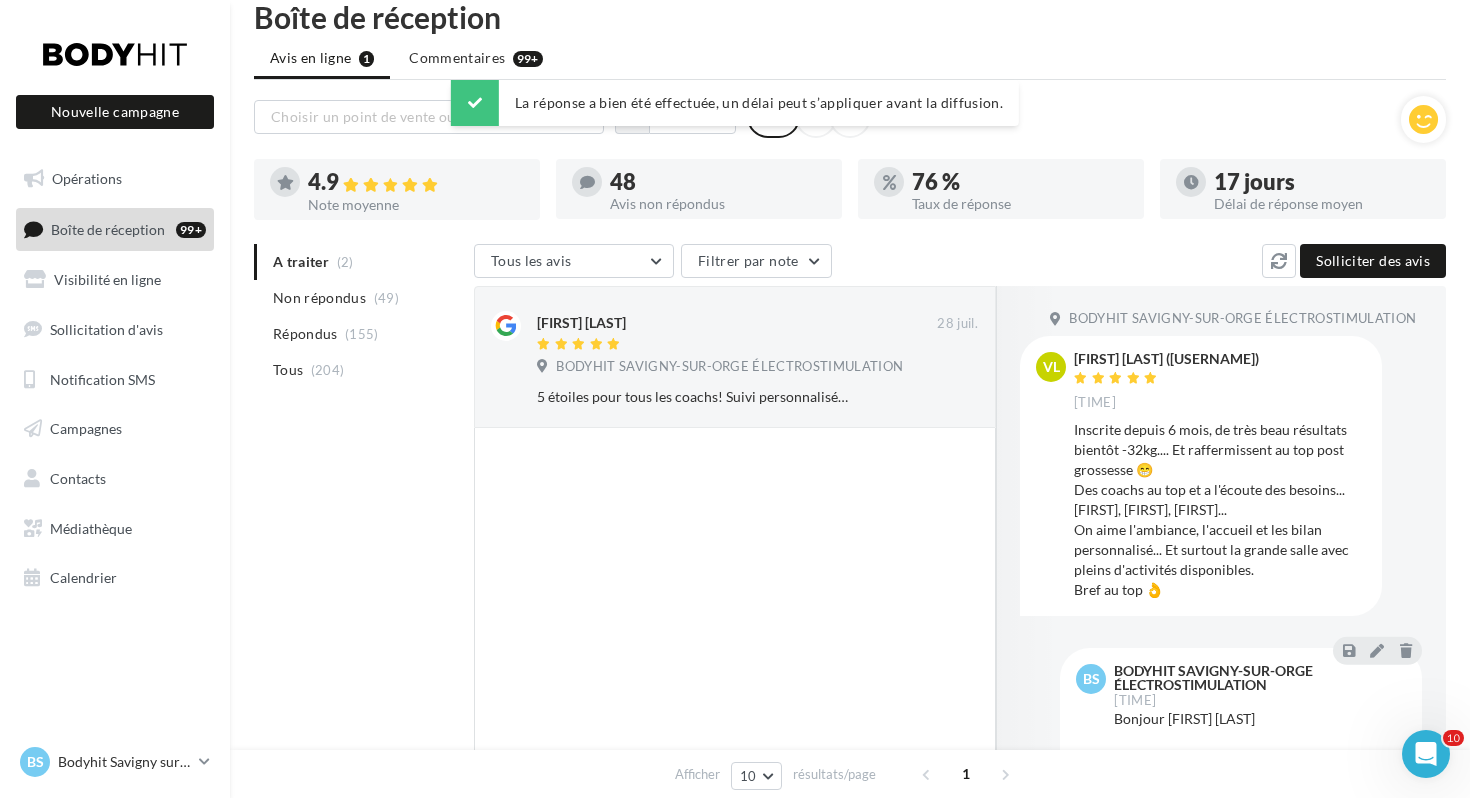 scroll, scrollTop: 0, scrollLeft: 0, axis: both 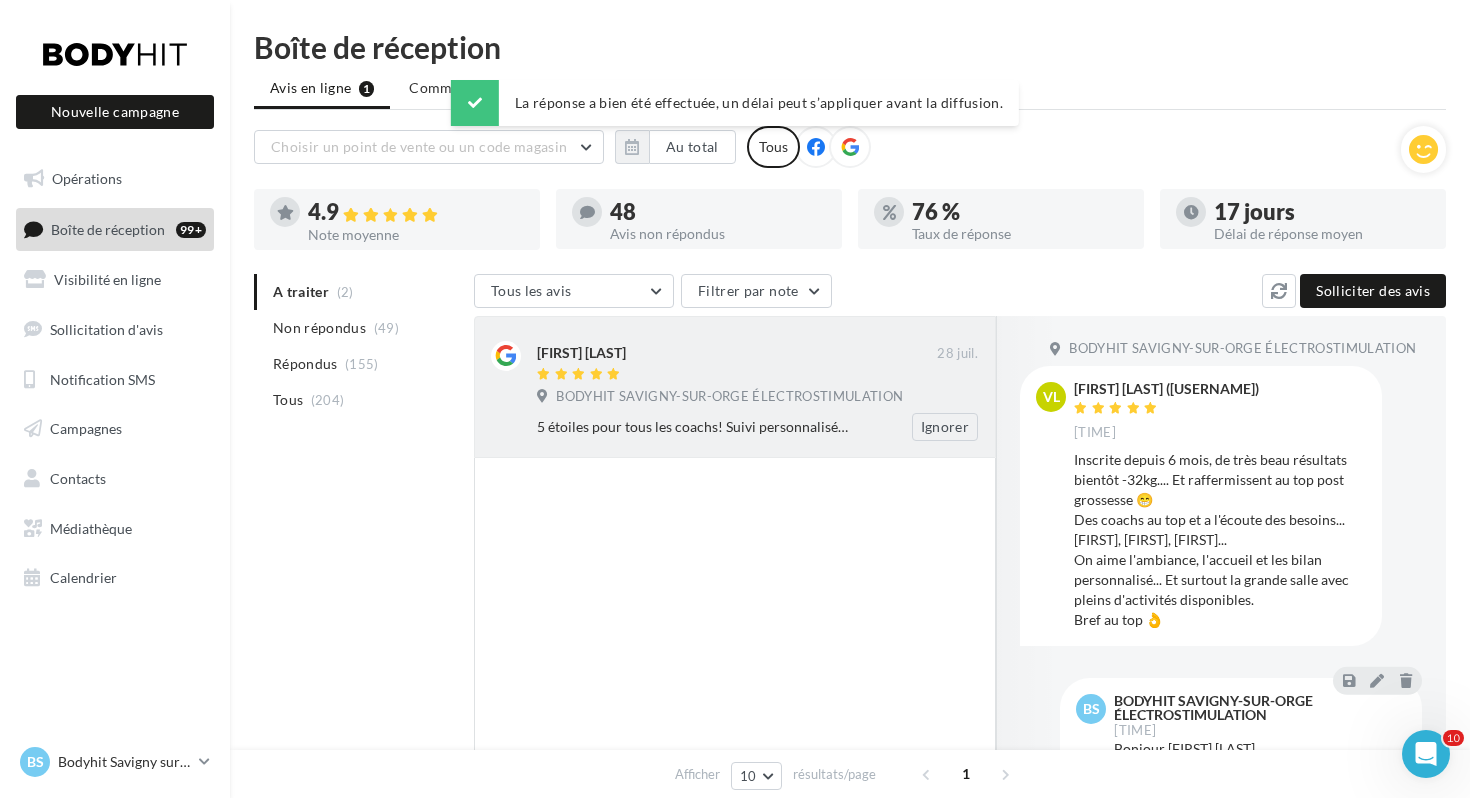 click on "[FIRST] [LAST]
[DATE]
BODYHIT SAVIGNY-SUR-ORGE ÉLECTROSTIMULATION
5 étoiles pour tous les coachs!
Suivi personnalisé au top avec [FIRST] qui est pleins de bons conseils.
Je recommande
Ignorer" at bounding box center [757, 391] 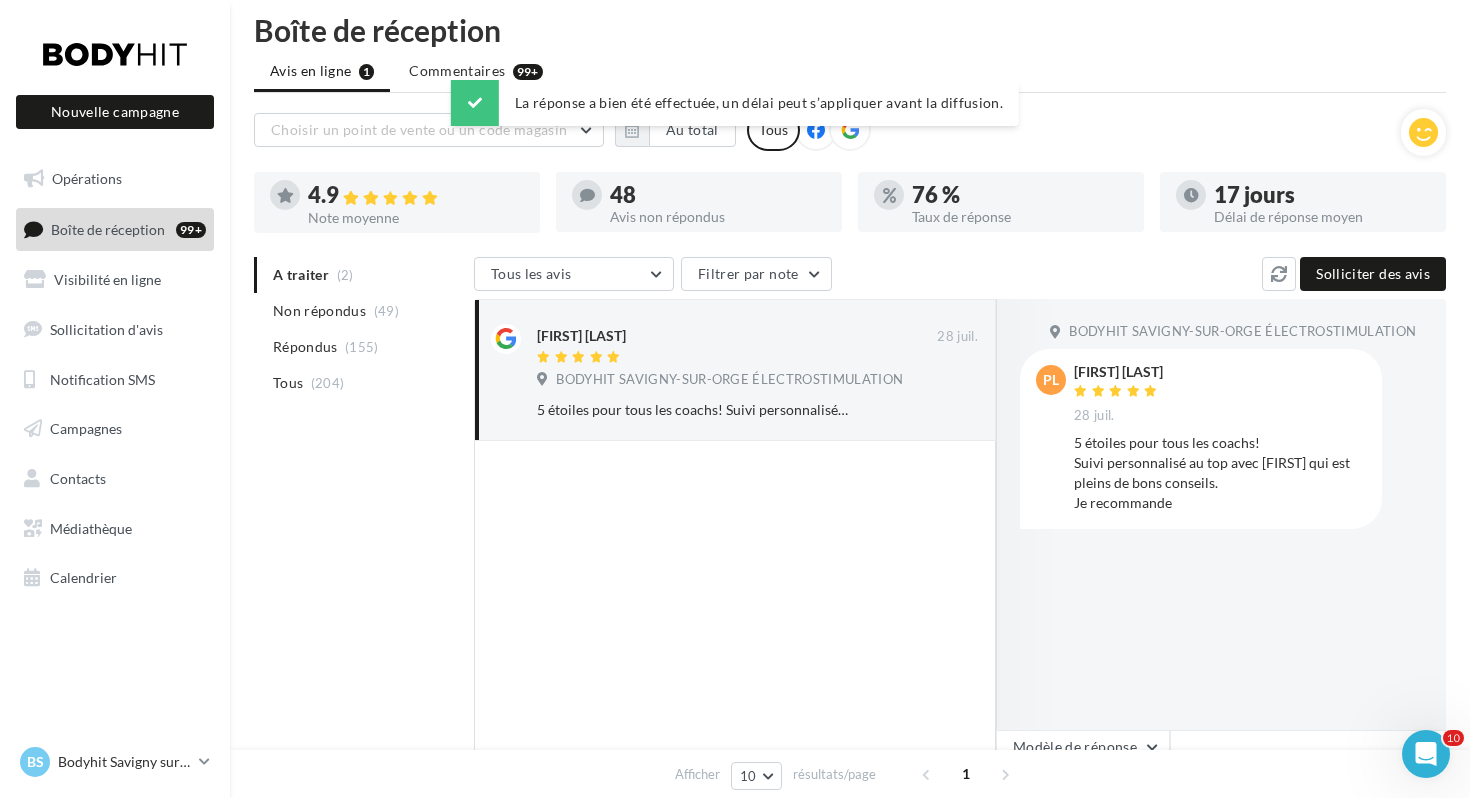 scroll, scrollTop: 25, scrollLeft: 0, axis: vertical 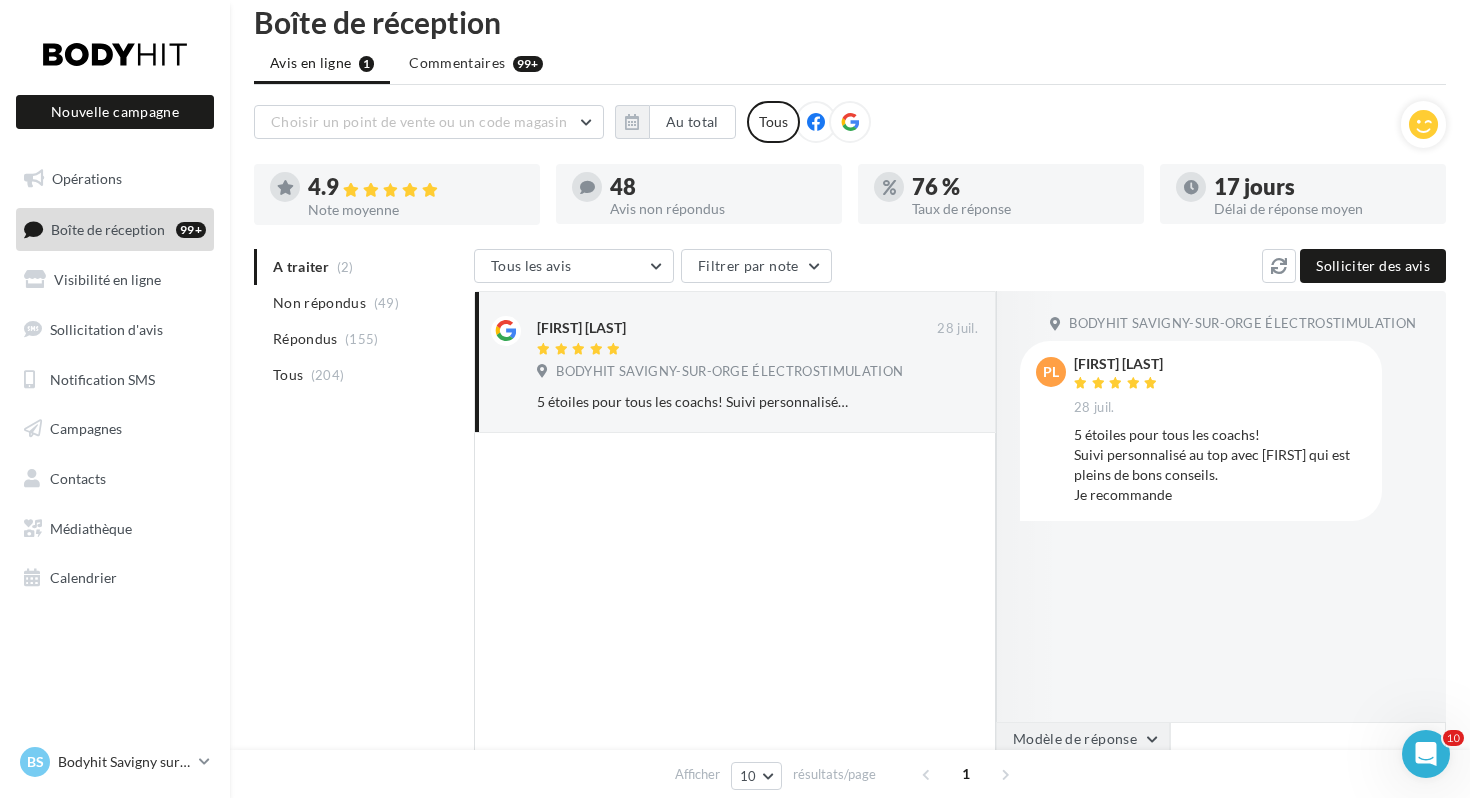 click on "Modèle de réponse" at bounding box center (1083, 739) 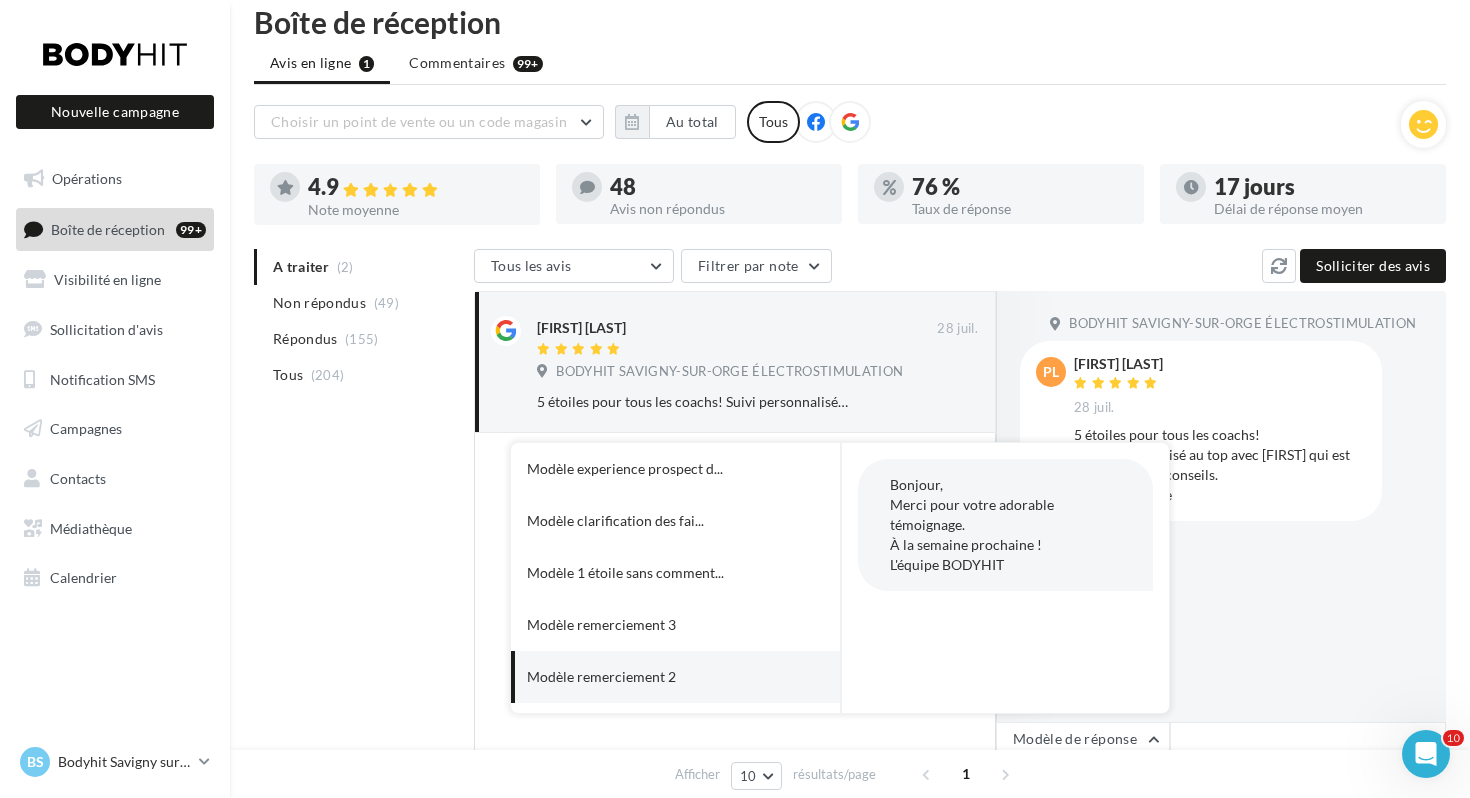 scroll, scrollTop: 42, scrollLeft: 0, axis: vertical 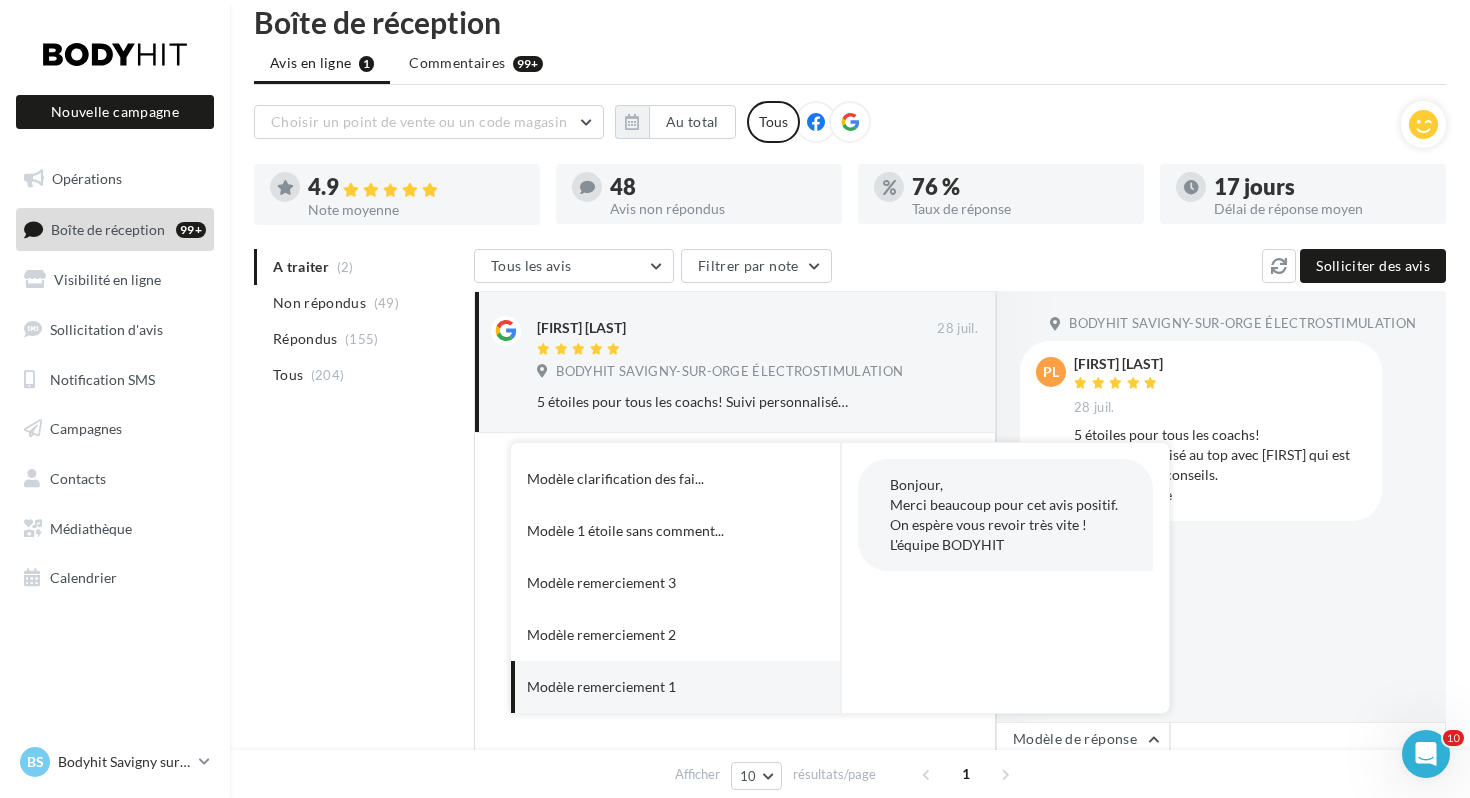 click on "Modèle remerciement 1" at bounding box center [648, 687] 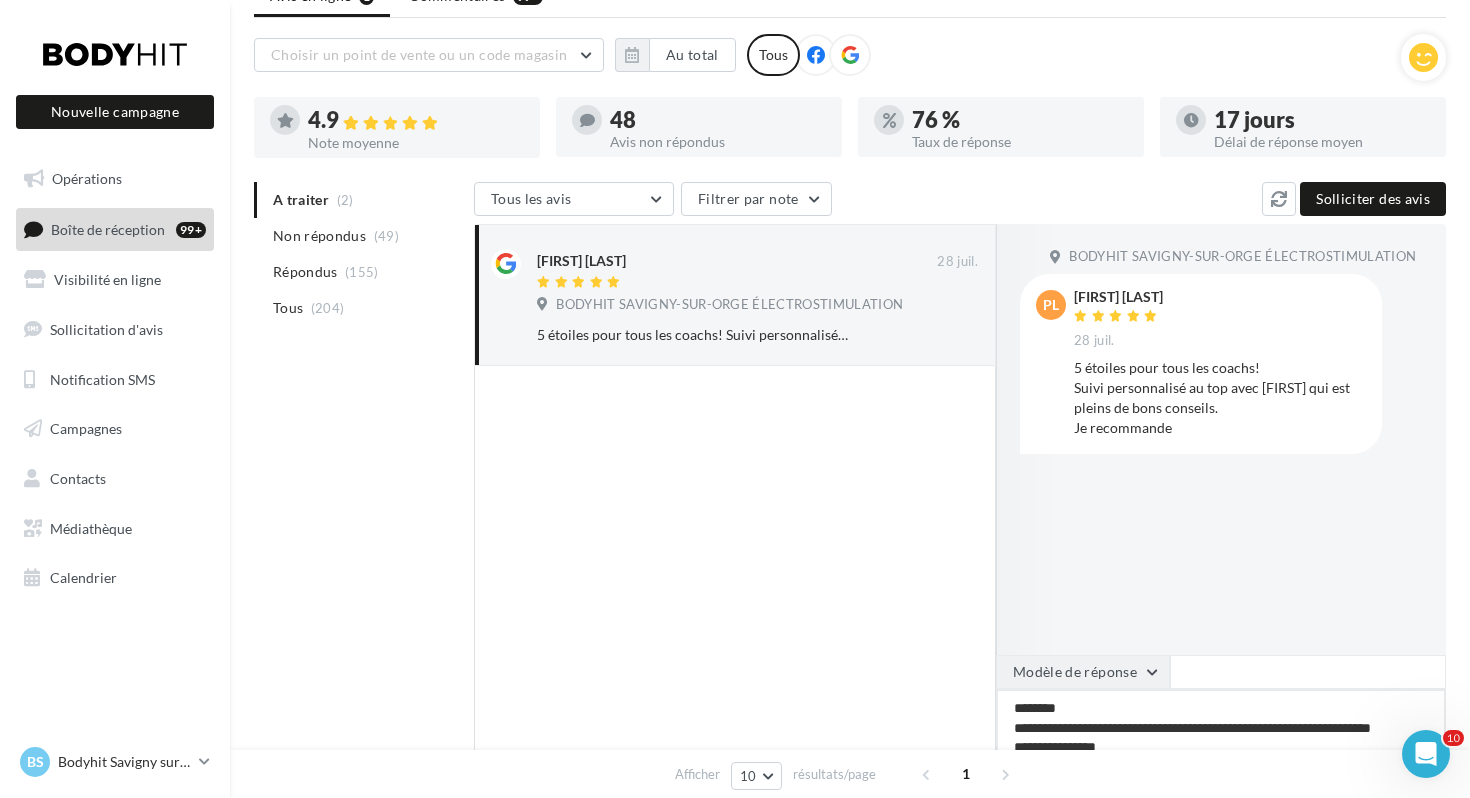 scroll, scrollTop: 175, scrollLeft: 0, axis: vertical 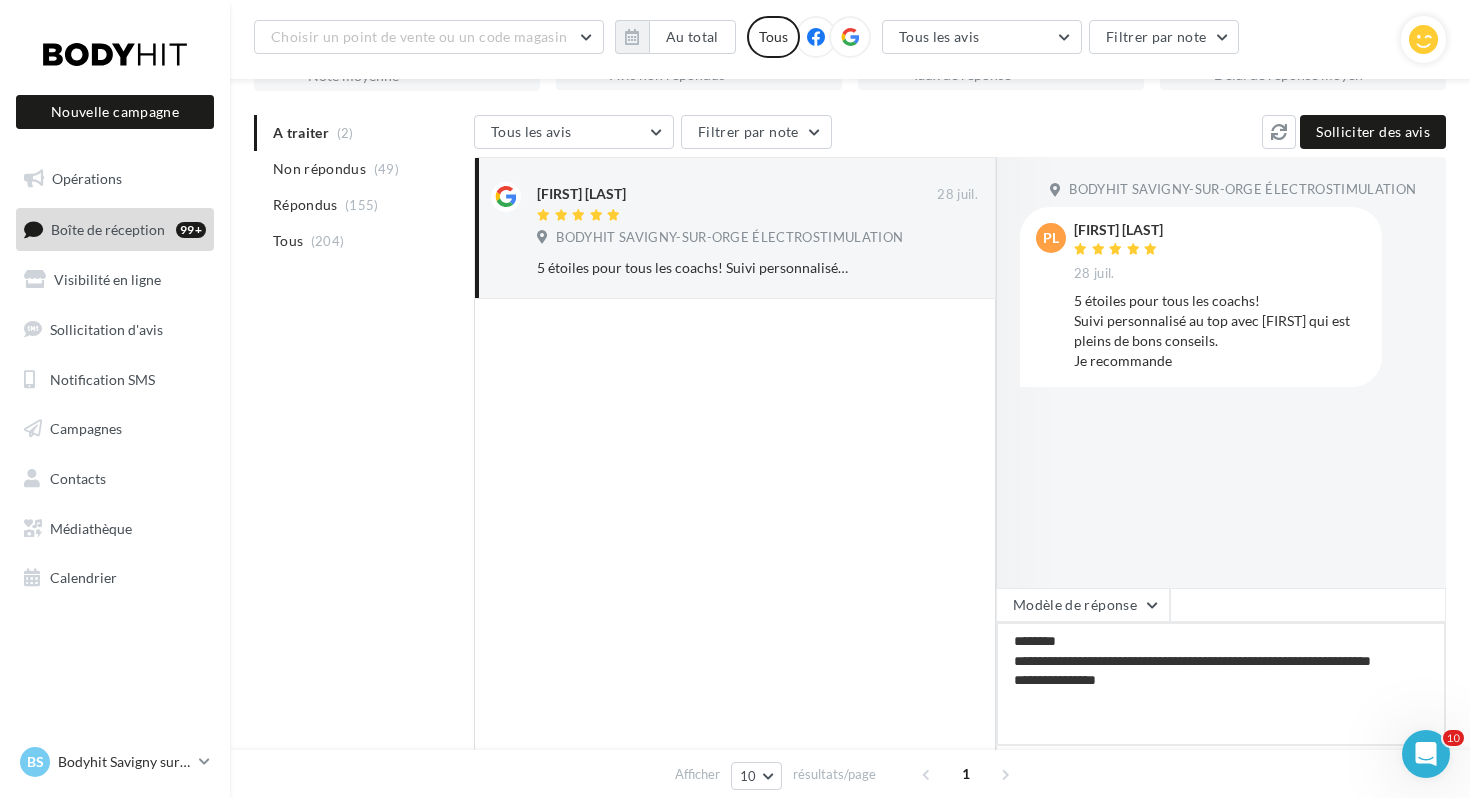 click on "**********" at bounding box center (1221, 684) 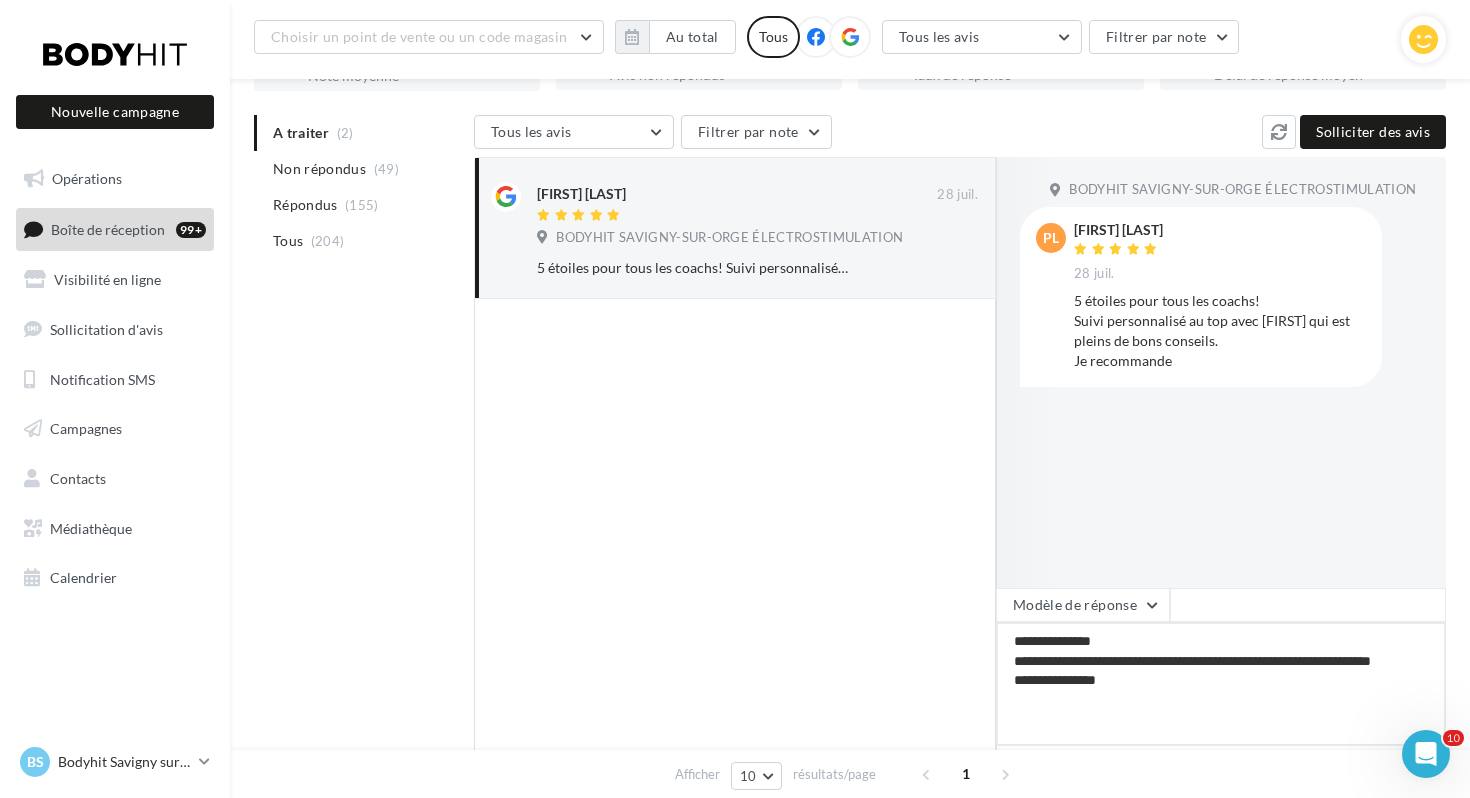 click on "**********" at bounding box center [1221, 684] 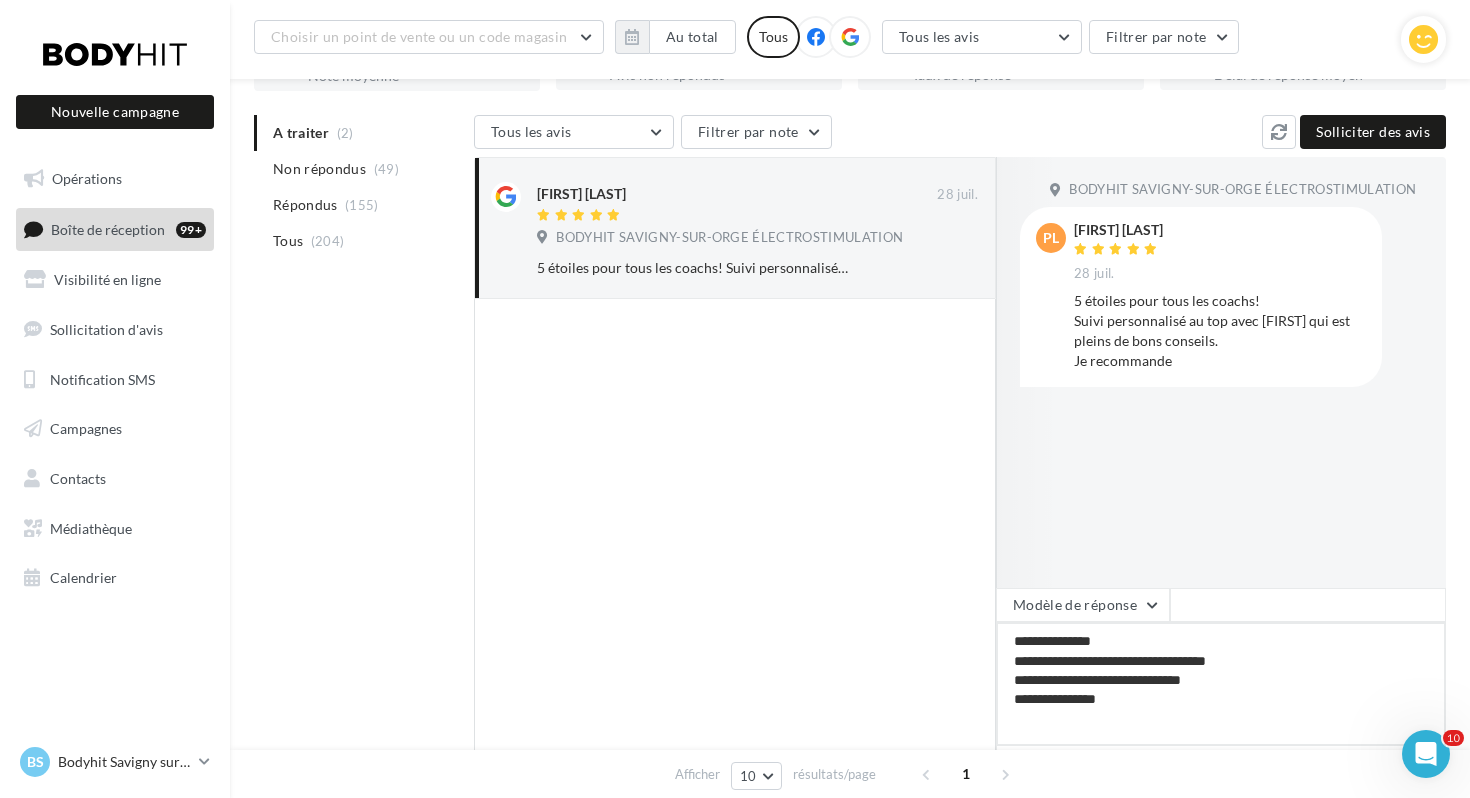 drag, startPoint x: 1238, startPoint y: 682, endPoint x: 966, endPoint y: 669, distance: 272.3105 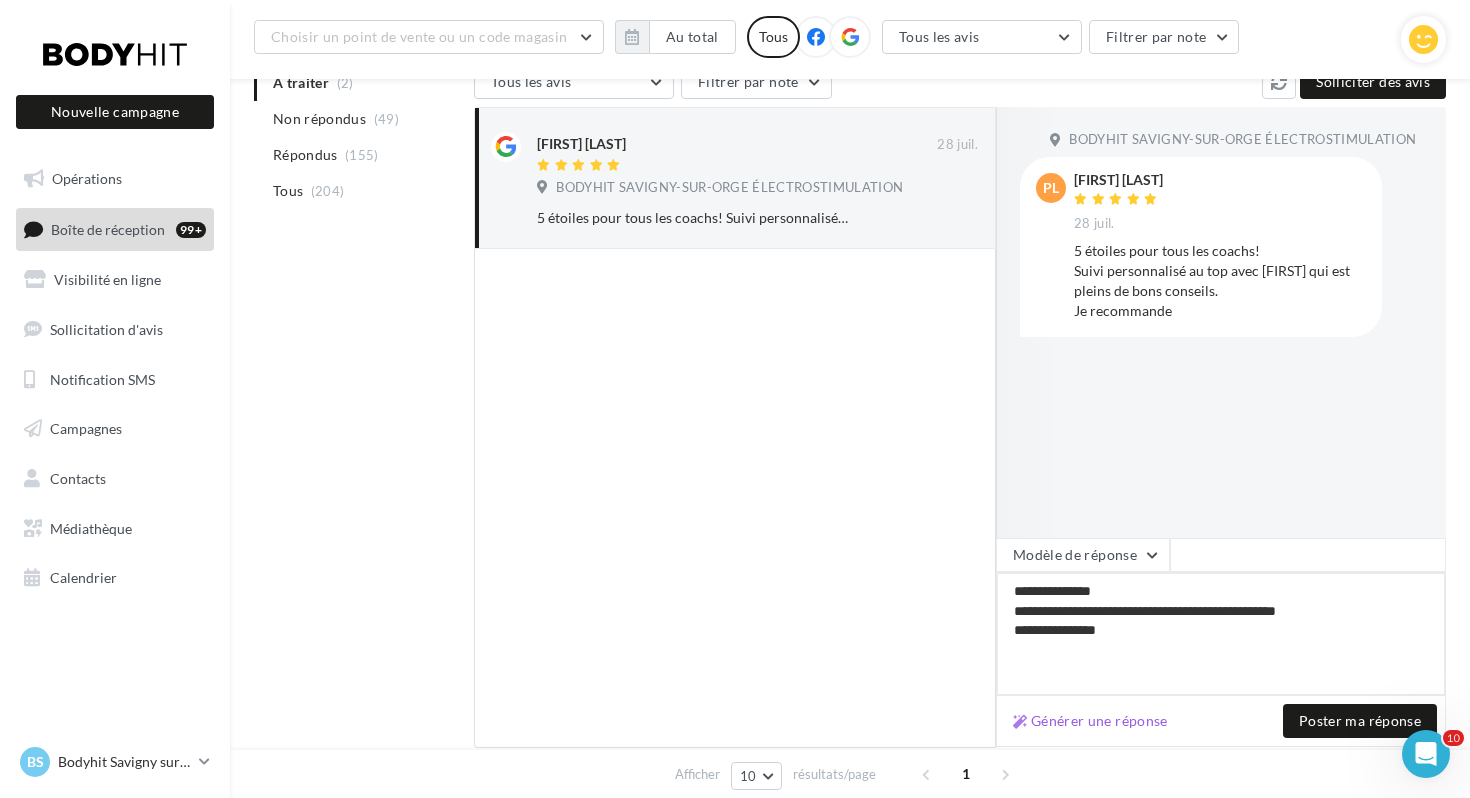 scroll, scrollTop: 276, scrollLeft: 0, axis: vertical 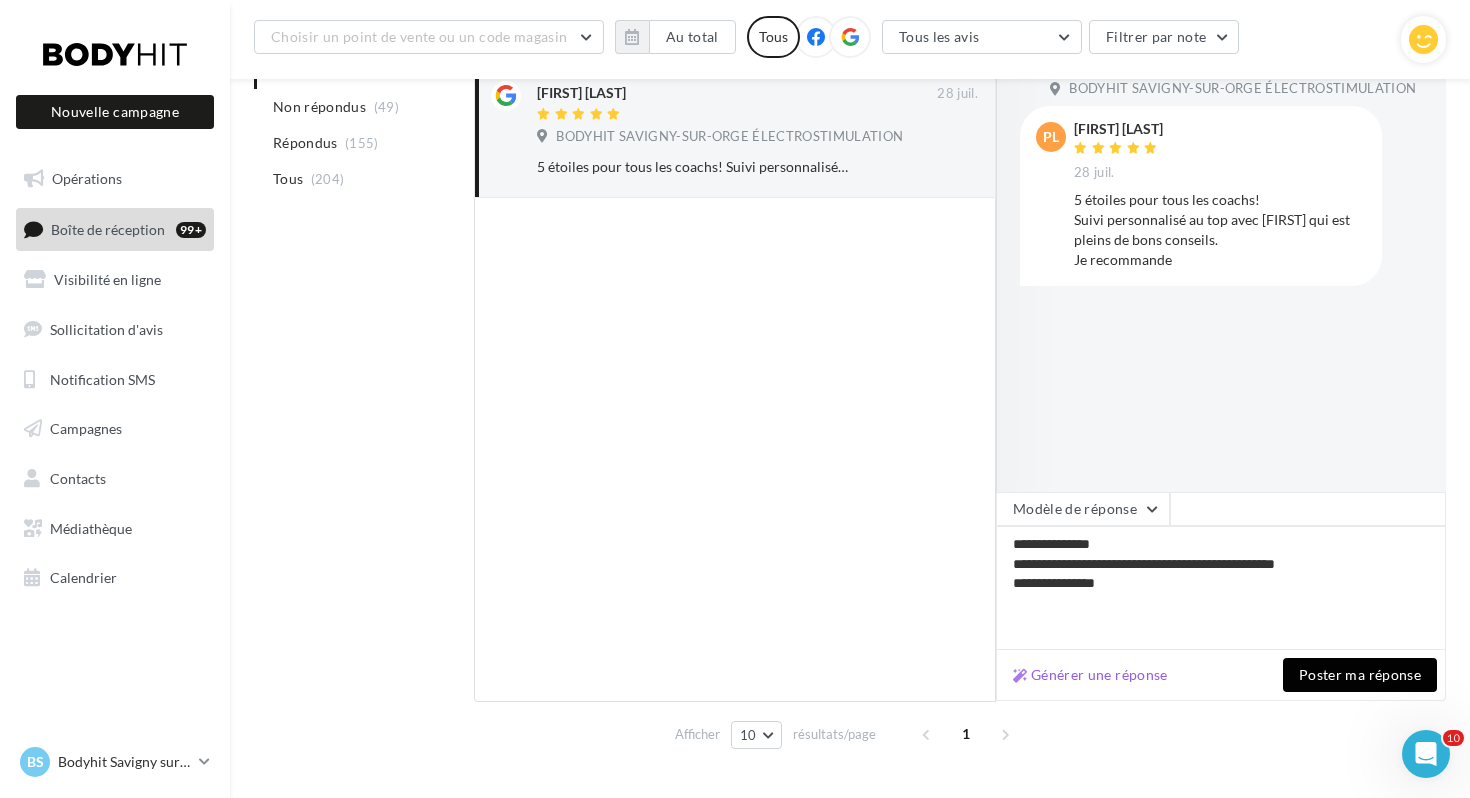 click on "Poster ma réponse" at bounding box center (1360, 675) 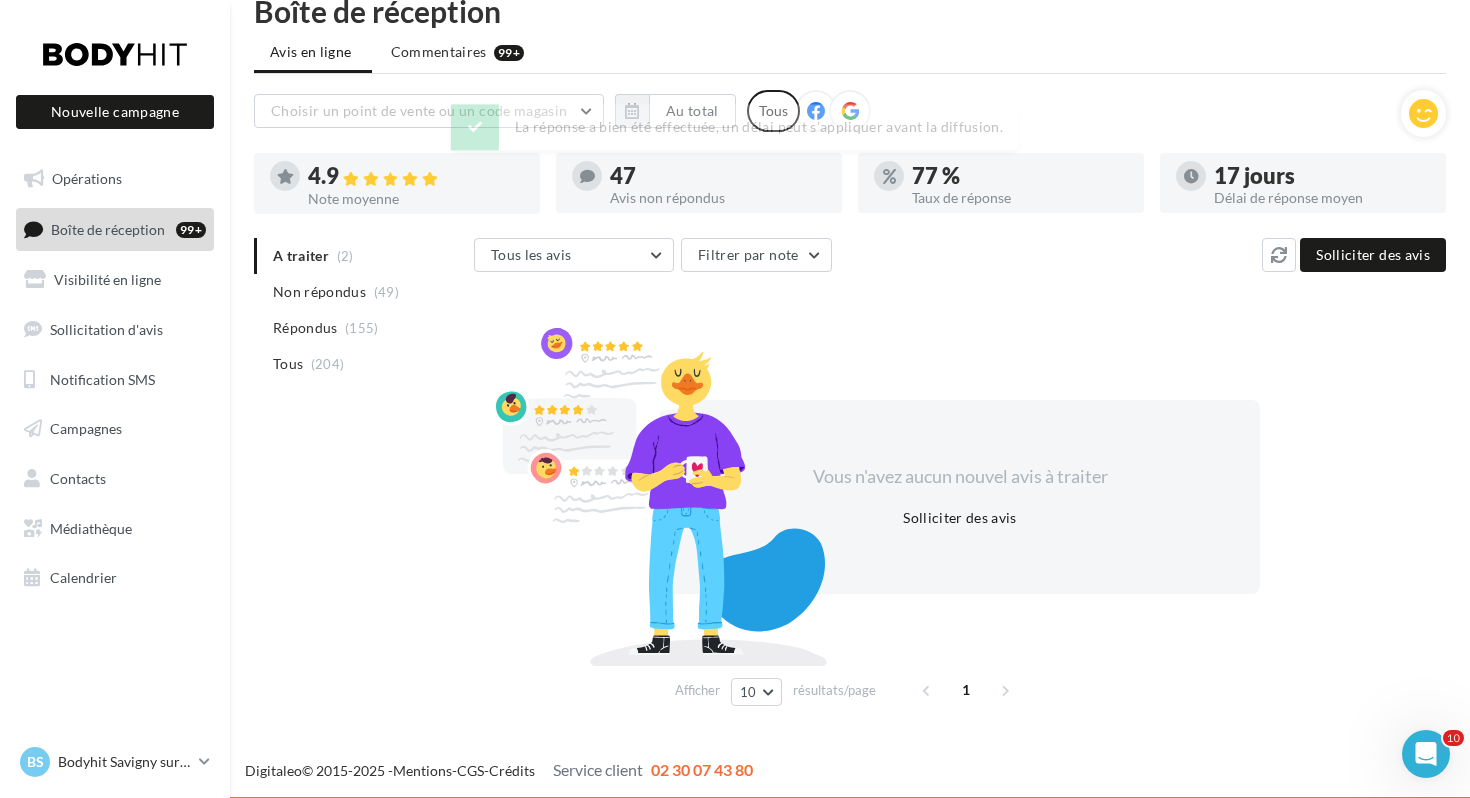 scroll, scrollTop: 38, scrollLeft: 0, axis: vertical 